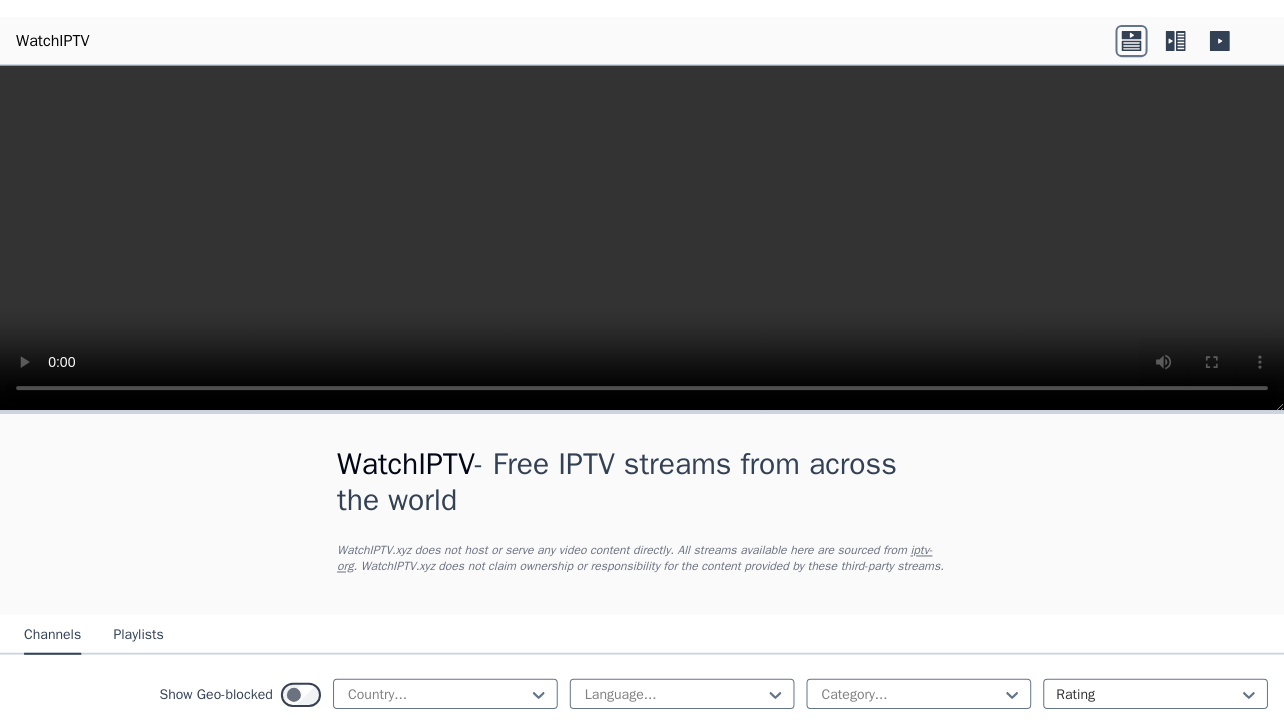 scroll, scrollTop: 0, scrollLeft: 0, axis: both 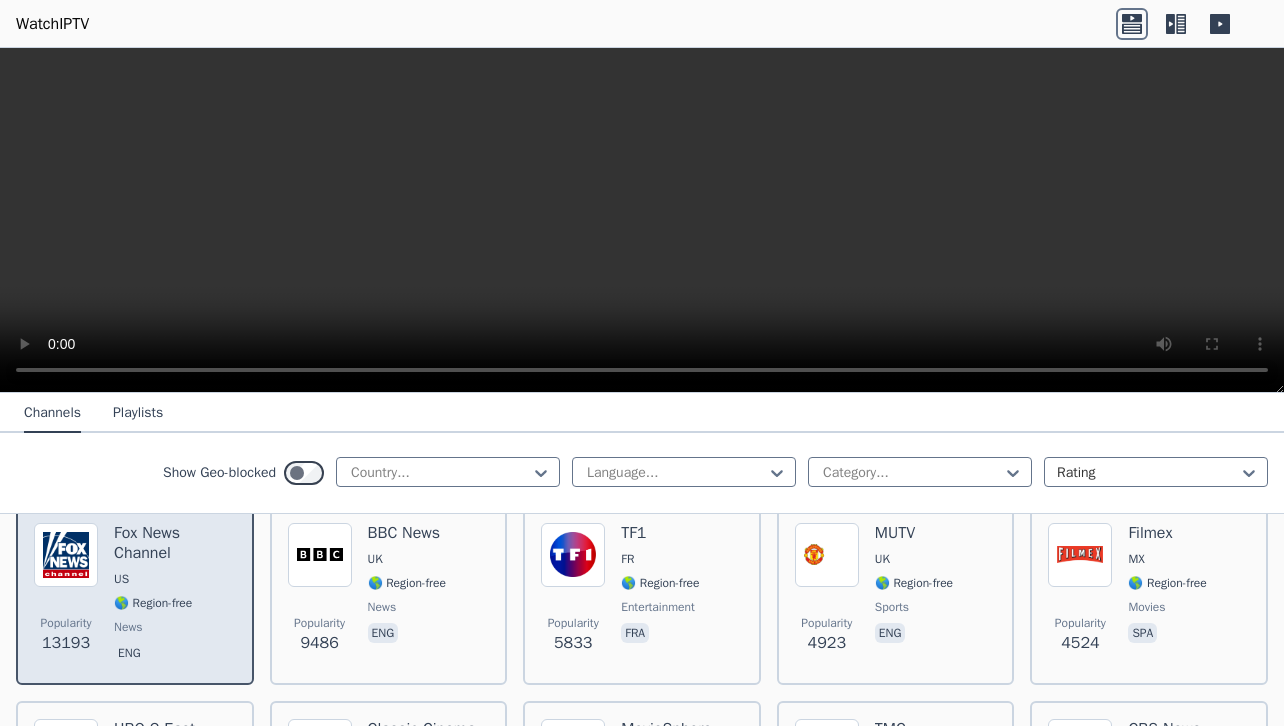 click on "US" at bounding box center [175, 579] 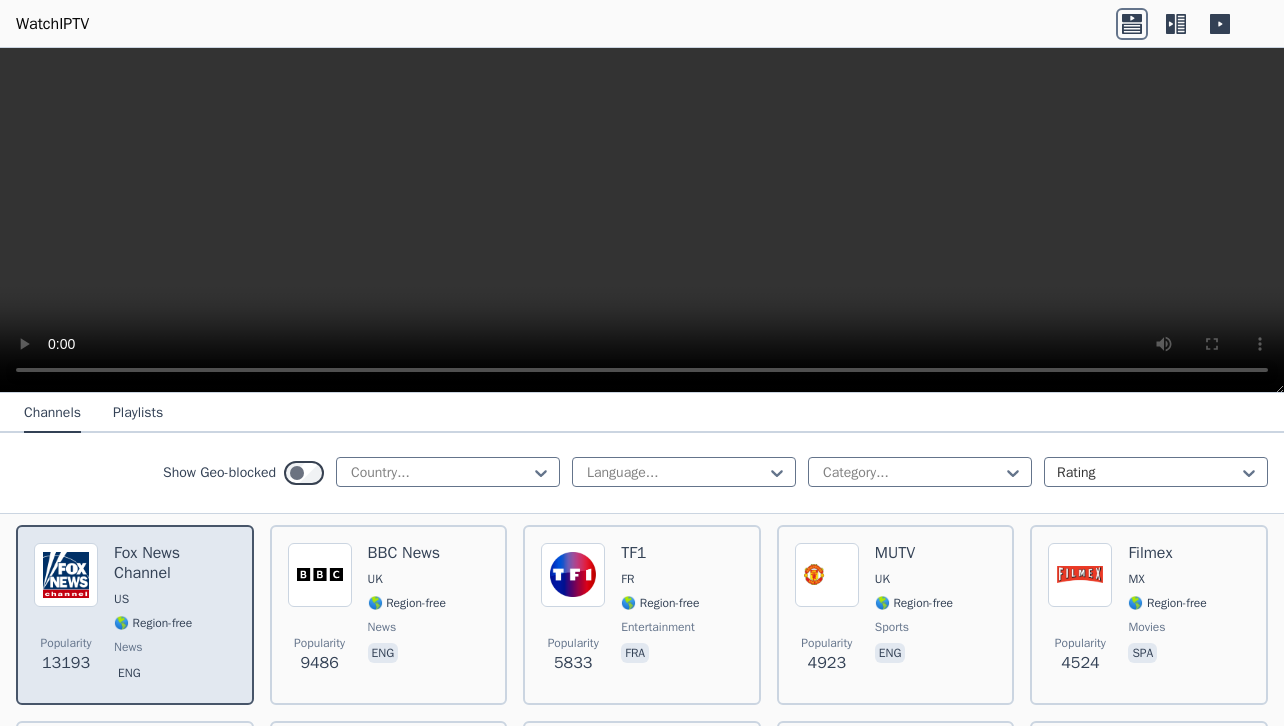 click on "WatchIPTV  - Free IPTV streams from across the world WatchIPTV.xyz does not host or serve any video content directly. All streams available here are sourced from   iptv-org . WatchIPTV.xyz does not claim ownership or responsibility for the content provided by these third-party streams. Channels Playlists Show Geo-blocked Country... Language... Category... Rating Popularity 13193 Fox News Channel US 🌎 Region-free news eng Popularity 9486 BBC News UK 🌎 Region-free news eng Popularity 5833 TF1 FR 🌎 Region-free entertainment fra Popularity 4923 MUTV UK 🌎 Region-free sports eng Popularity 4524 Filmex MX 🌎 Region-free movies spa Popularity 4421 HBO 2 East US 🌎 Region-free HBO movies series eng spa Popularity 3176 Classic Cinema US 🌎 Region-free movies eng Popularity 3007 MovieSphere US 🌎 Region-free movies eng Popularity 2922 TMC FR 🌎 Region-free fra Popularity 2654 CBS News US 🌎 Region-free news eng Popularity 2510 Real Madrid TV ES 🌎 Region-free sports spa Popularity 2500 FR fra" at bounding box center (642, 387) 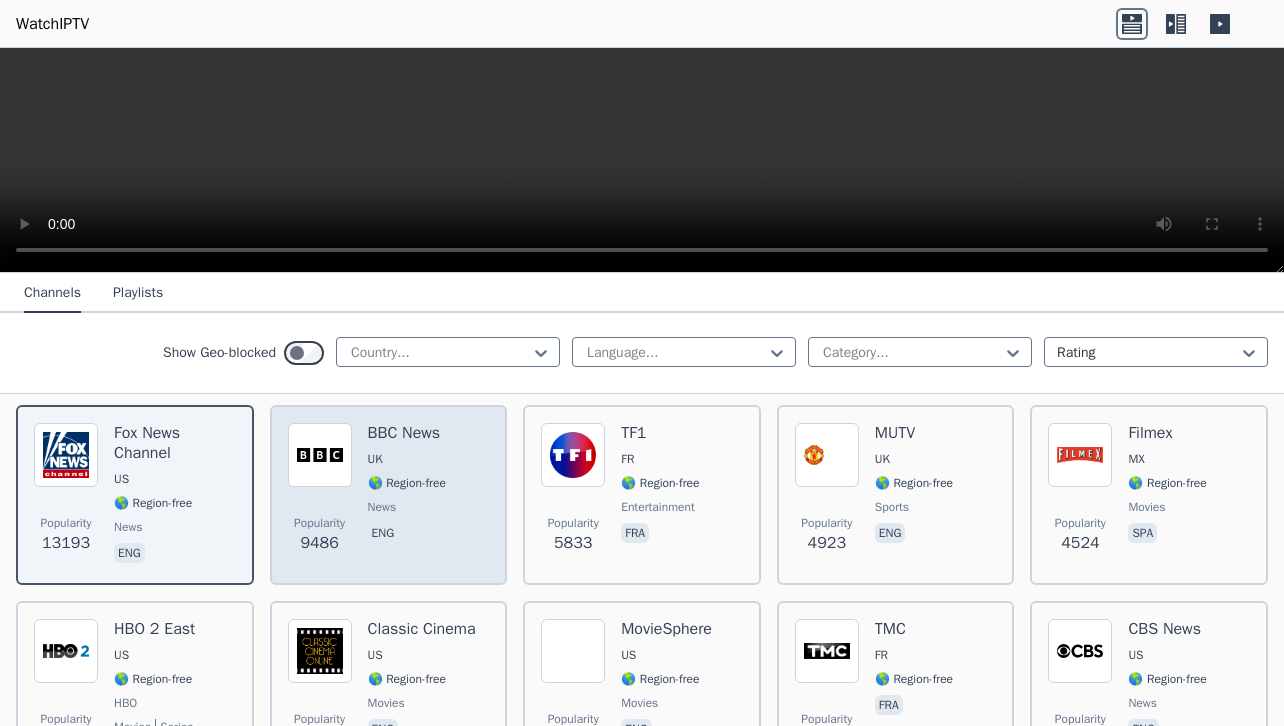 click on "UK" at bounding box center (375, 459) 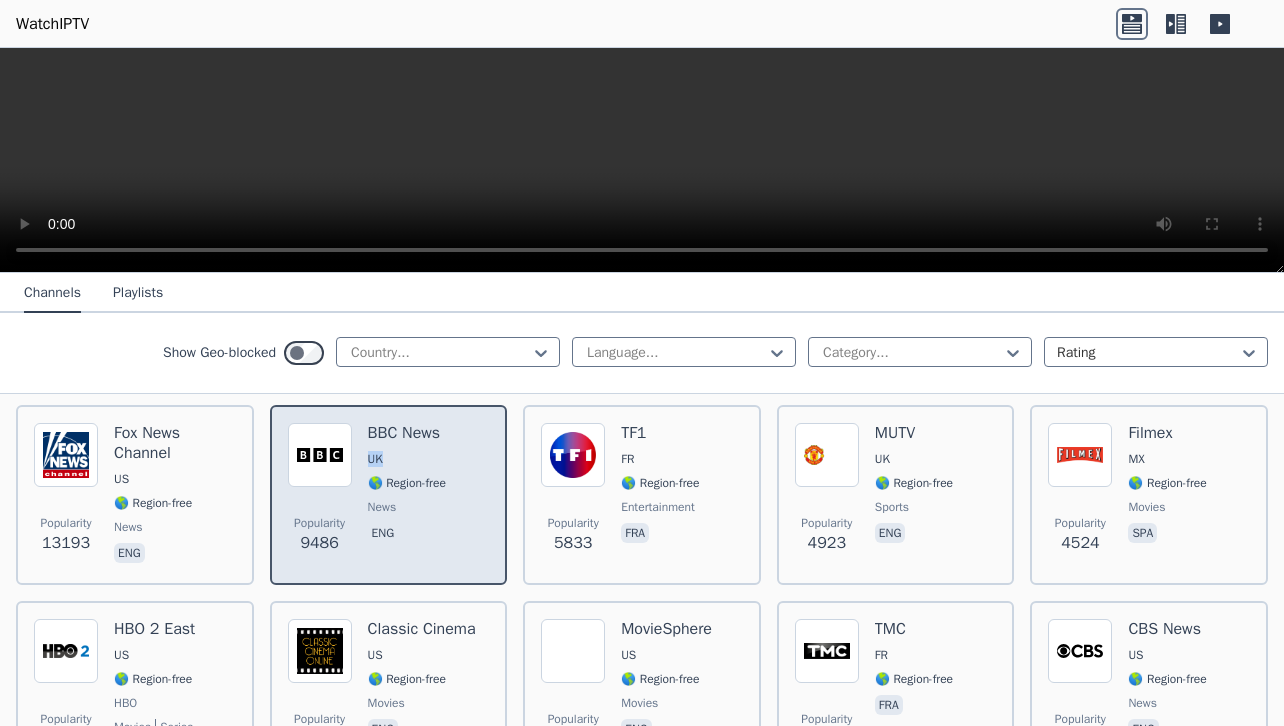 click on "UK" at bounding box center (375, 459) 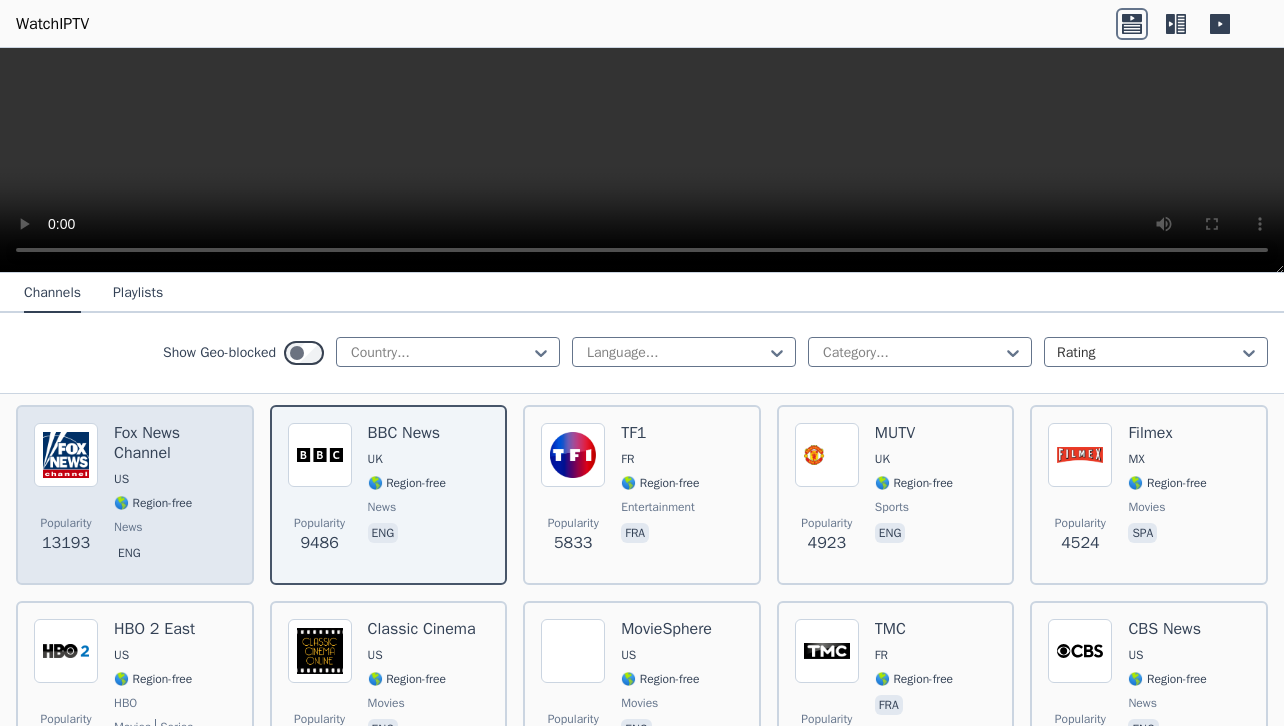 click on "Popularity 13193 Fox News Channel US 🌎 Region-free news eng" at bounding box center (135, 495) 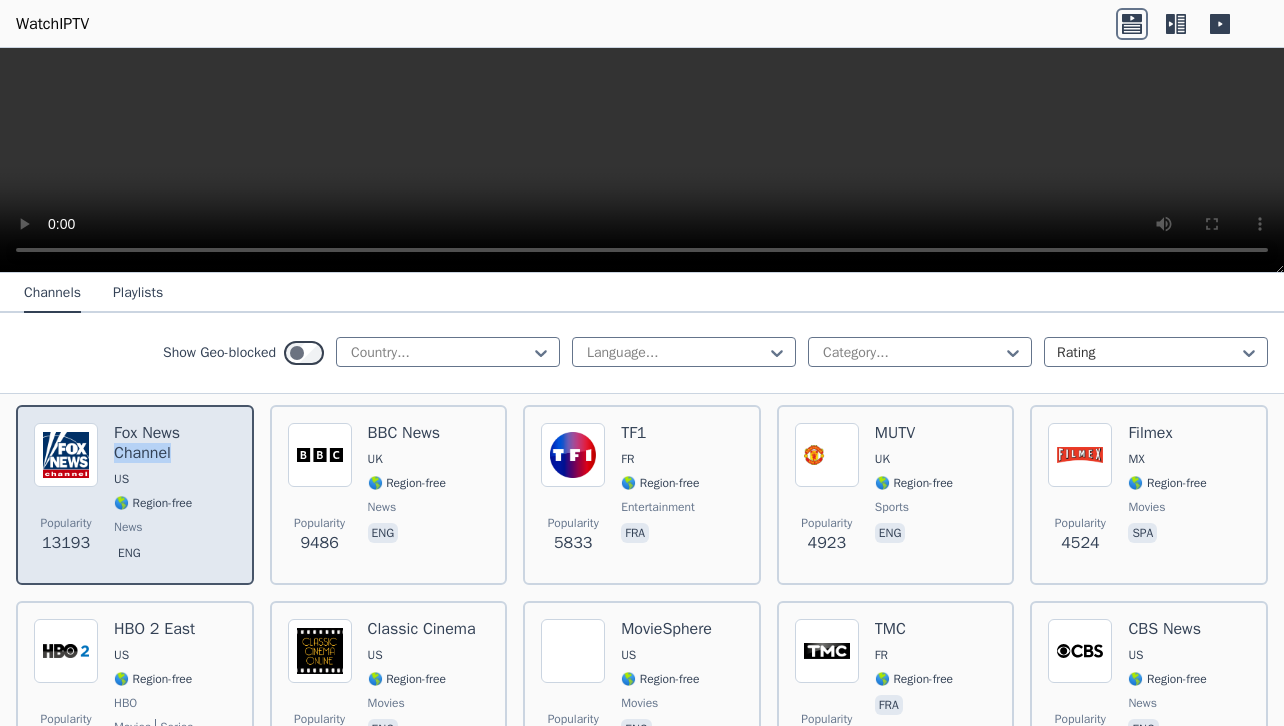 click on "Popularity 13193 Fox News Channel US 🌎 Region-free news eng" at bounding box center [135, 495] 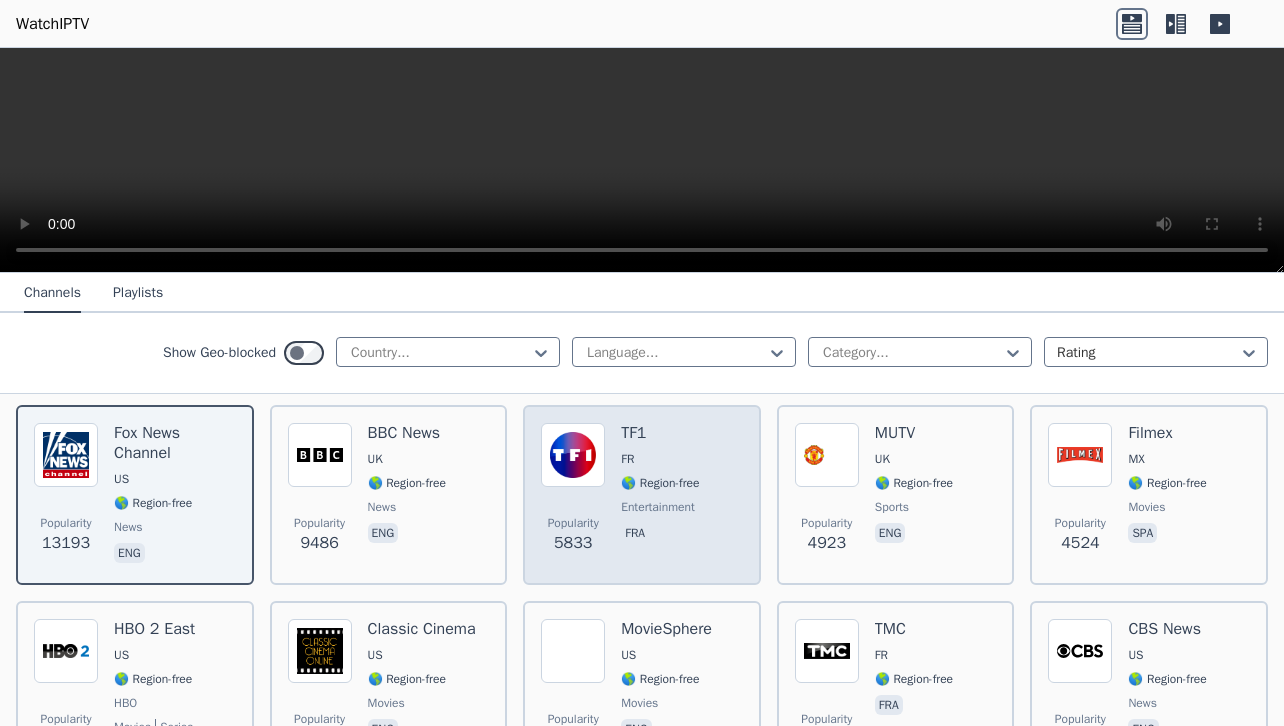 click on "TF1 FR 🌎 Region-free entertainment fra" at bounding box center [660, 495] 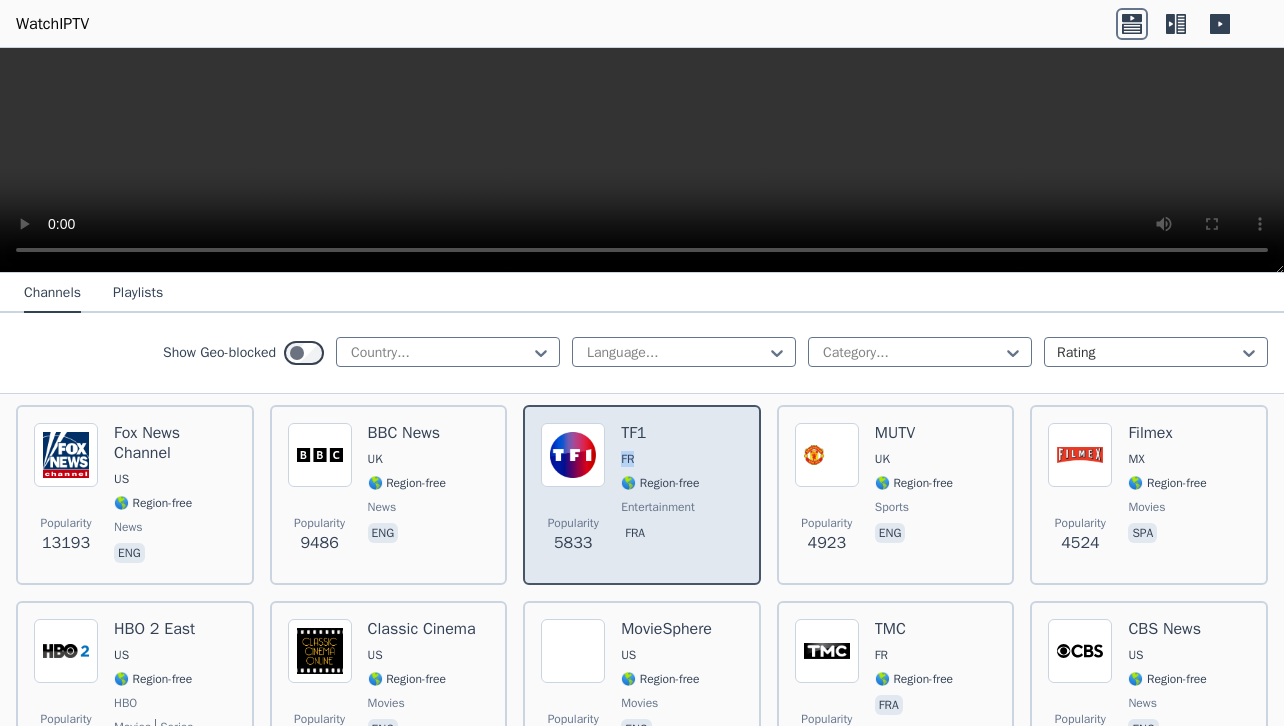 click on "TF1 FR 🌎 Region-free entertainment fra" at bounding box center [660, 495] 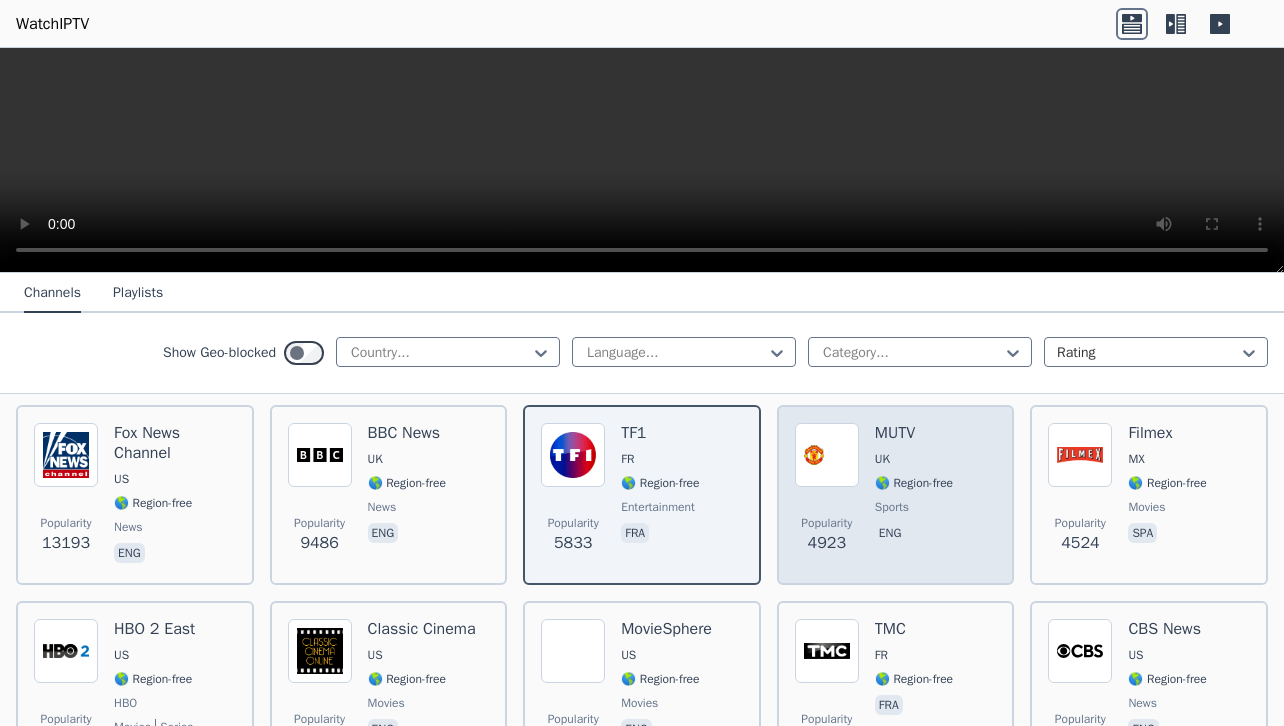 click on "Popularity 4923 MUTV UK 🌎 Region-free sports eng" at bounding box center [896, 495] 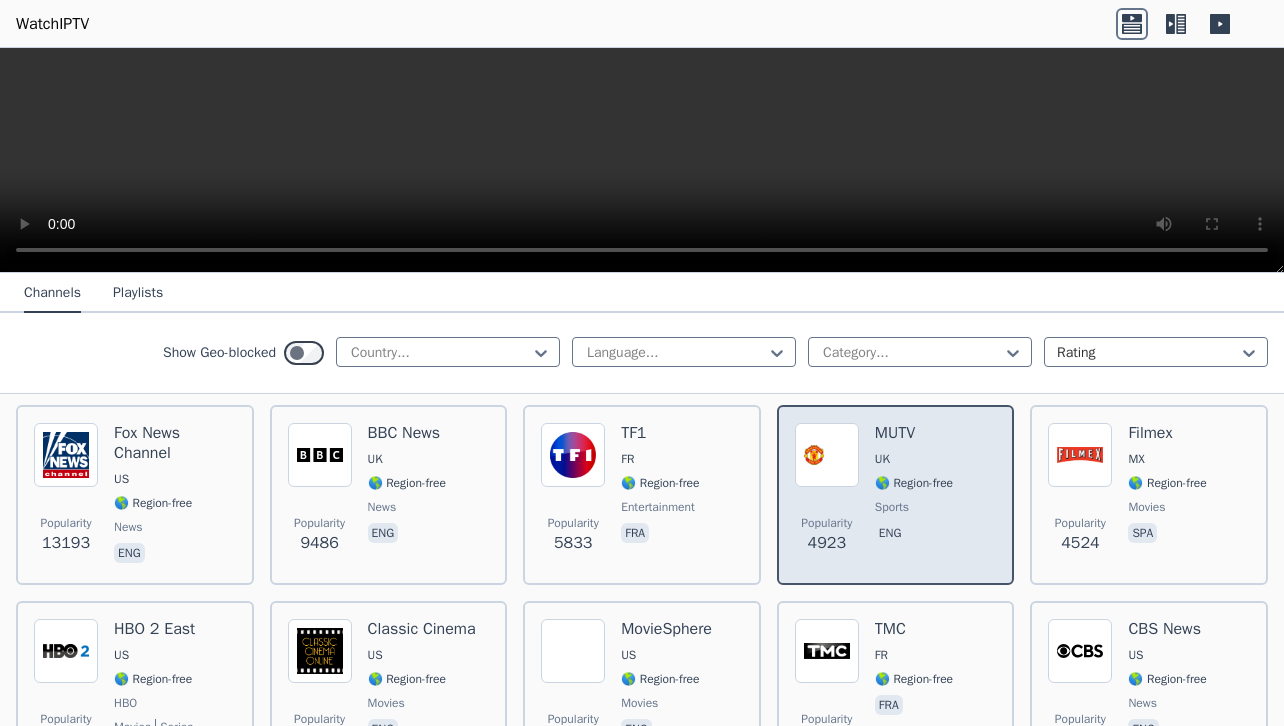 click on "Popularity 4923 MUTV UK 🌎 Region-free sports eng" at bounding box center [896, 495] 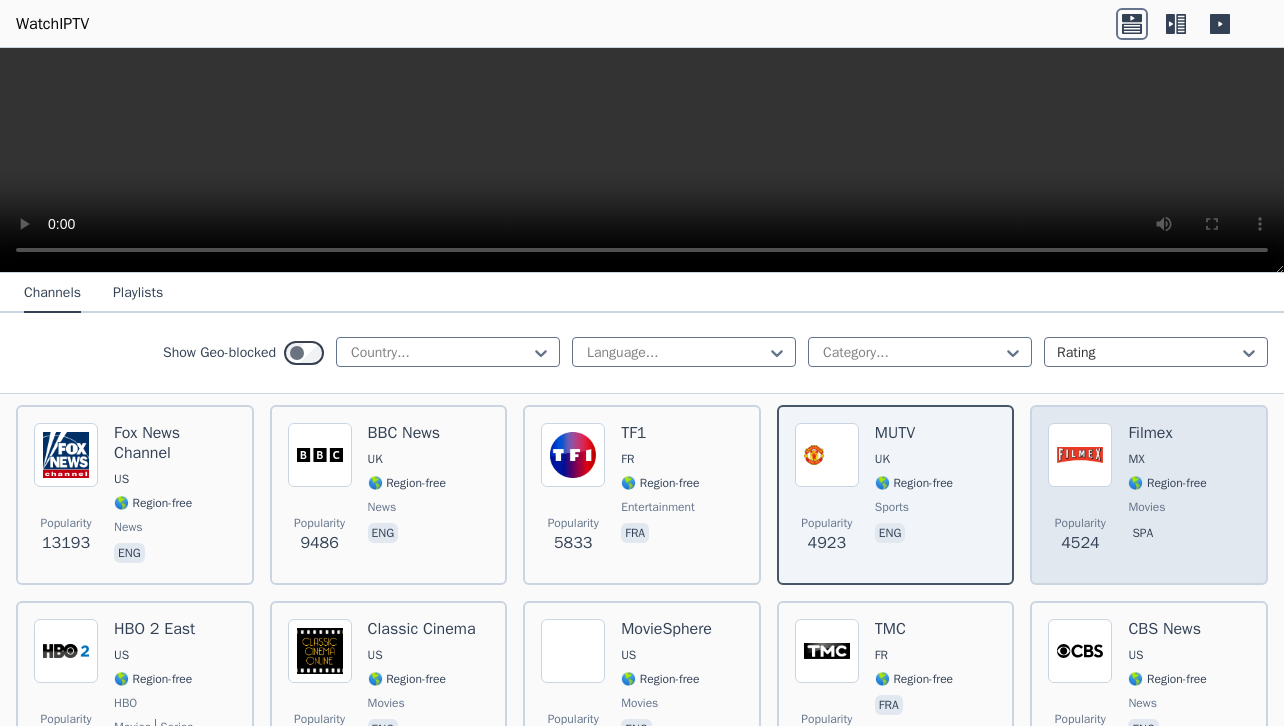 click on "🌎 Region-free" at bounding box center [1167, 483] 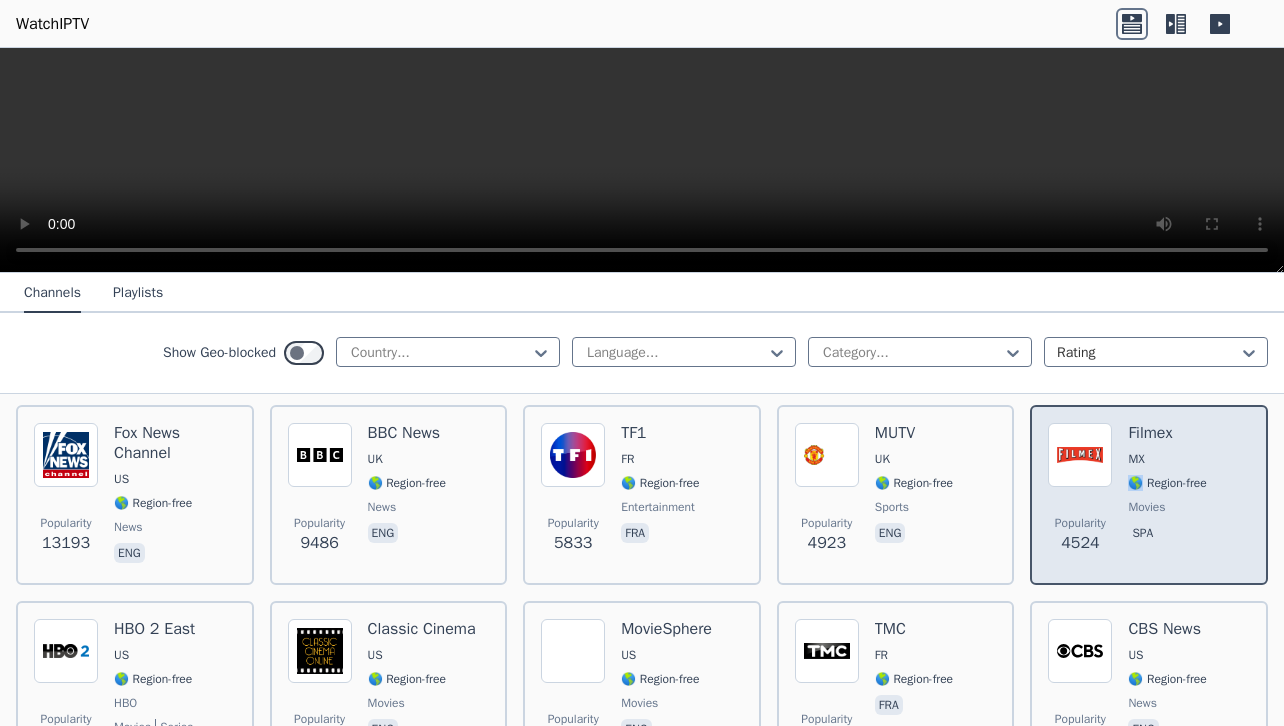 click on "🌎 Region-free" at bounding box center (1167, 483) 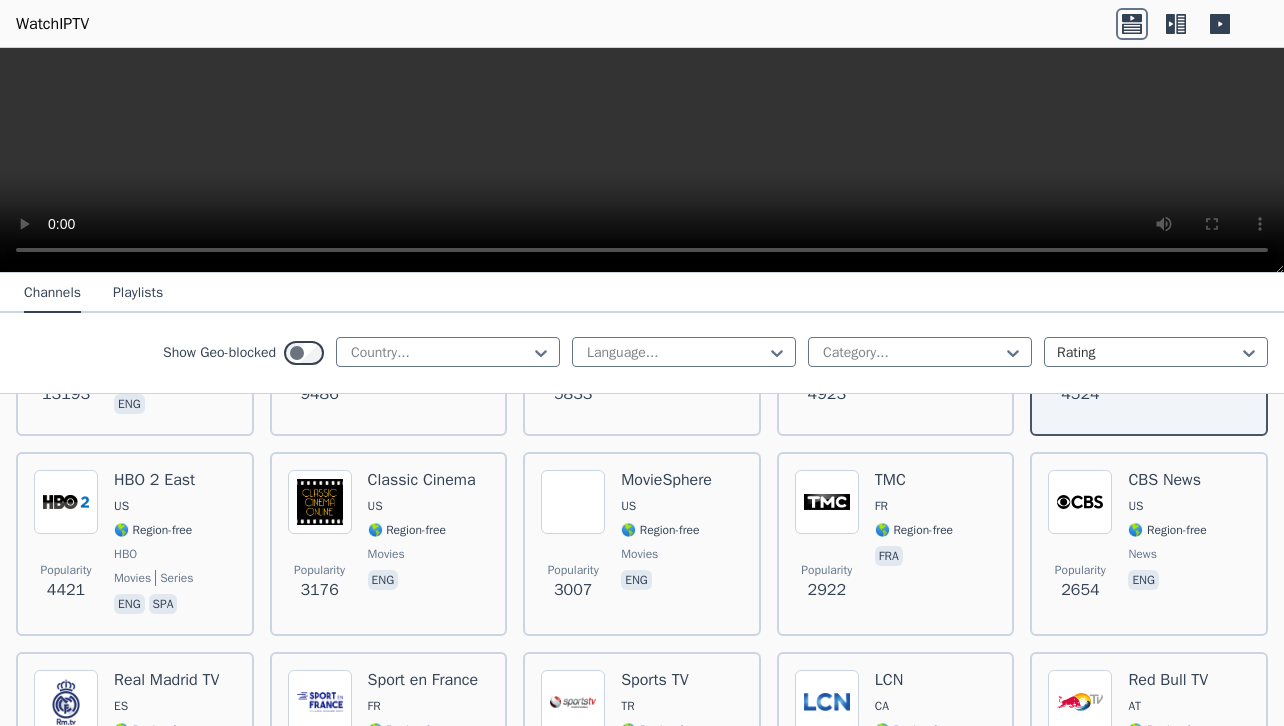 scroll, scrollTop: 456, scrollLeft: 0, axis: vertical 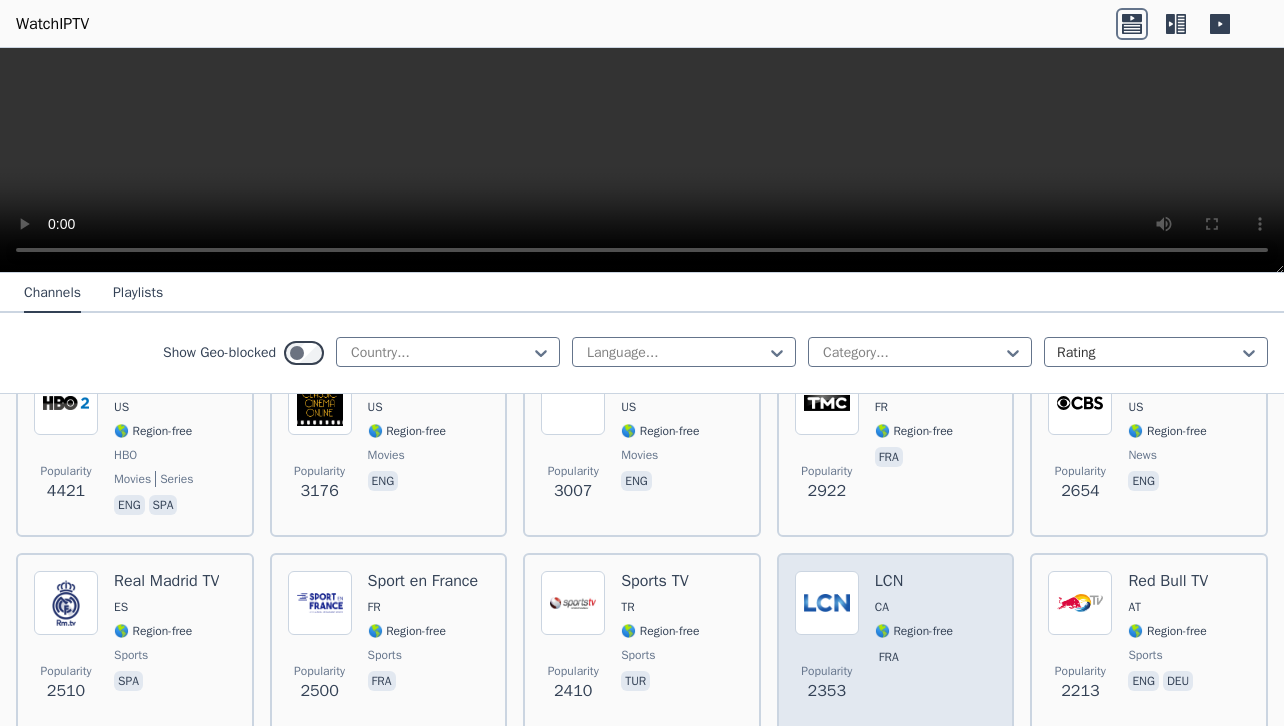 click on "LCN CA 🌎 Region-free fra" at bounding box center [914, 643] 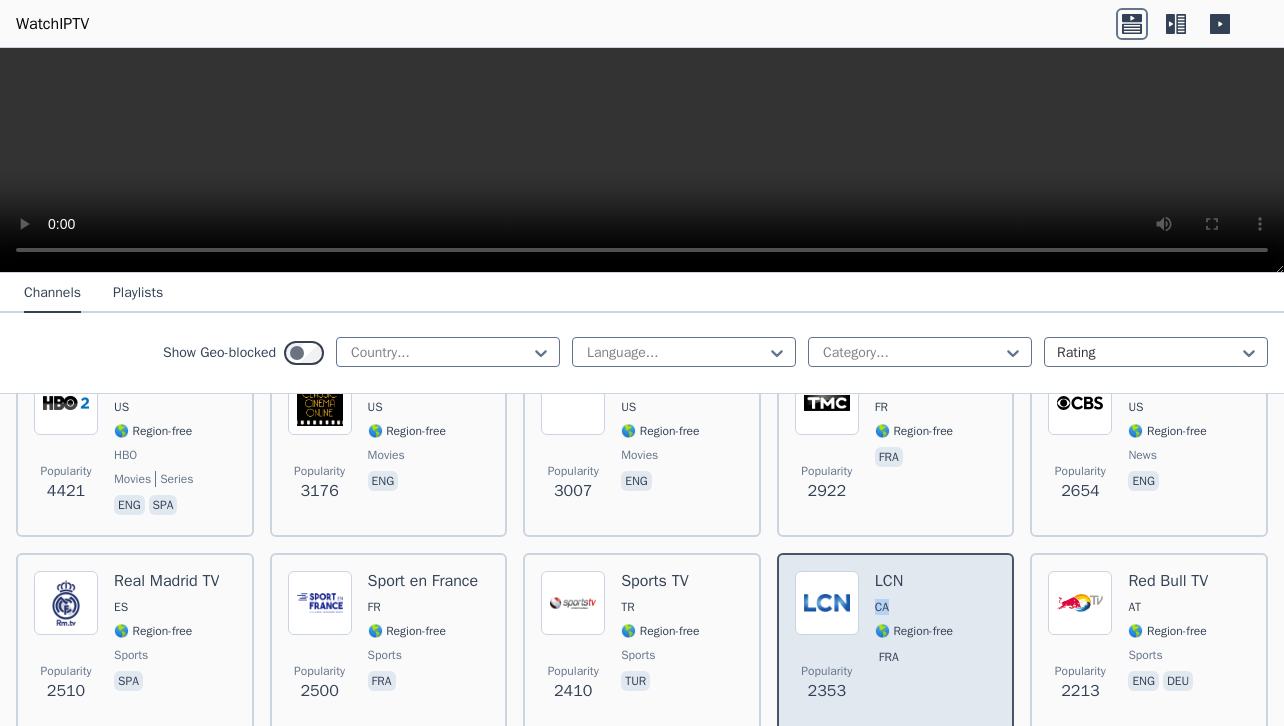 click on "LCN CA 🌎 Region-free fra" at bounding box center (914, 643) 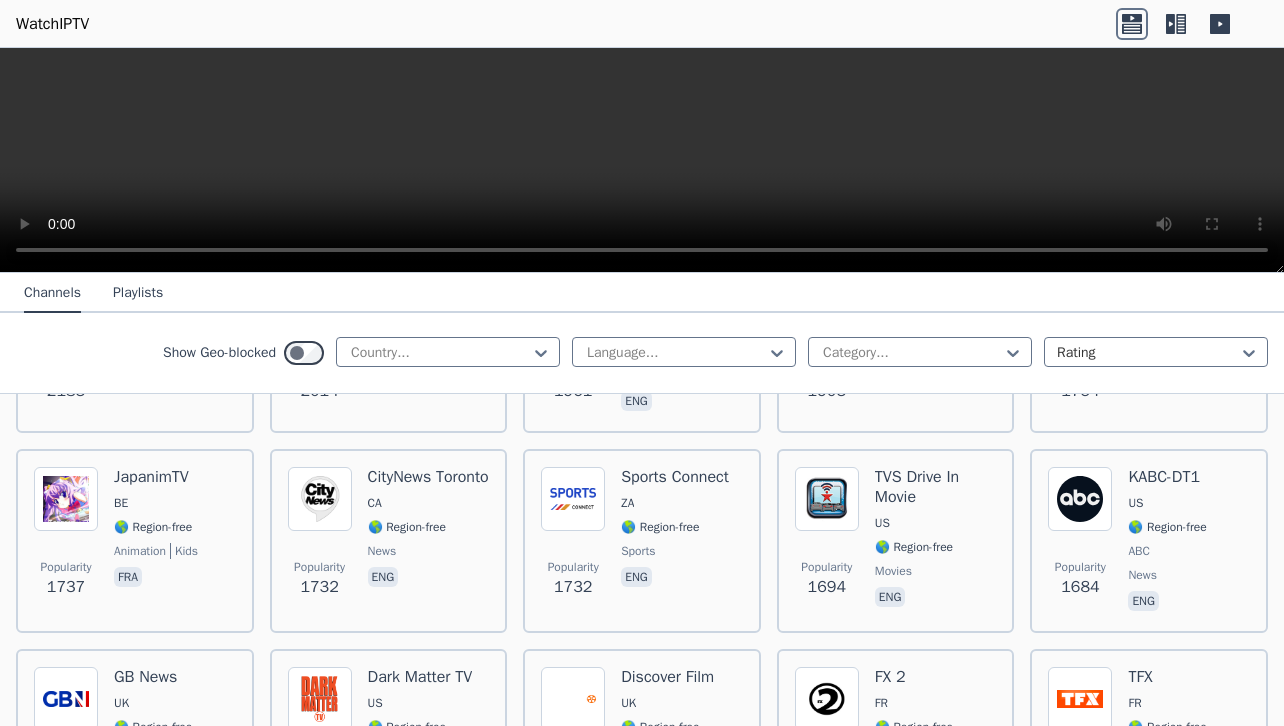 scroll, scrollTop: 1274, scrollLeft: 0, axis: vertical 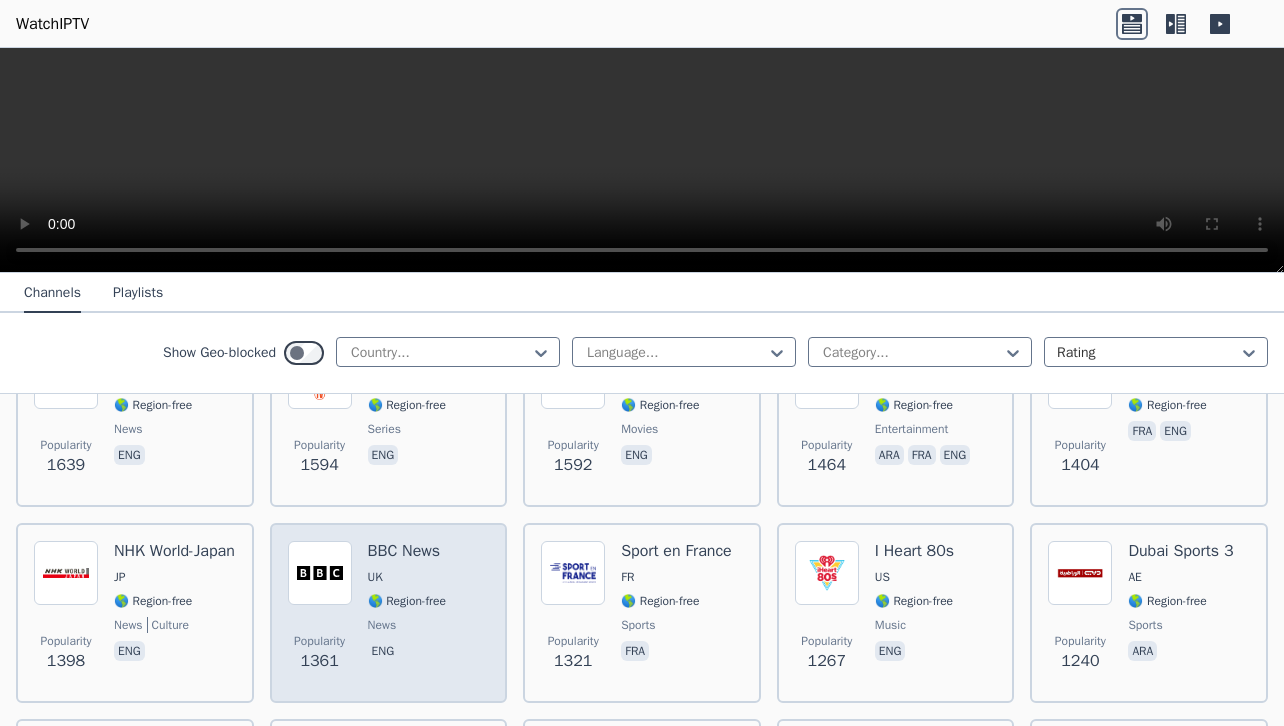 click on "UK" at bounding box center [375, 577] 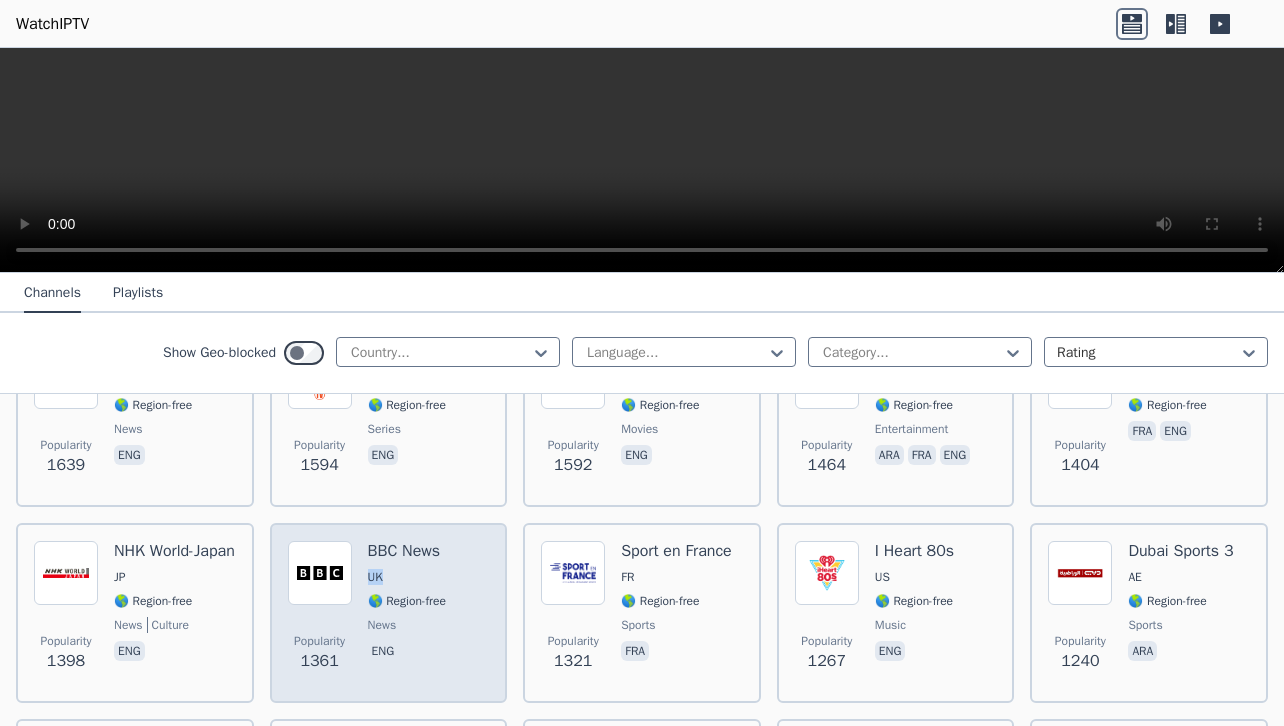 click on "UK" at bounding box center (375, 577) 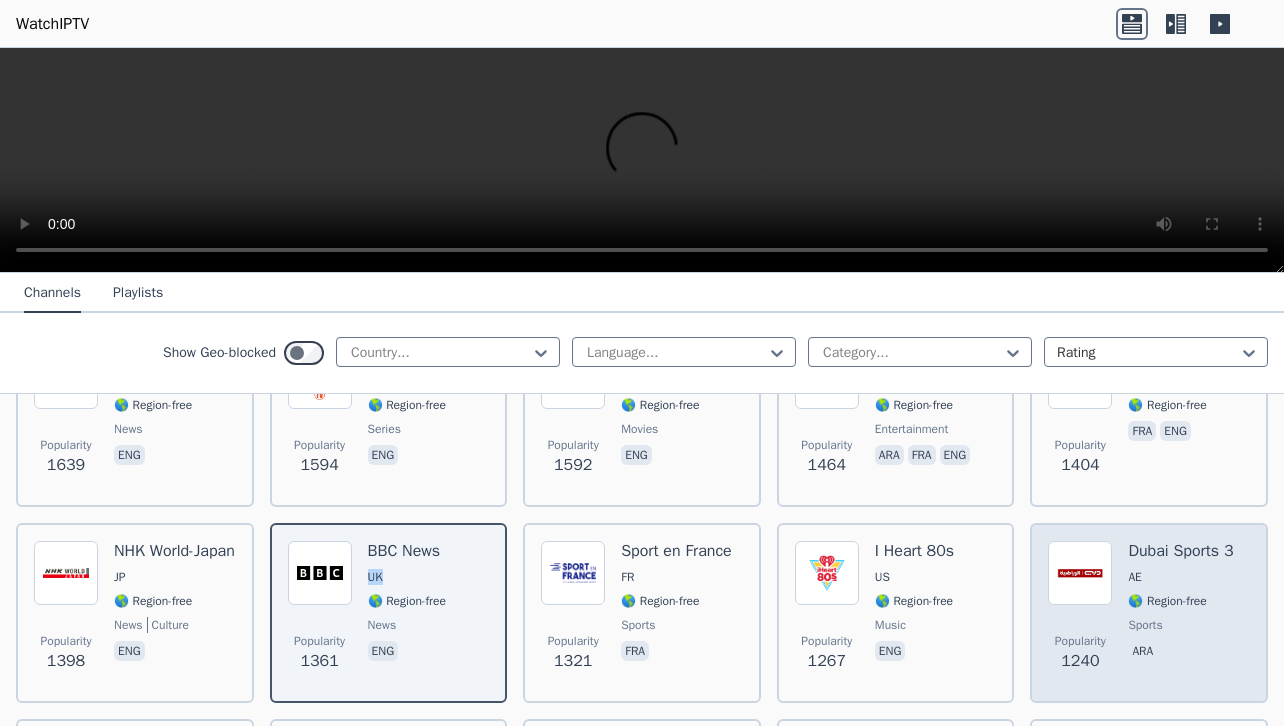 click at bounding box center (1080, 573) 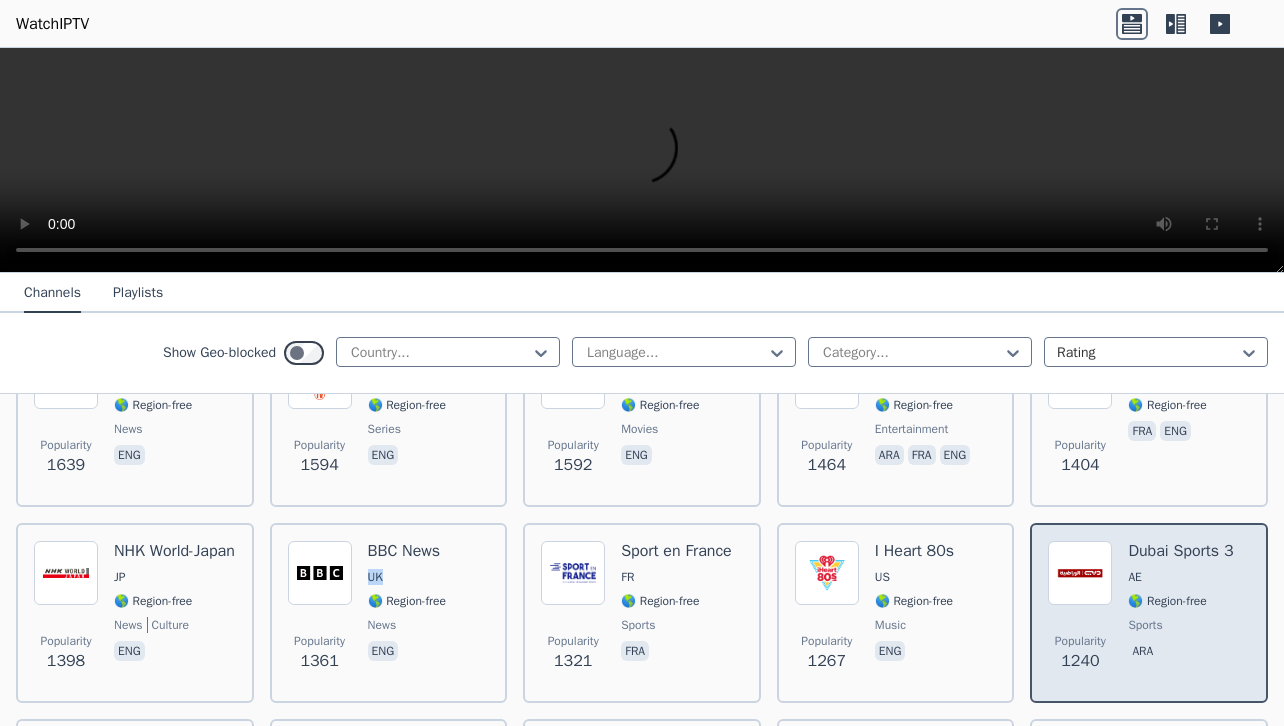 click at bounding box center (1080, 573) 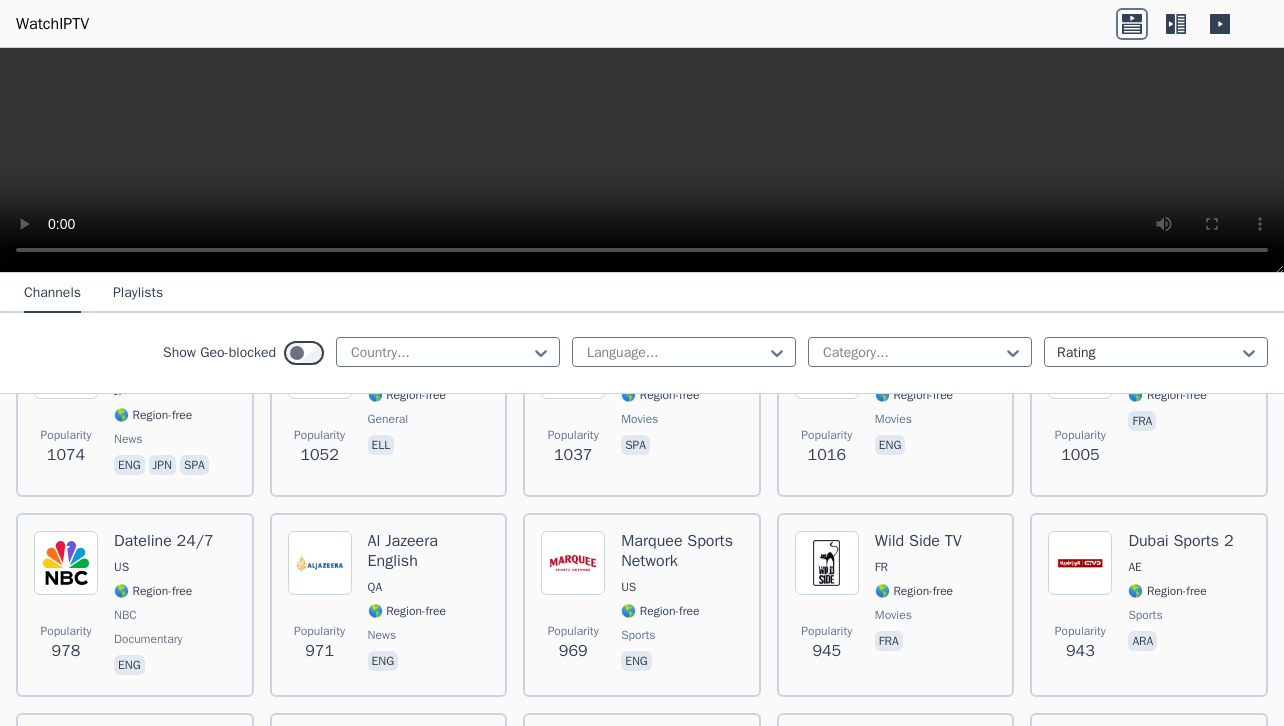 scroll, scrollTop: 2092, scrollLeft: 0, axis: vertical 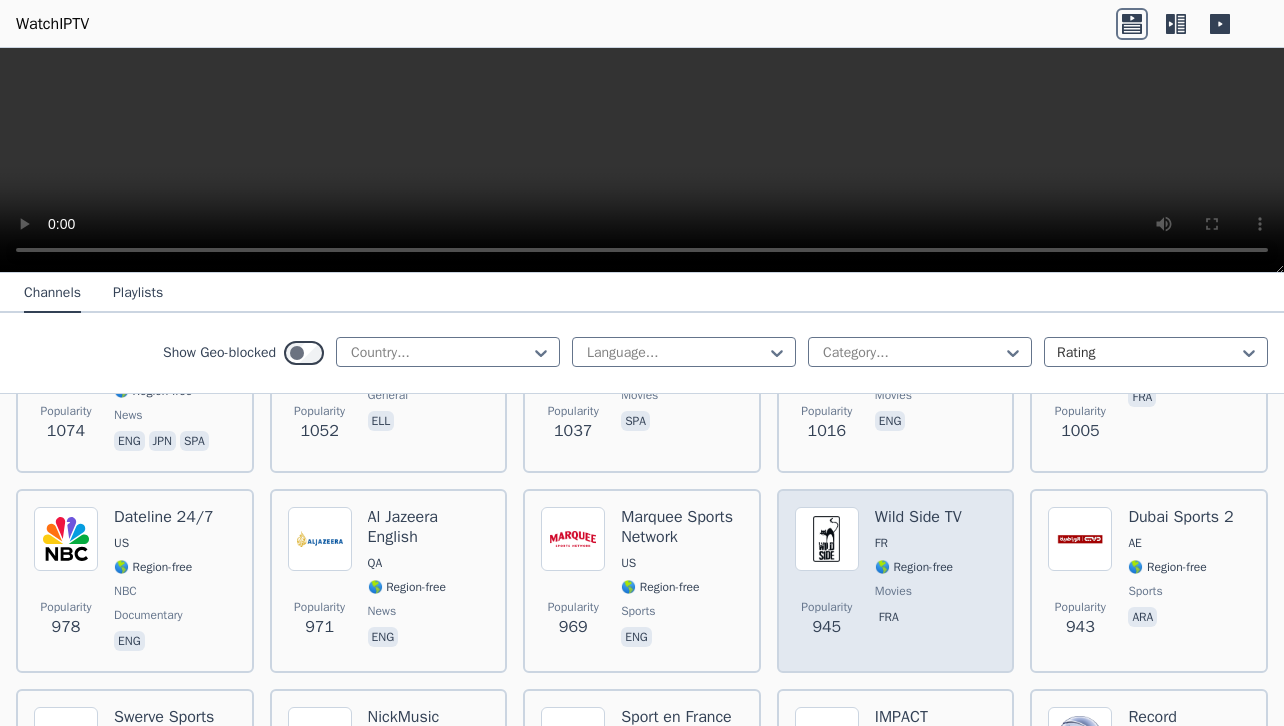 click on "Wild Side TV FR 🌎 Region-free movies fra" at bounding box center [918, 581] 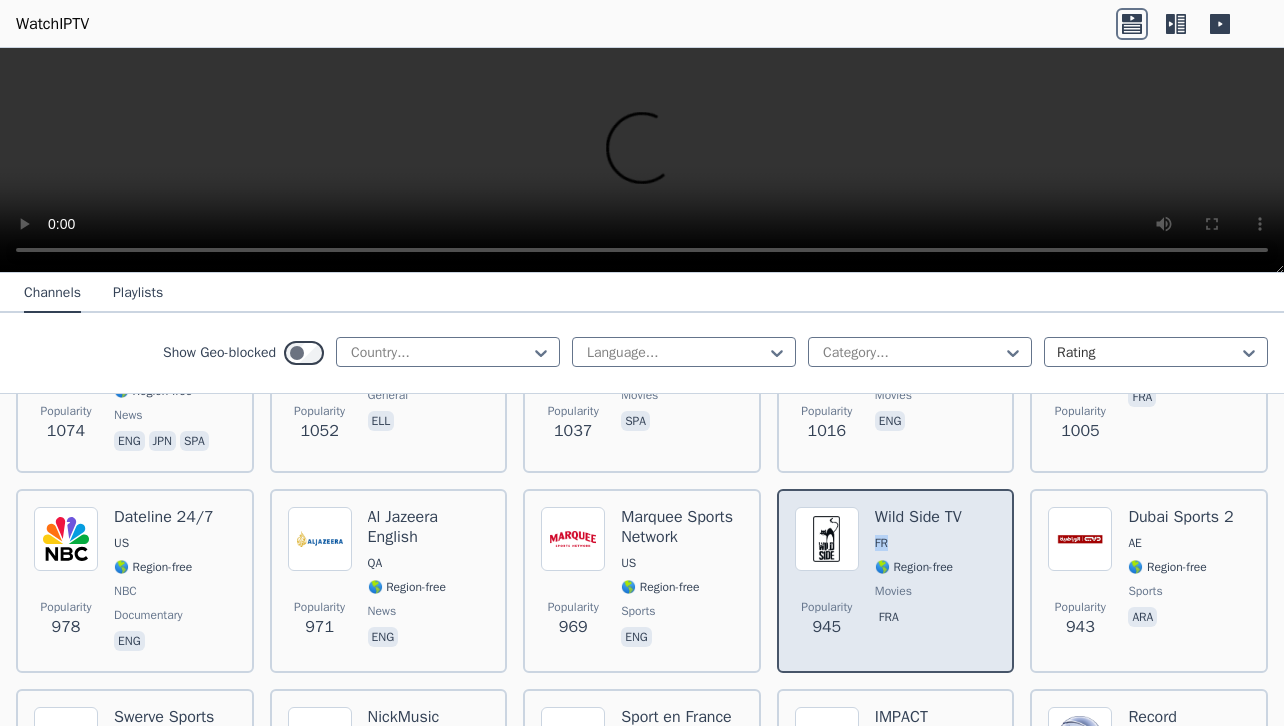click on "Wild Side TV FR 🌎 Region-free movies fra" at bounding box center [918, 581] 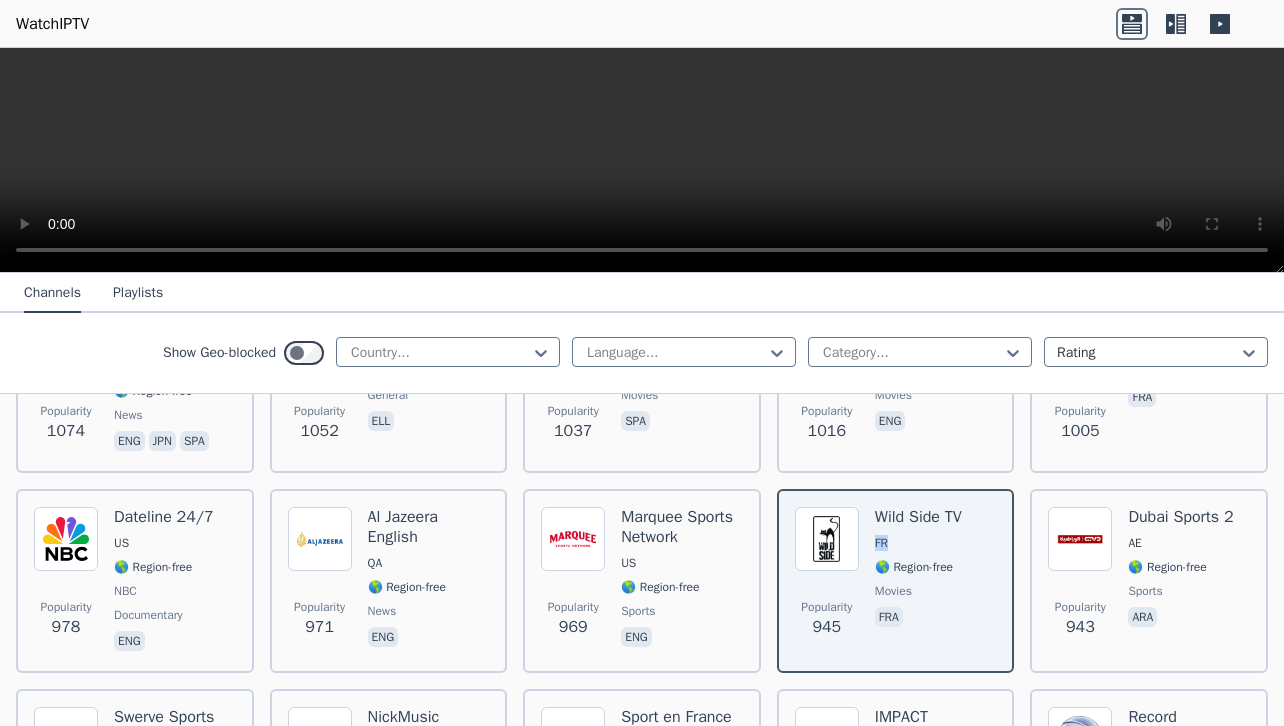 click on "Playlists" at bounding box center (138, 294) 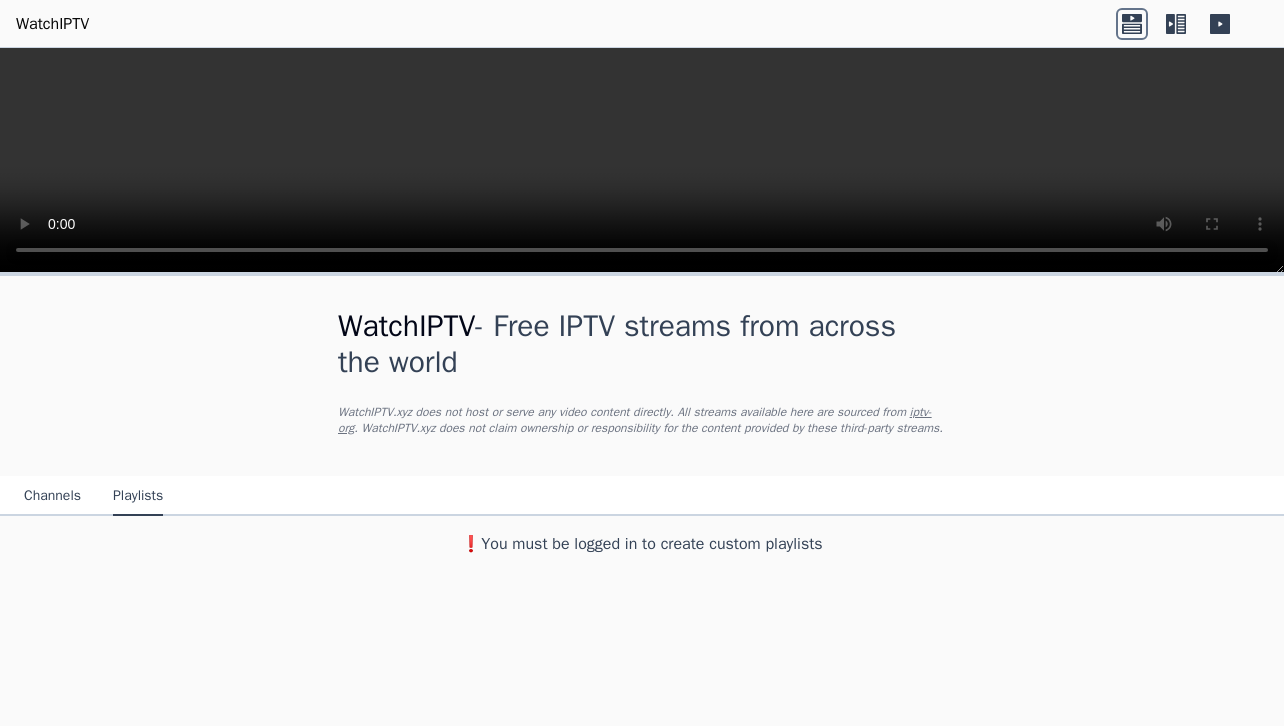scroll, scrollTop: 0, scrollLeft: 0, axis: both 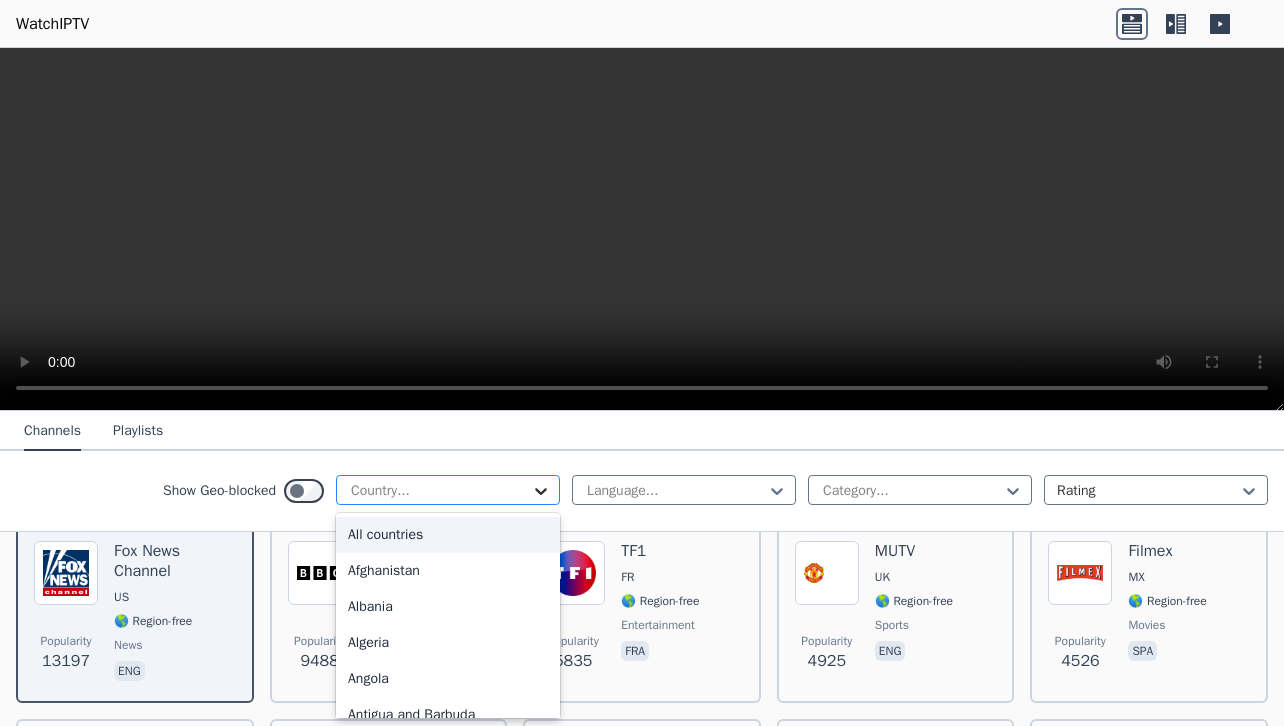 click 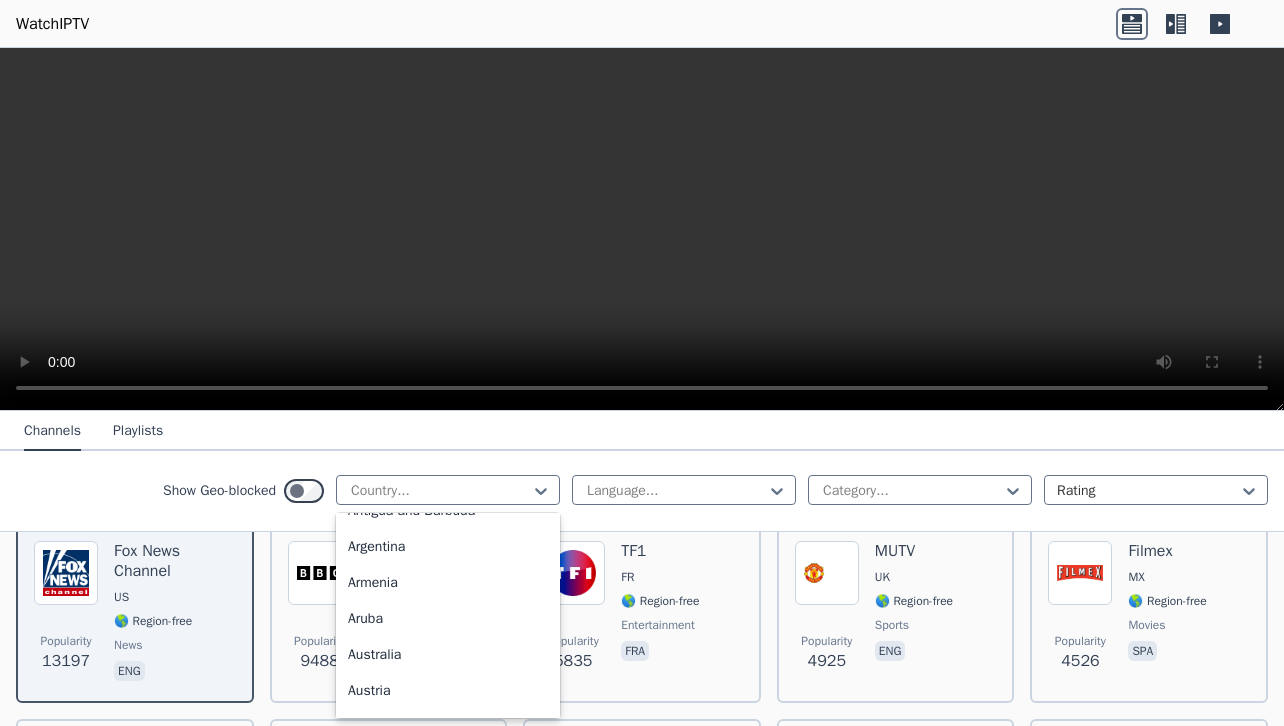scroll, scrollTop: 228, scrollLeft: 0, axis: vertical 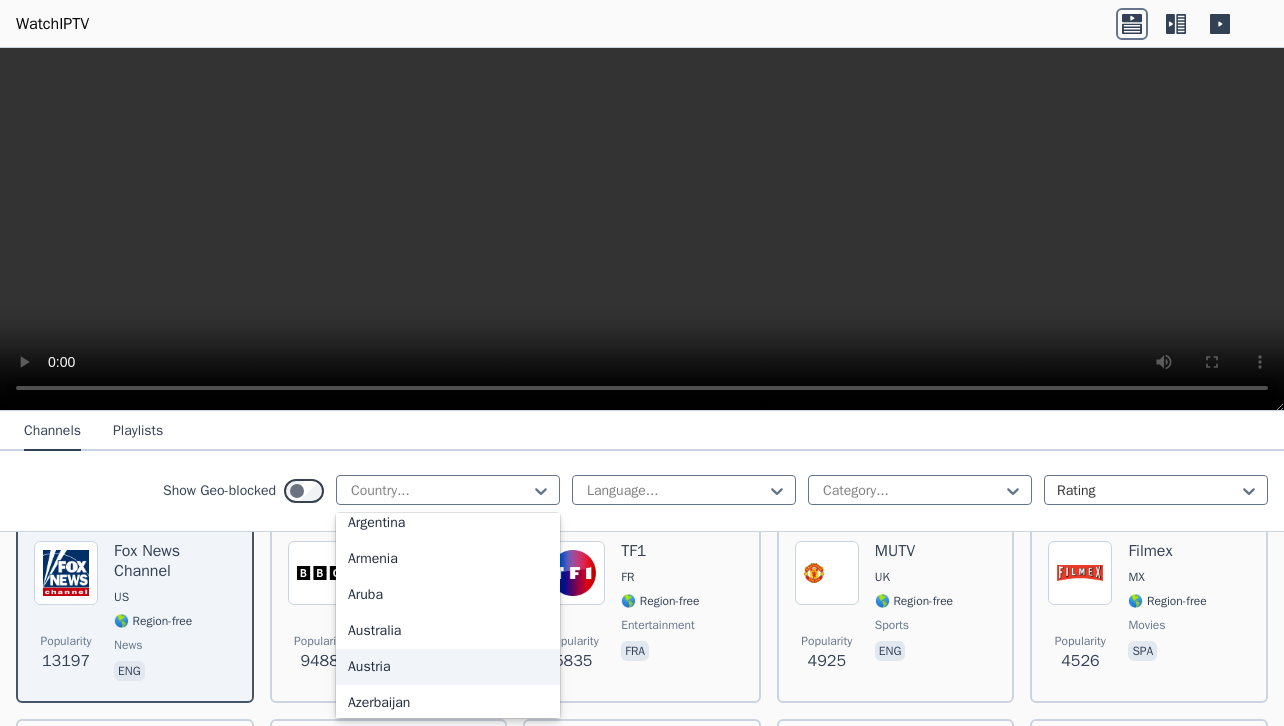 click on "Austria" at bounding box center (448, 667) 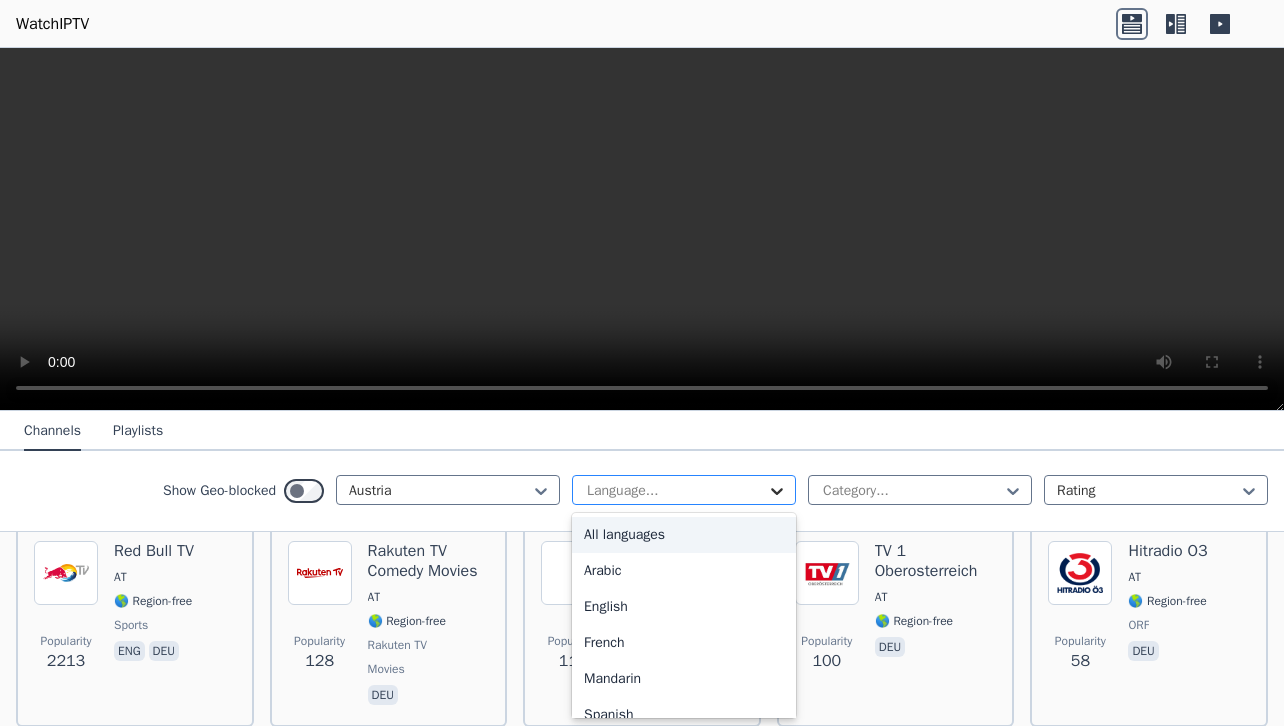 click 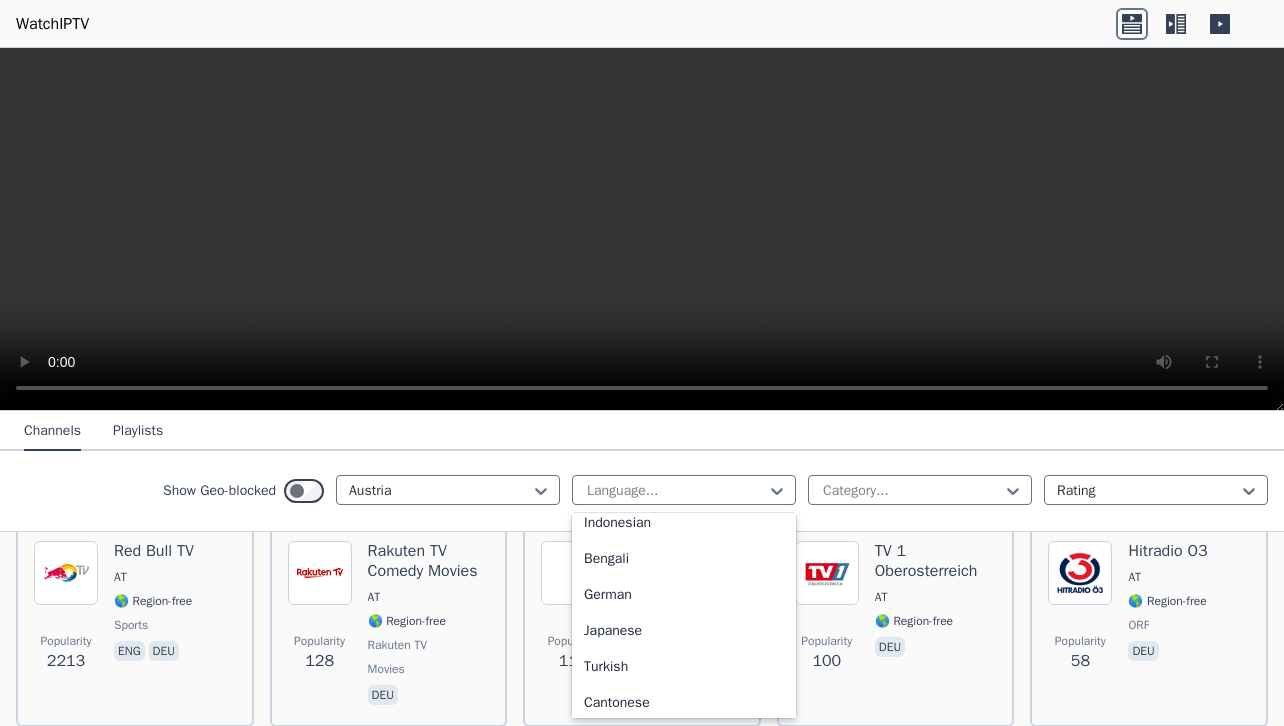 scroll, scrollTop: 367, scrollLeft: 0, axis: vertical 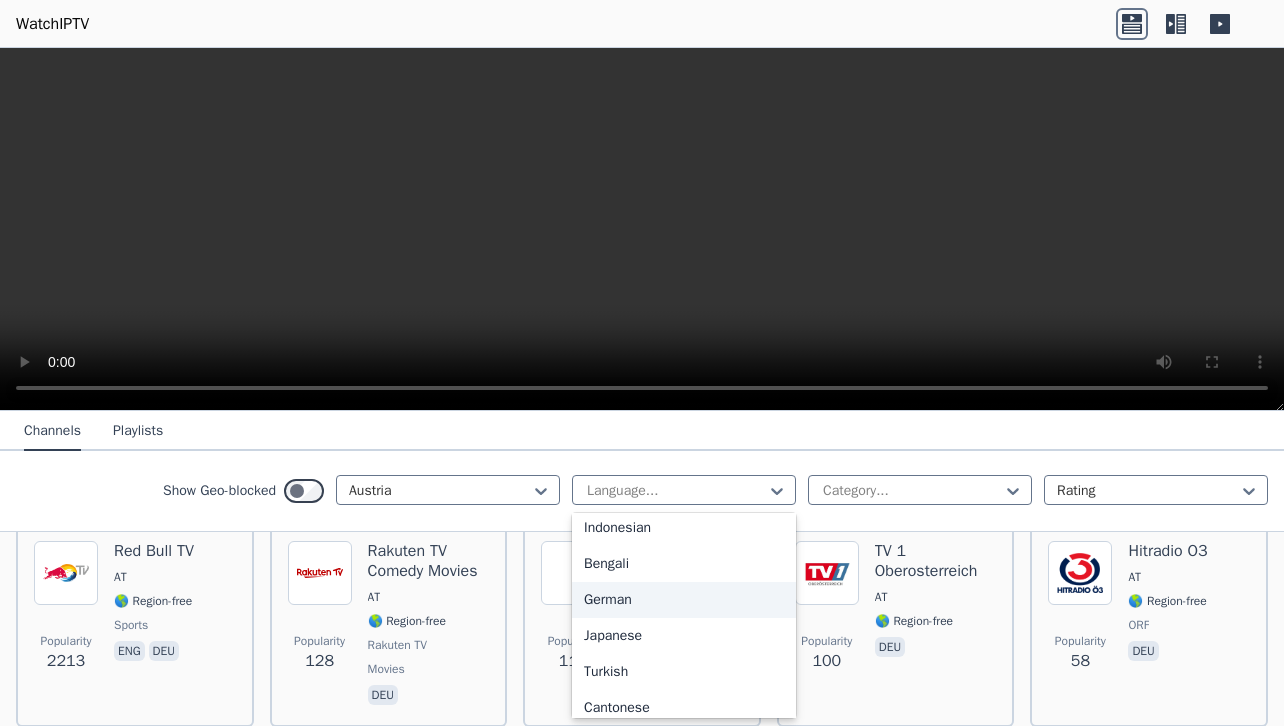 click on "German" at bounding box center [684, 600] 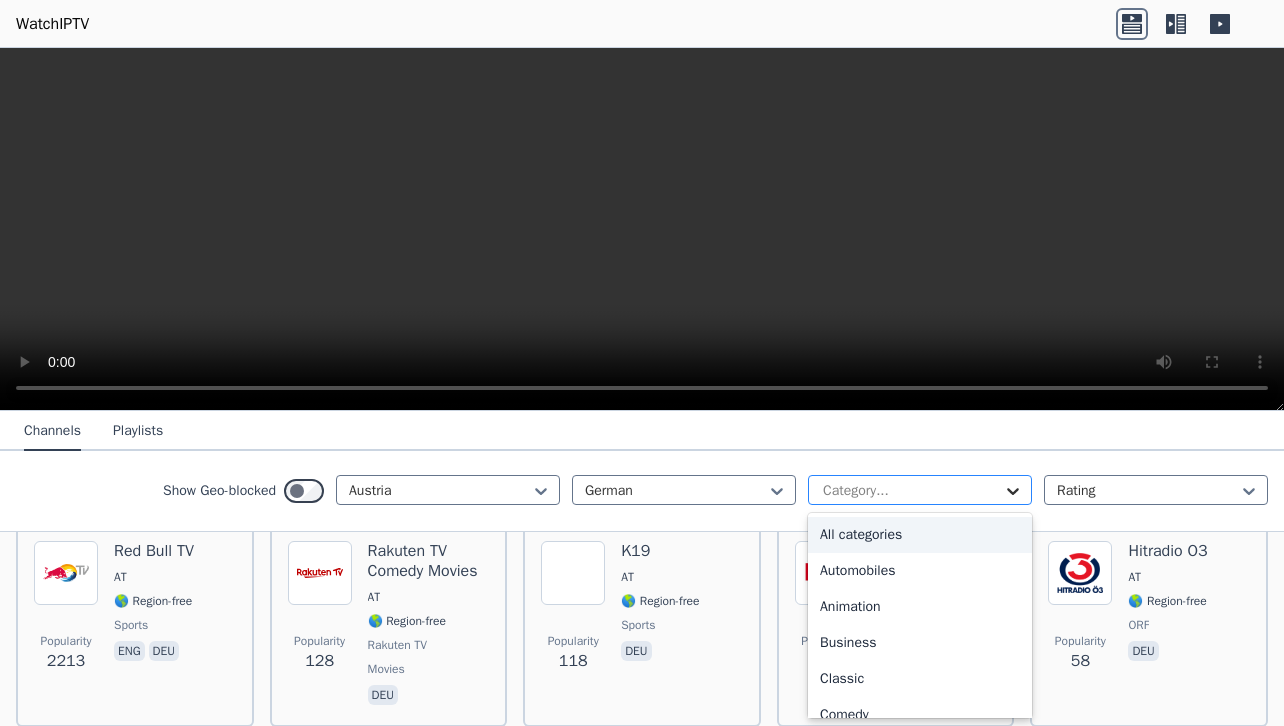 click 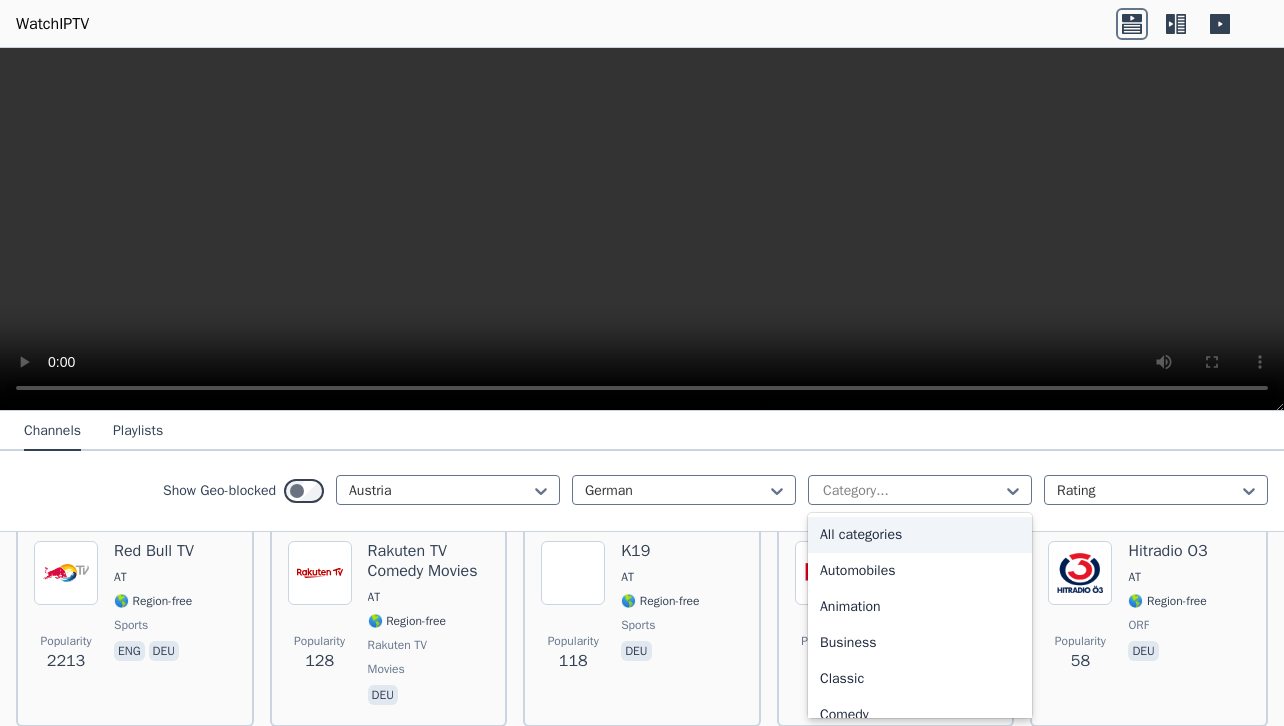 click on "All categories" at bounding box center (920, 535) 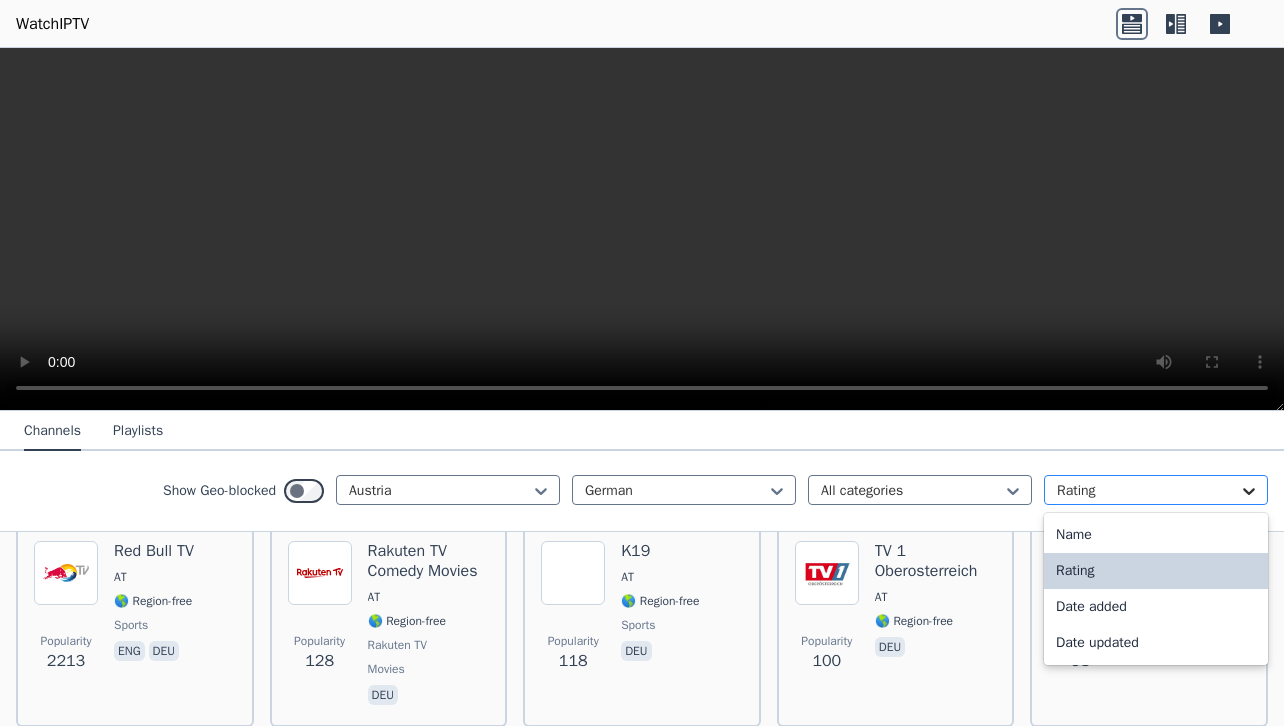 click 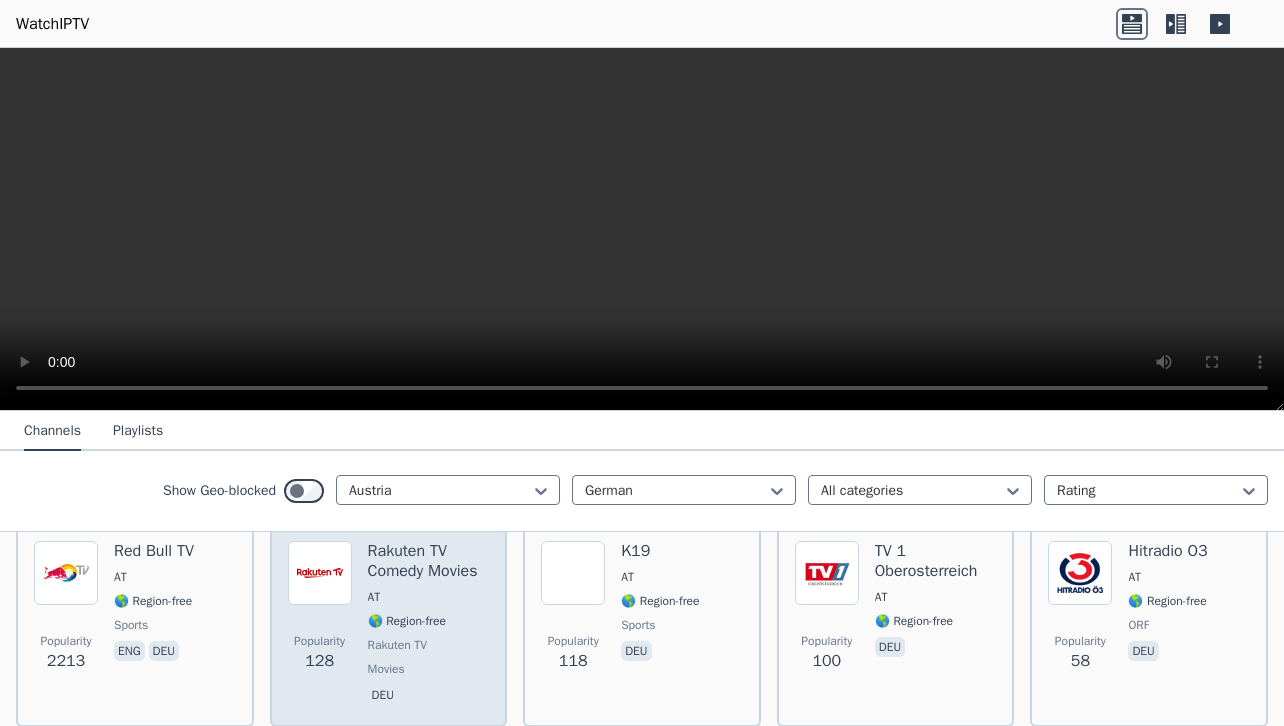 click on "Rakuten TV Comedy Movies AT 🌎 Region-free Rakuten TV movies deu" at bounding box center [429, 625] 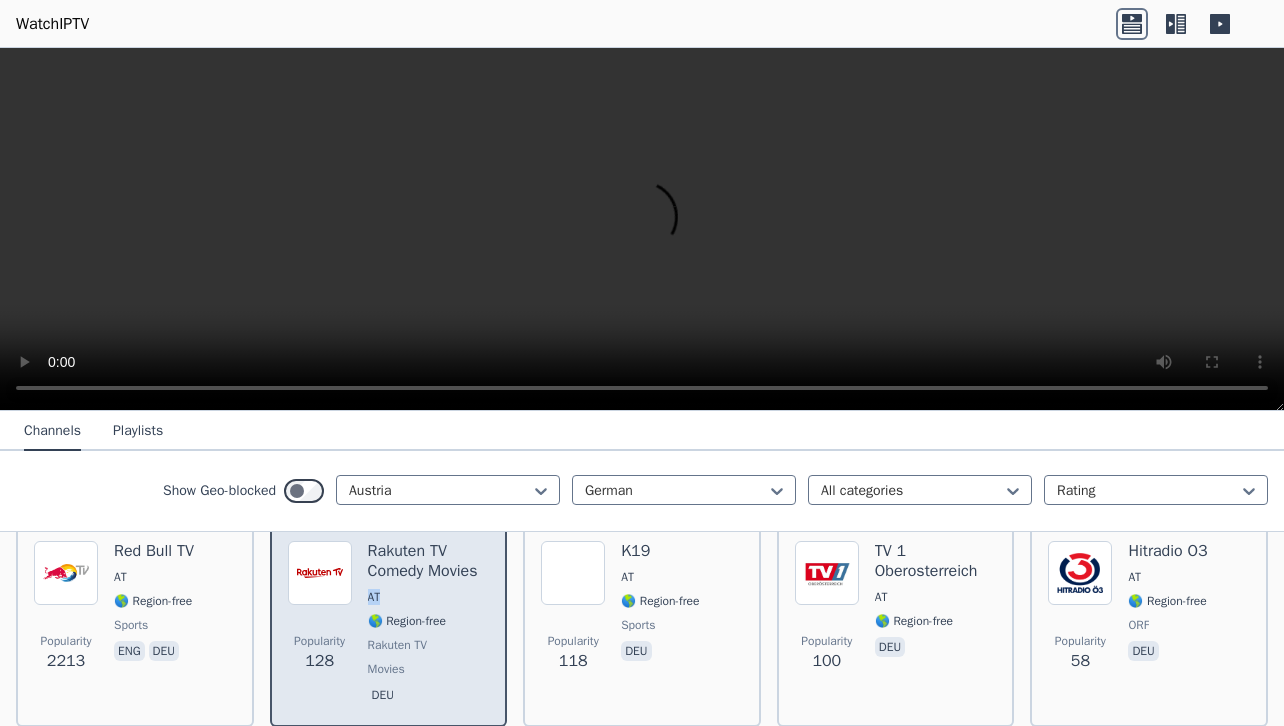 click on "Rakuten TV Comedy Movies AT 🌎 Region-free Rakuten TV movies deu" at bounding box center (429, 625) 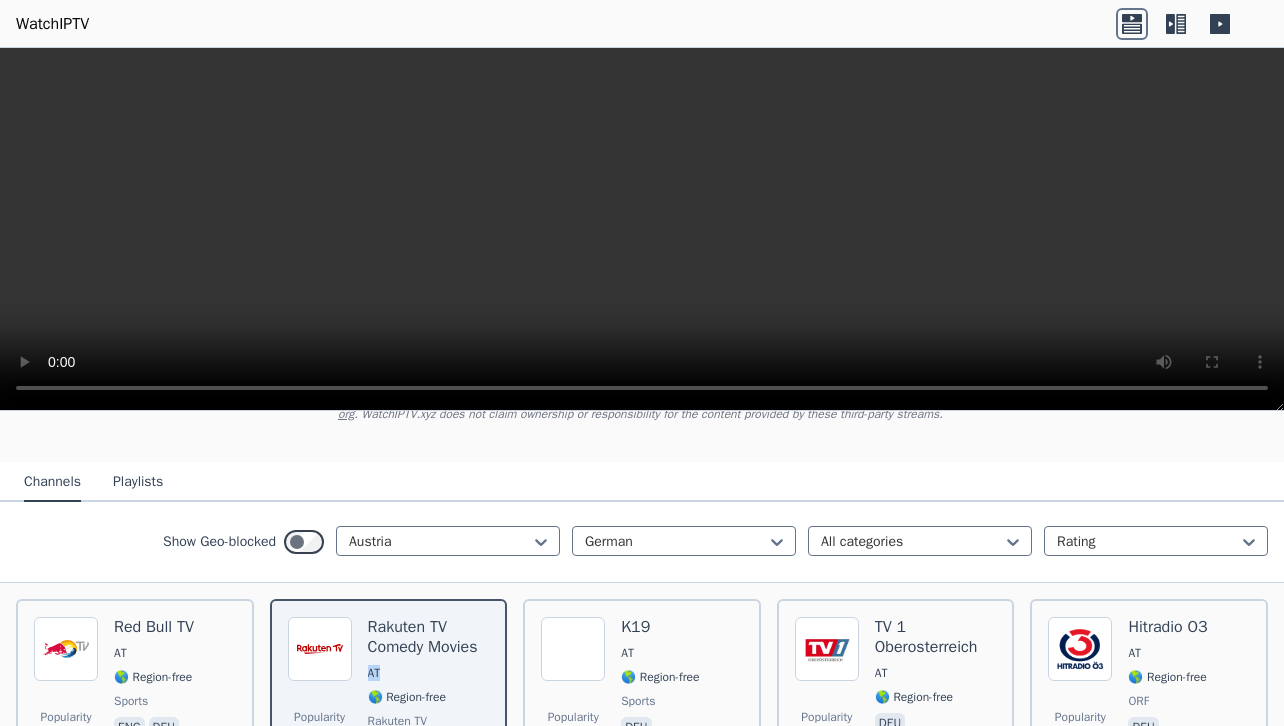 scroll, scrollTop: 124, scrollLeft: 0, axis: vertical 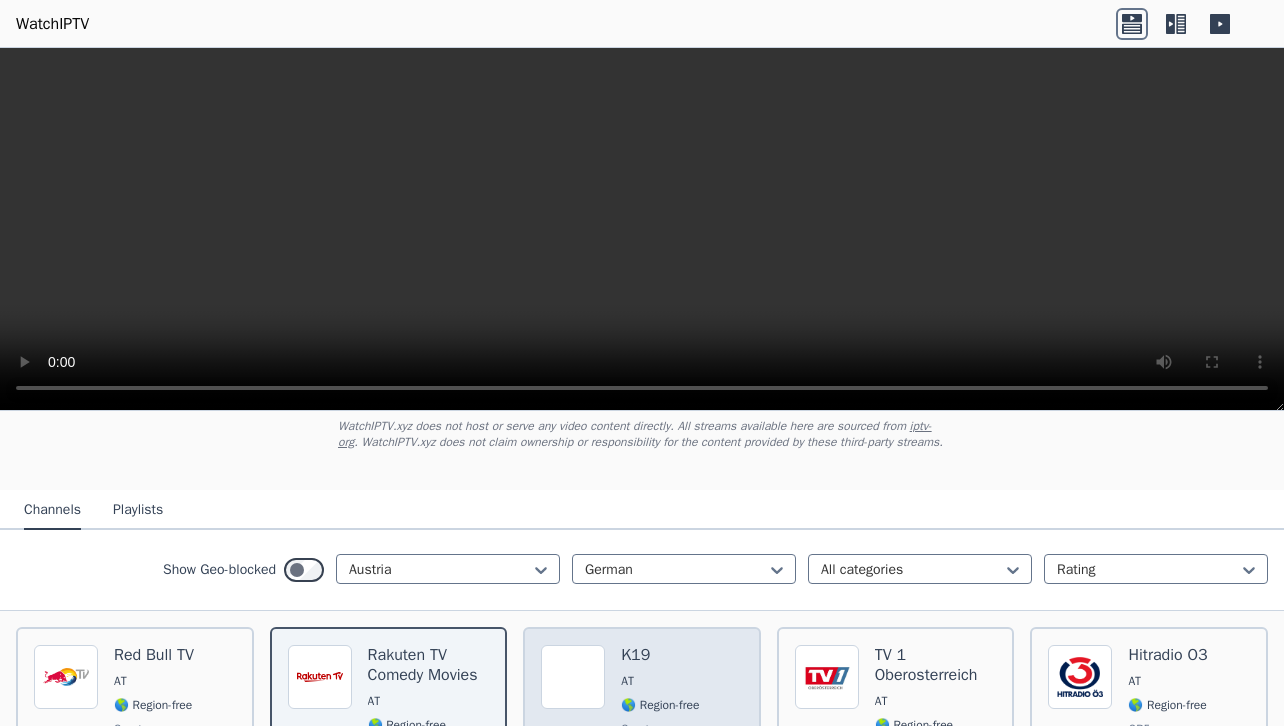 click on "K19" at bounding box center (660, 655) 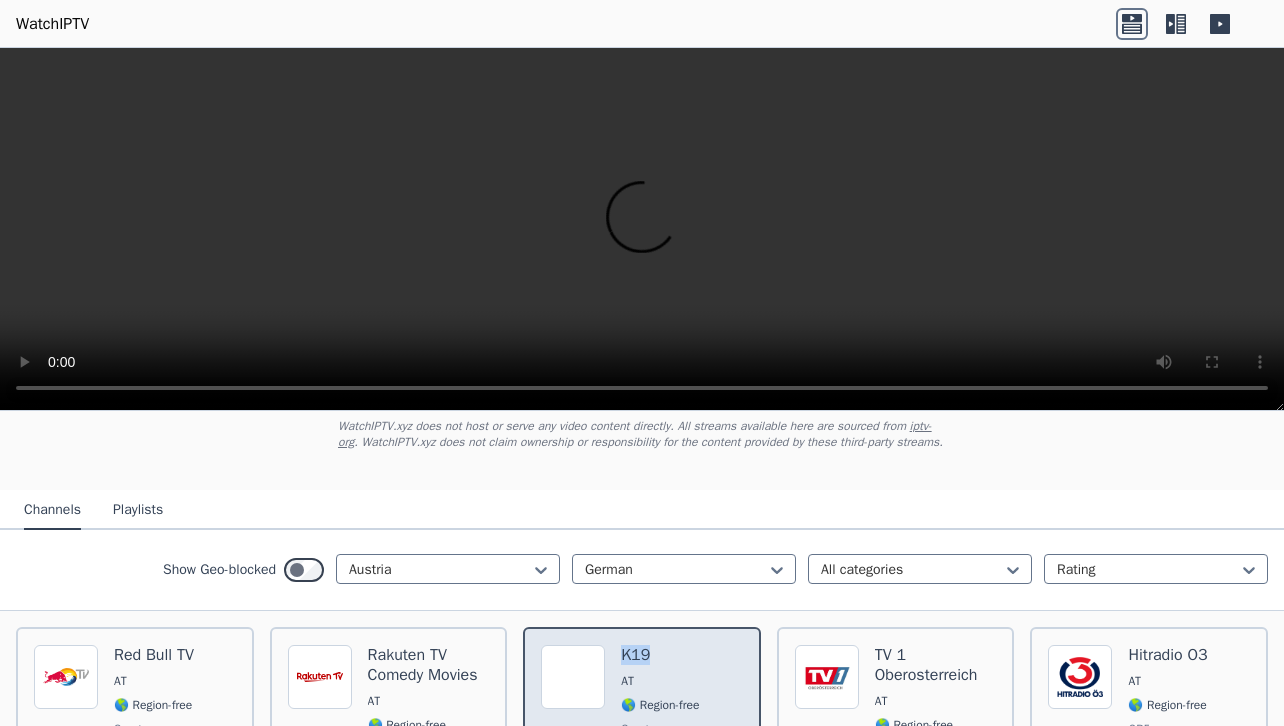 click on "K19" at bounding box center (660, 655) 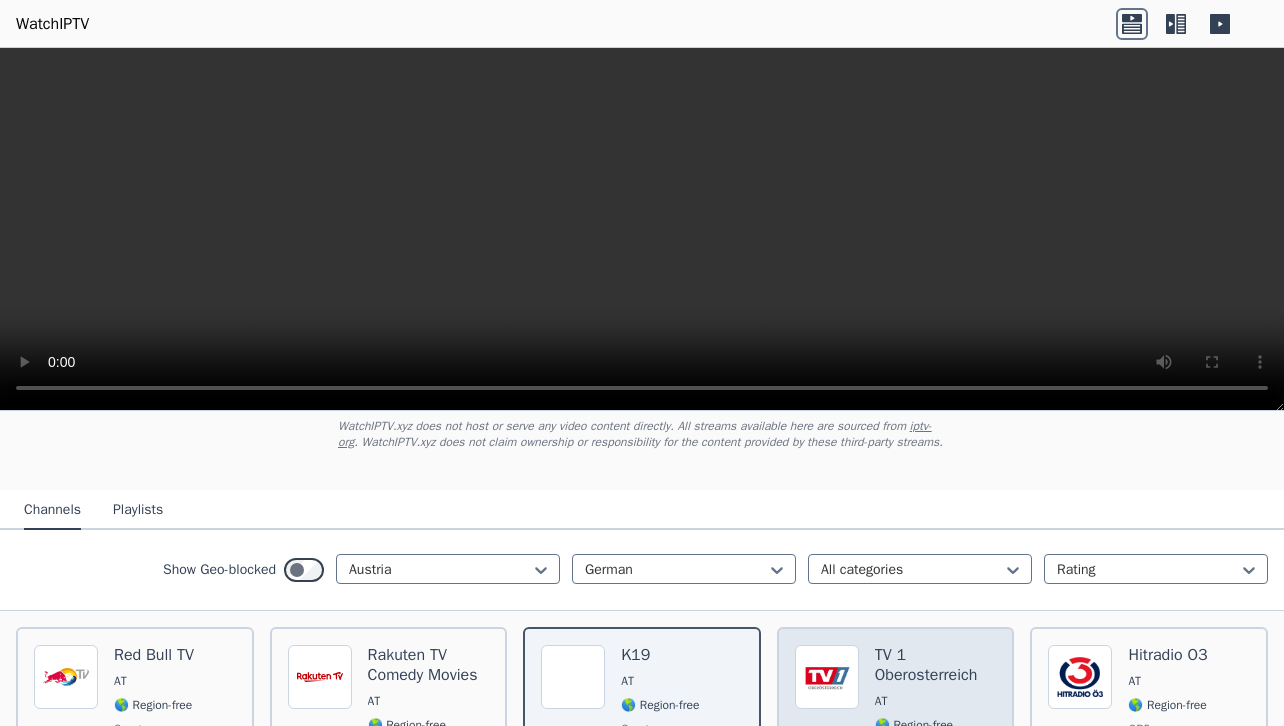 click on "TV 1 Oberosterreich" at bounding box center (936, 665) 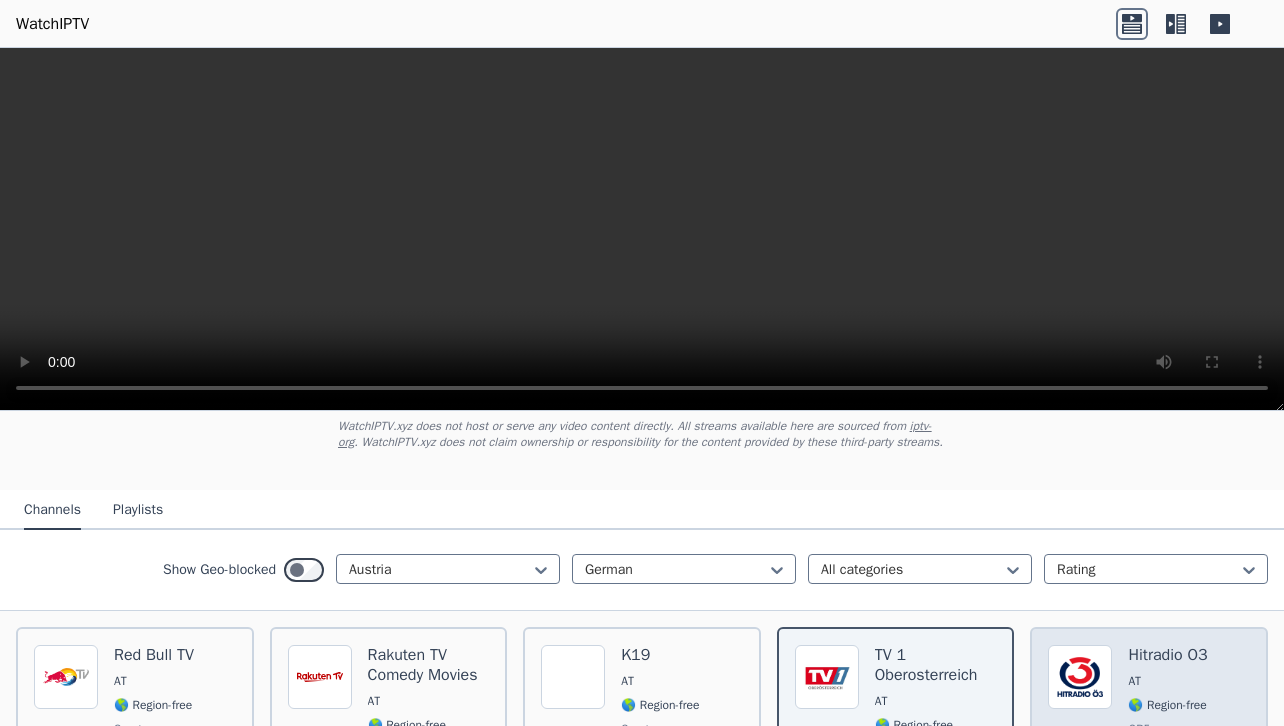 click on "Hitradio O3" at bounding box center [1167, 655] 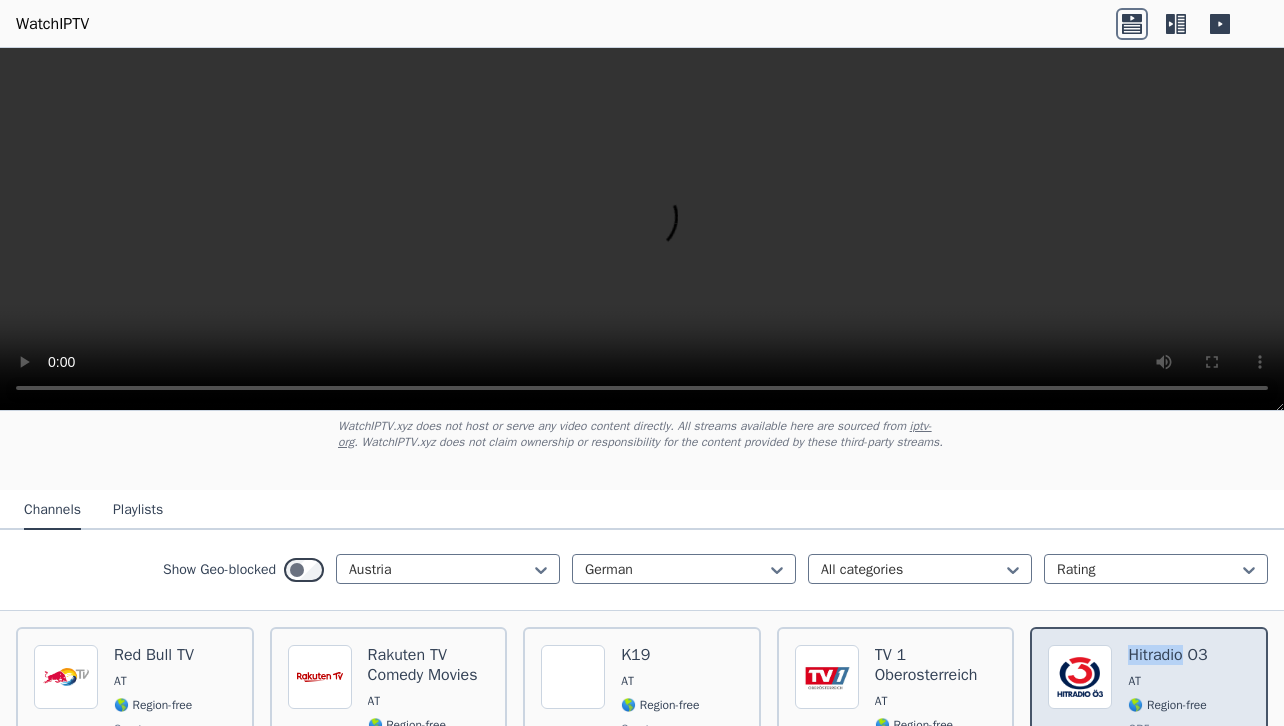 click on "Hitradio O3" at bounding box center [1167, 655] 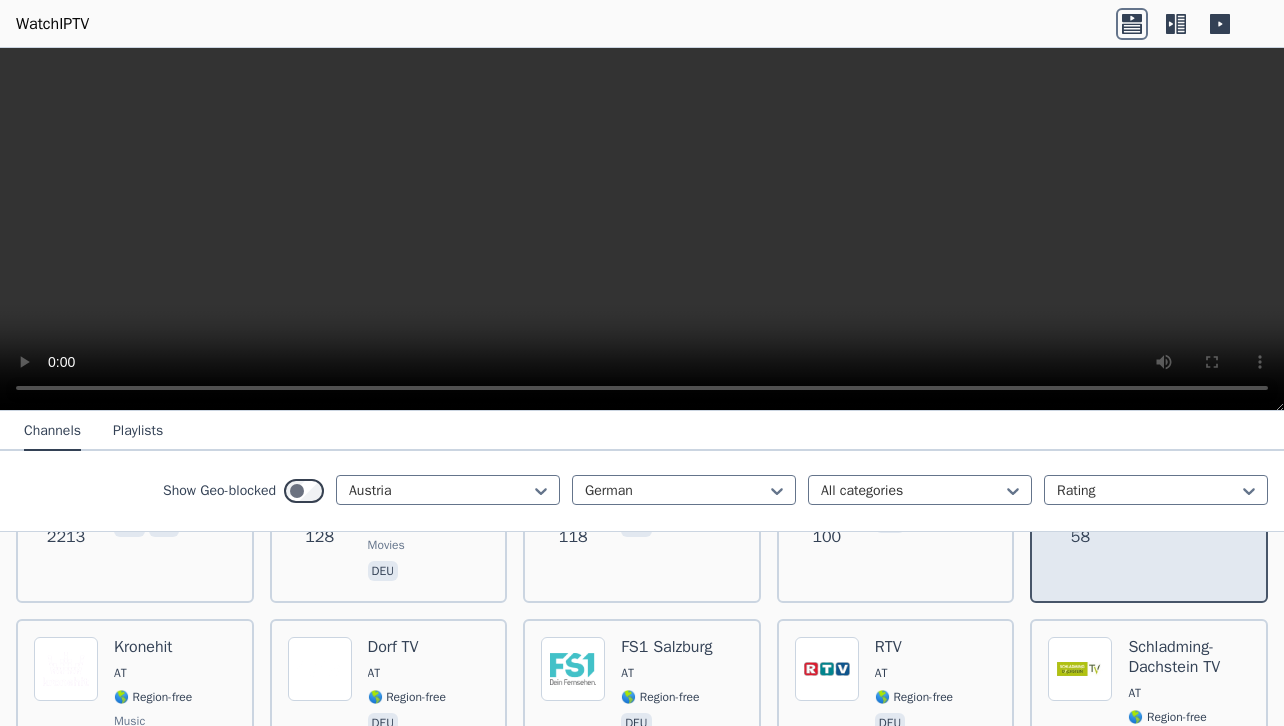 scroll, scrollTop: 466, scrollLeft: 0, axis: vertical 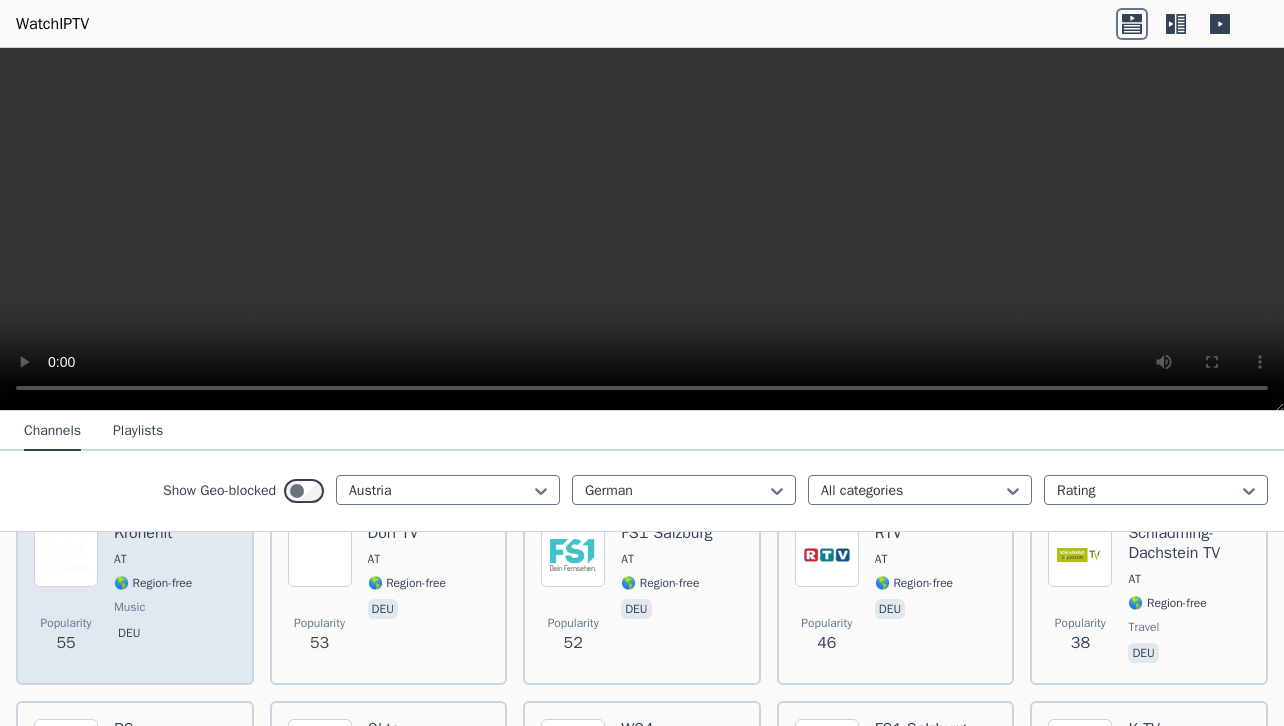 click on "AT" at bounding box center (153, 559) 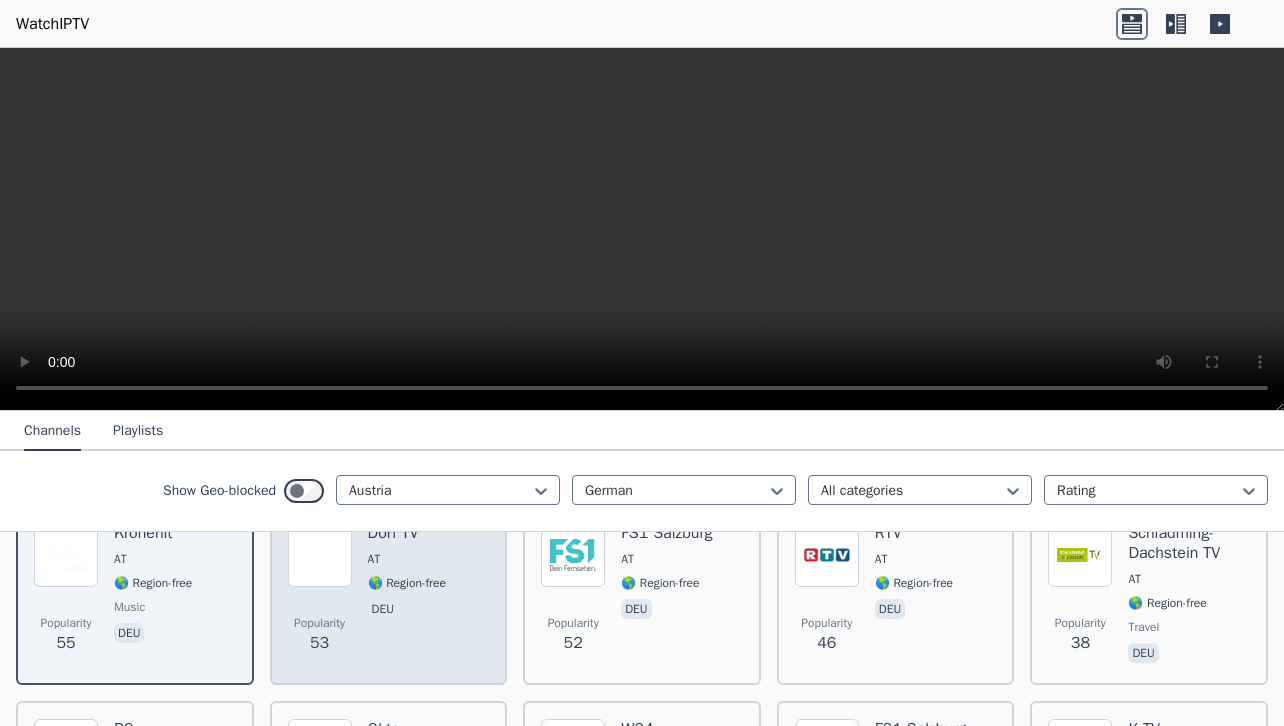click on "AT" at bounding box center (407, 559) 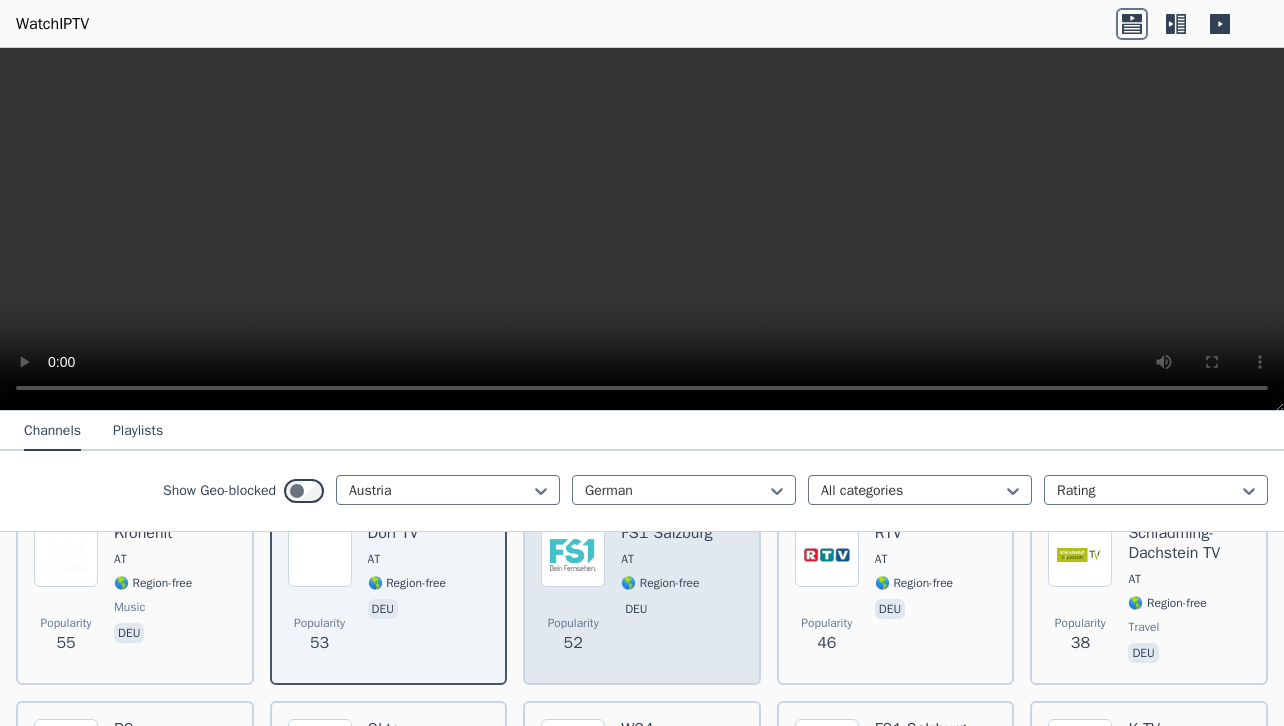 click on "AT" at bounding box center [666, 559] 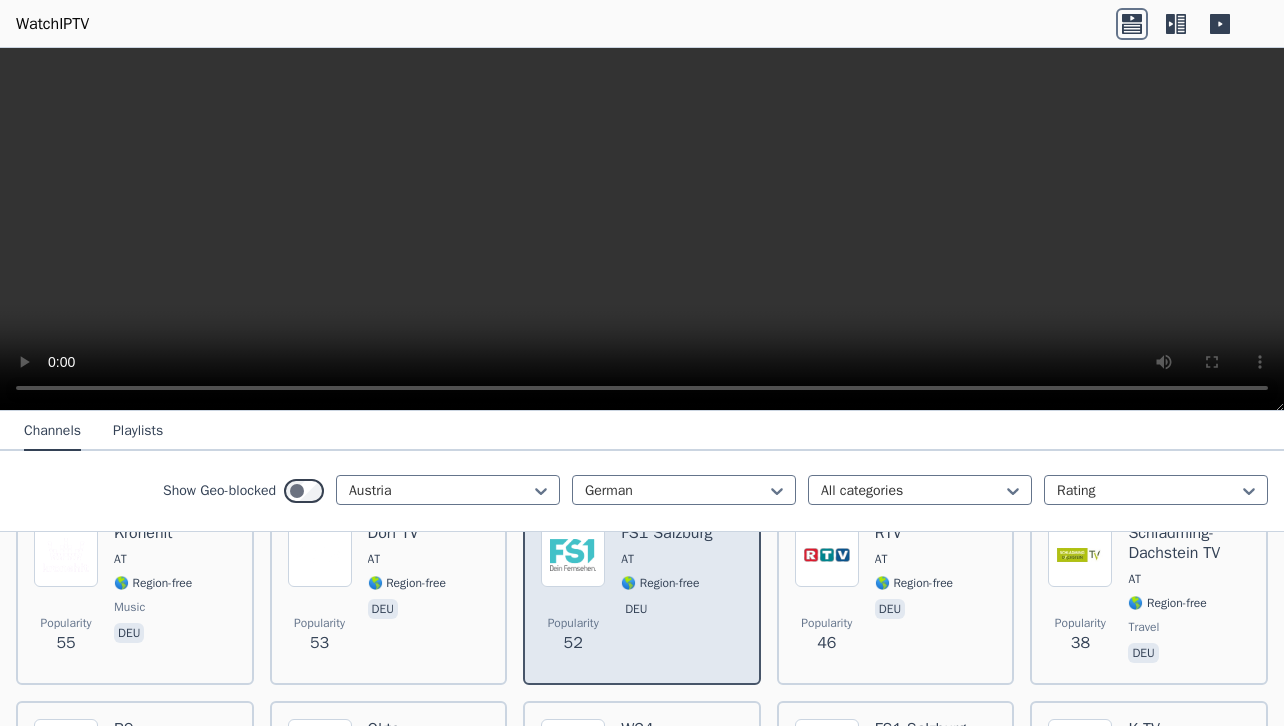 click on "AT" at bounding box center [666, 559] 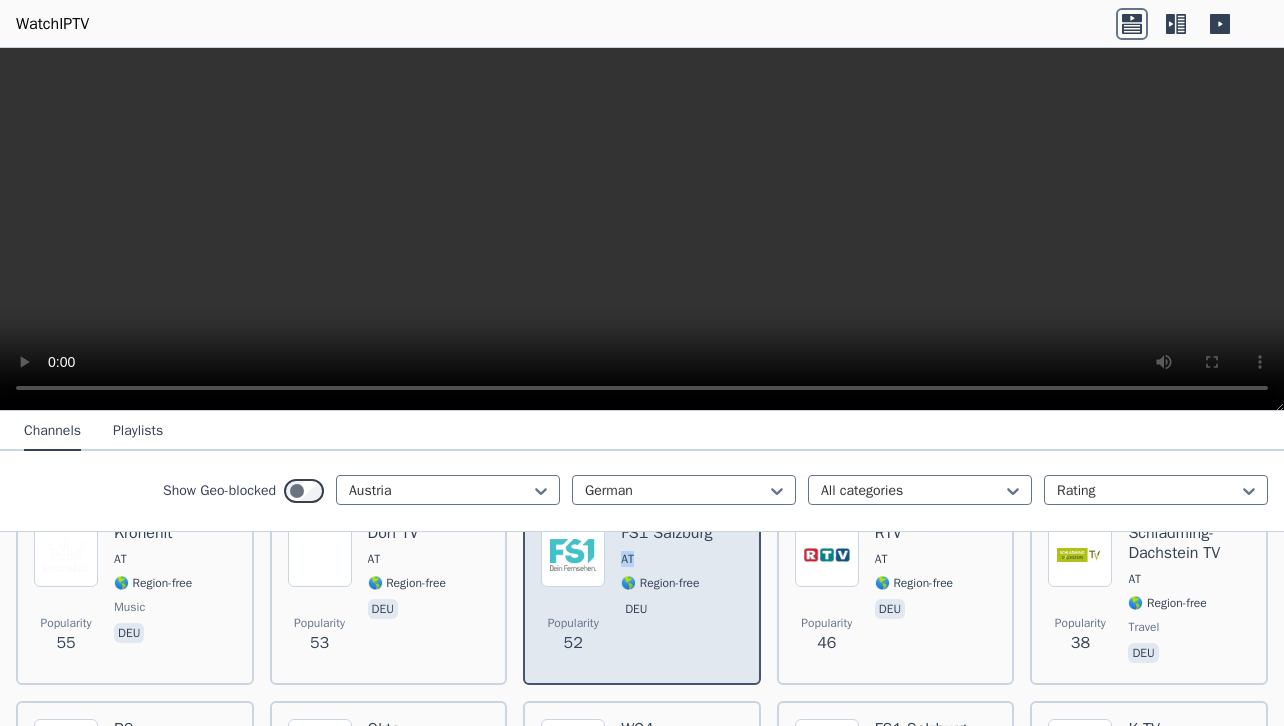 click on "AT" at bounding box center [666, 559] 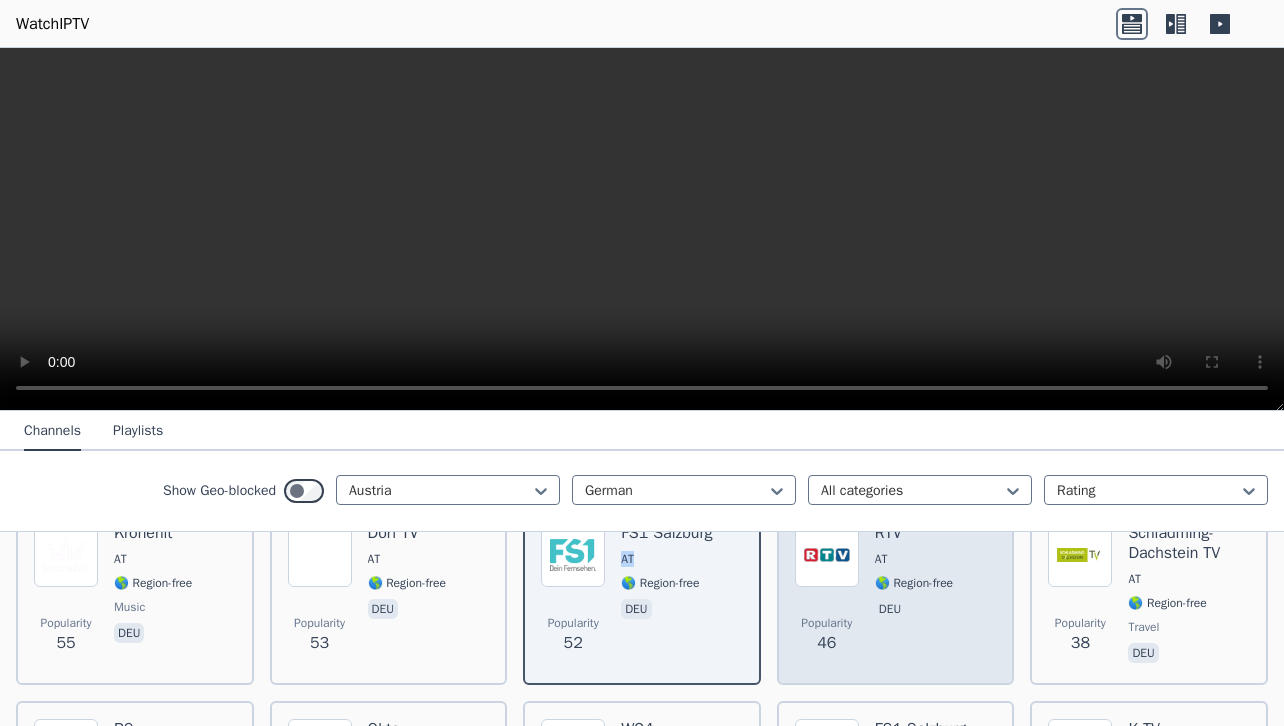 click at bounding box center (827, 555) 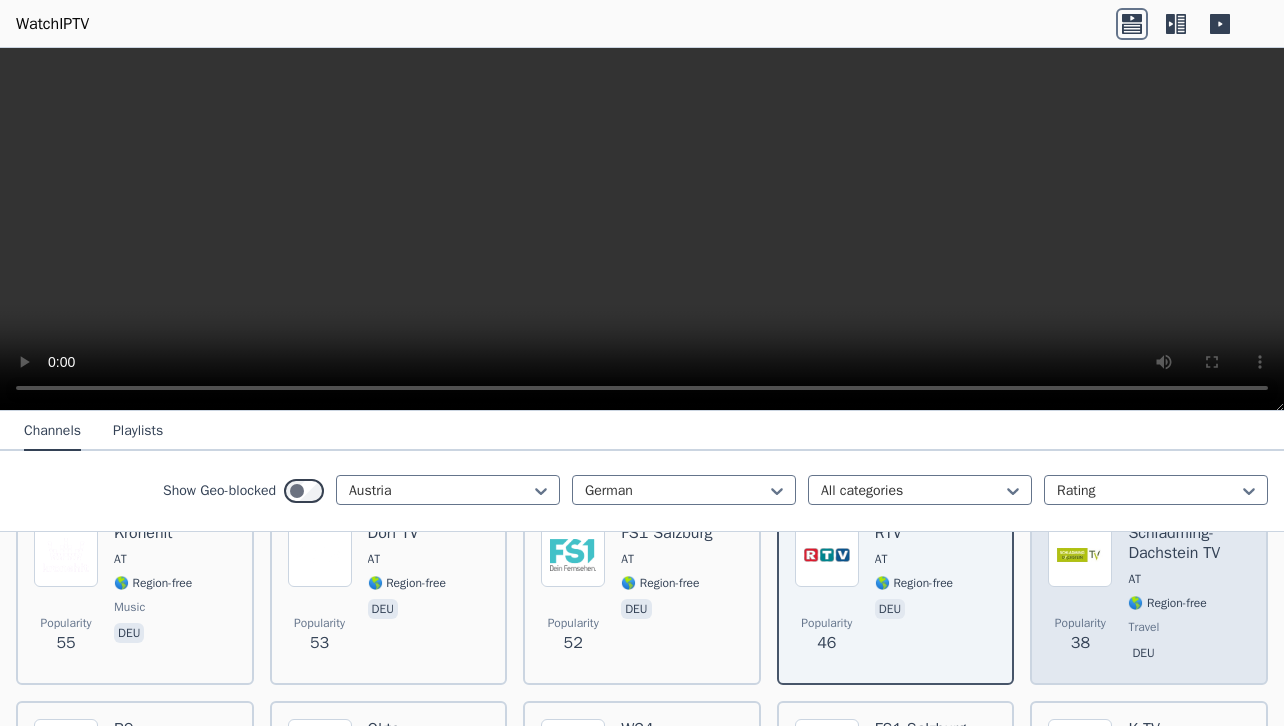 click on "Schladming-Dachstein TV AT 🌎 Region-free travel deu" at bounding box center [1189, 595] 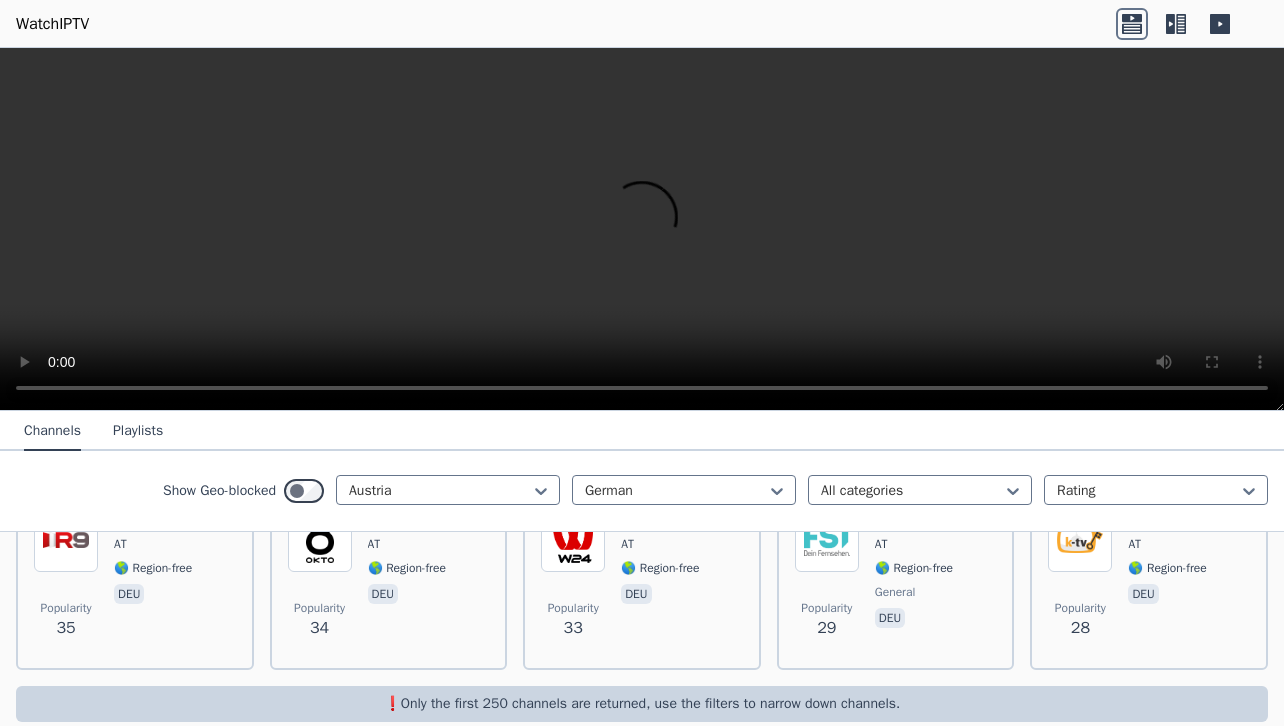 scroll, scrollTop: 600, scrollLeft: 0, axis: vertical 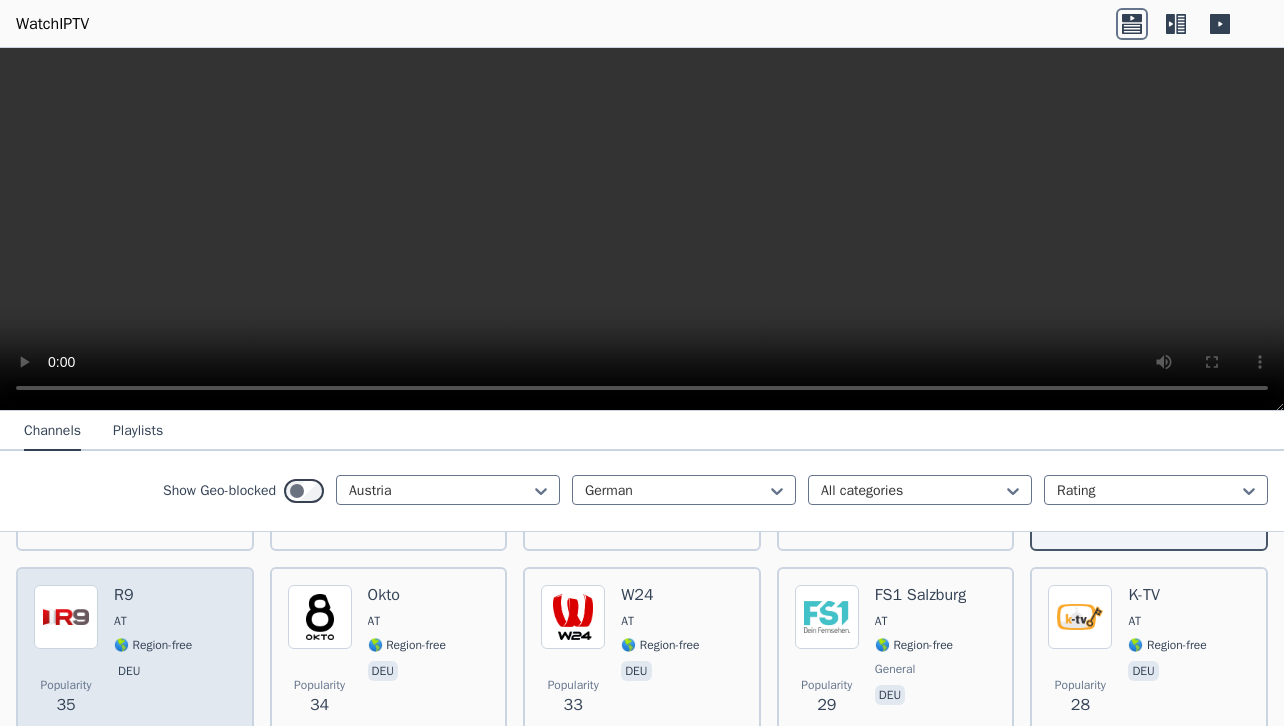 click on "AT" at bounding box center [153, 621] 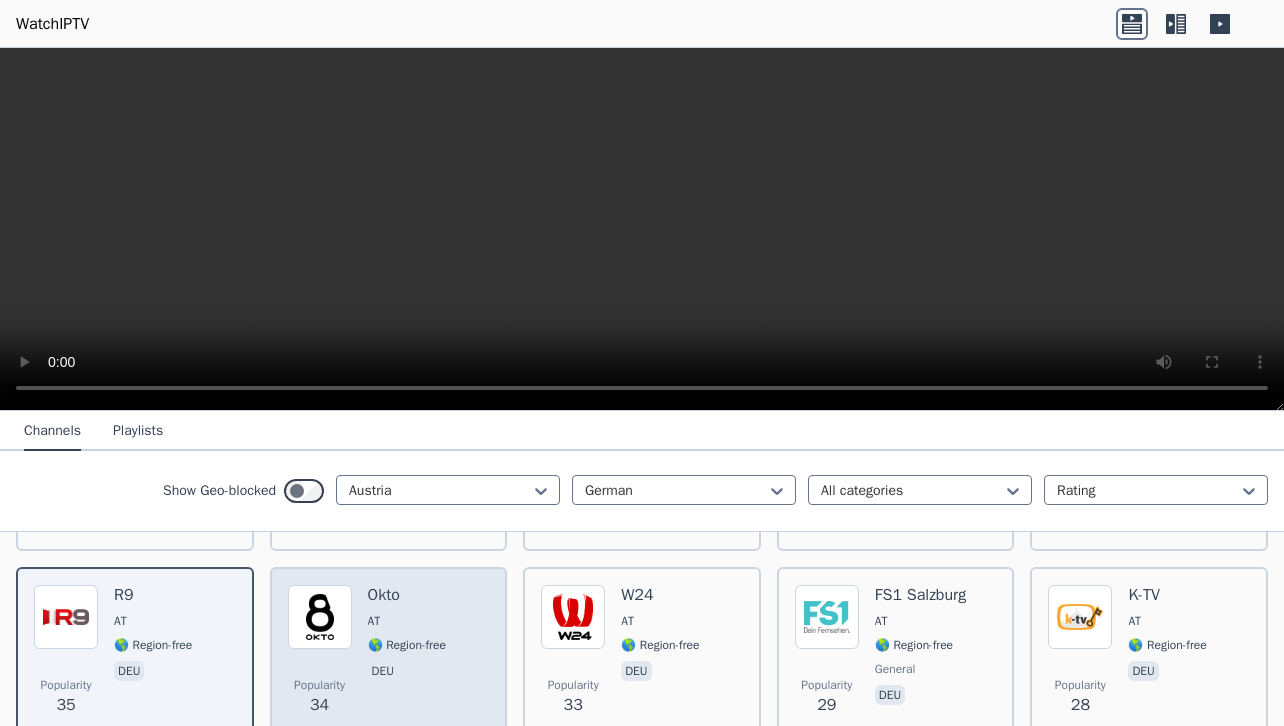 click on "Okto AT 🌎 Region-free deu" at bounding box center (407, 657) 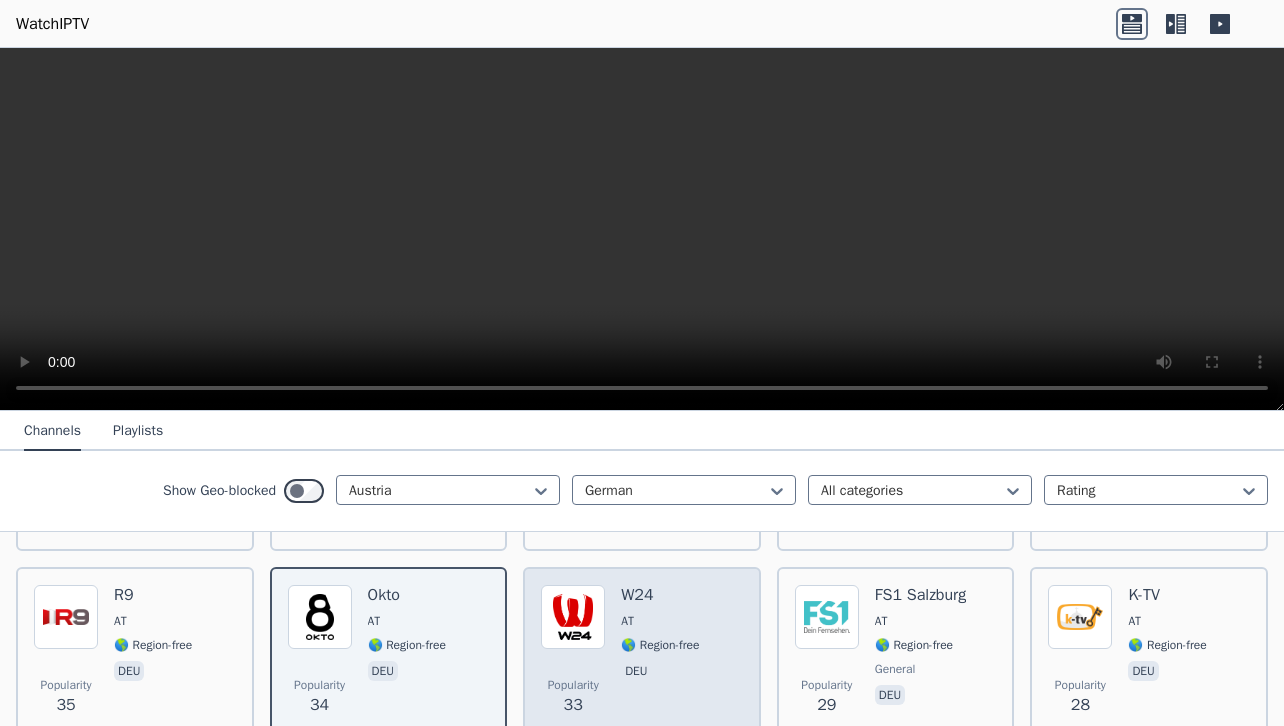 click on "W24 AT 🌎 Region-free deu" at bounding box center [660, 657] 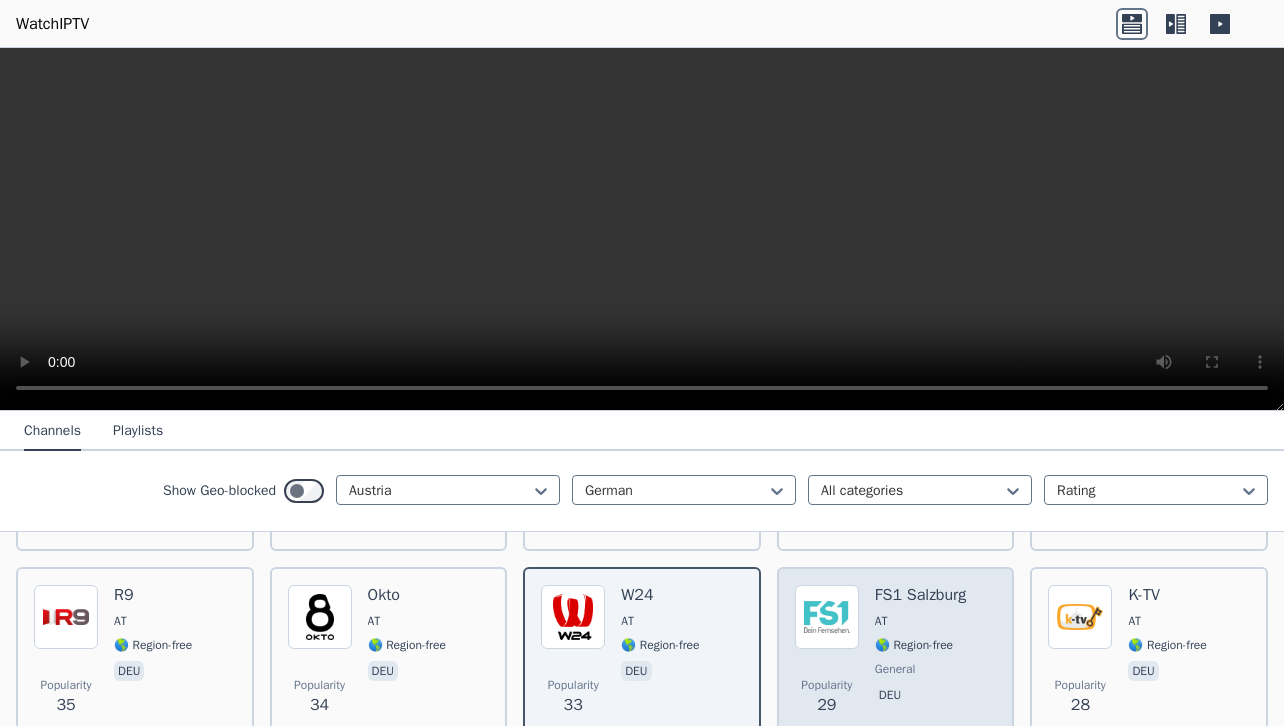 click on "FS1 Salzburg" at bounding box center [920, 595] 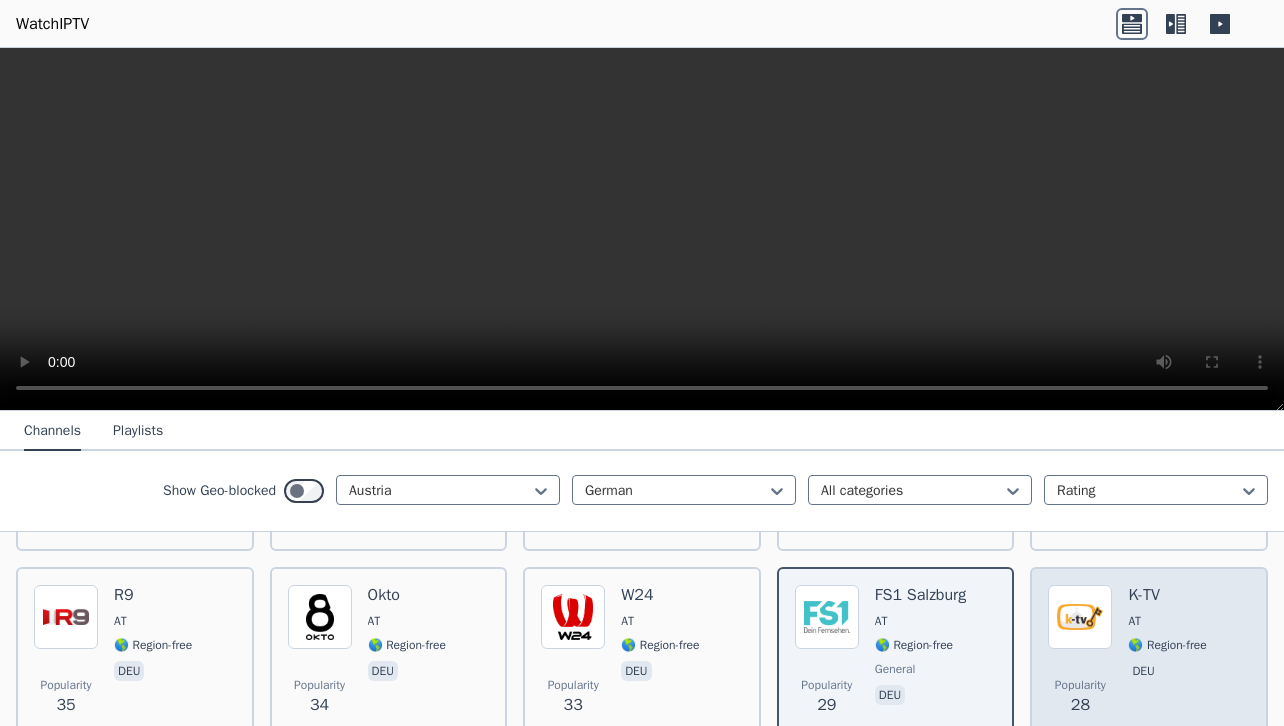 click on "K-TV AT 🌎 Region-free deu" at bounding box center [1167, 657] 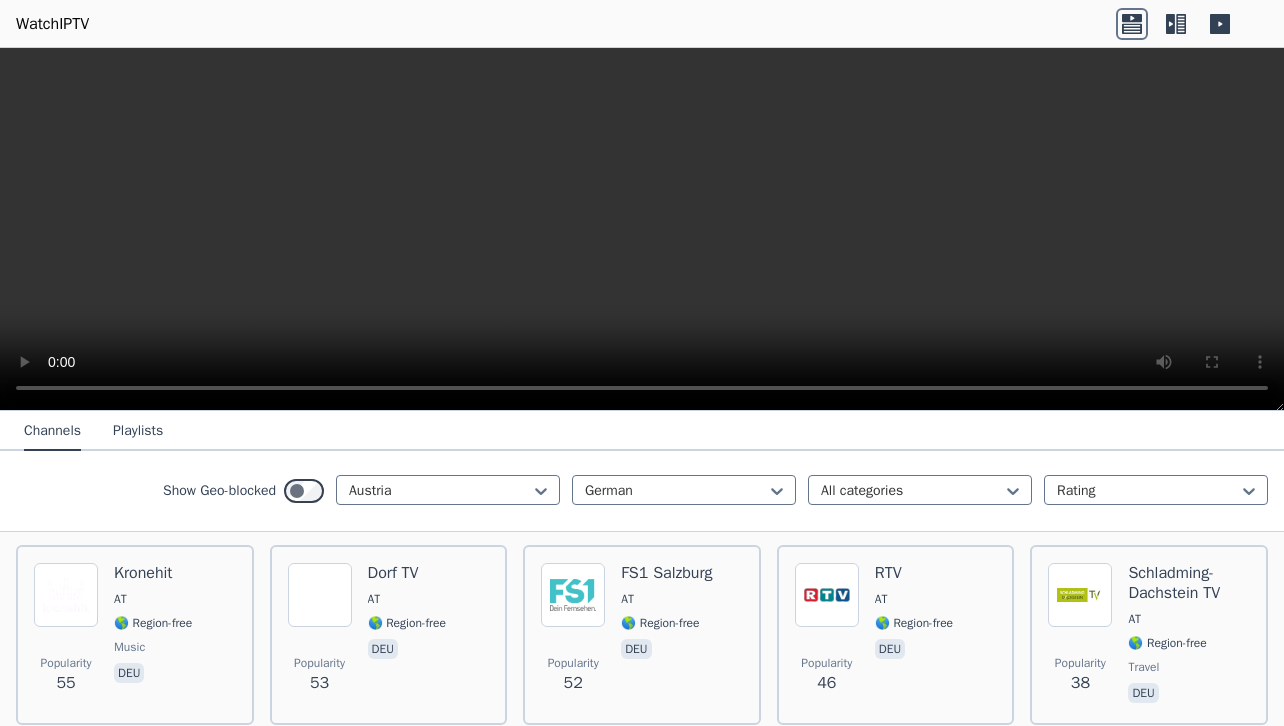 scroll, scrollTop: 386, scrollLeft: 0, axis: vertical 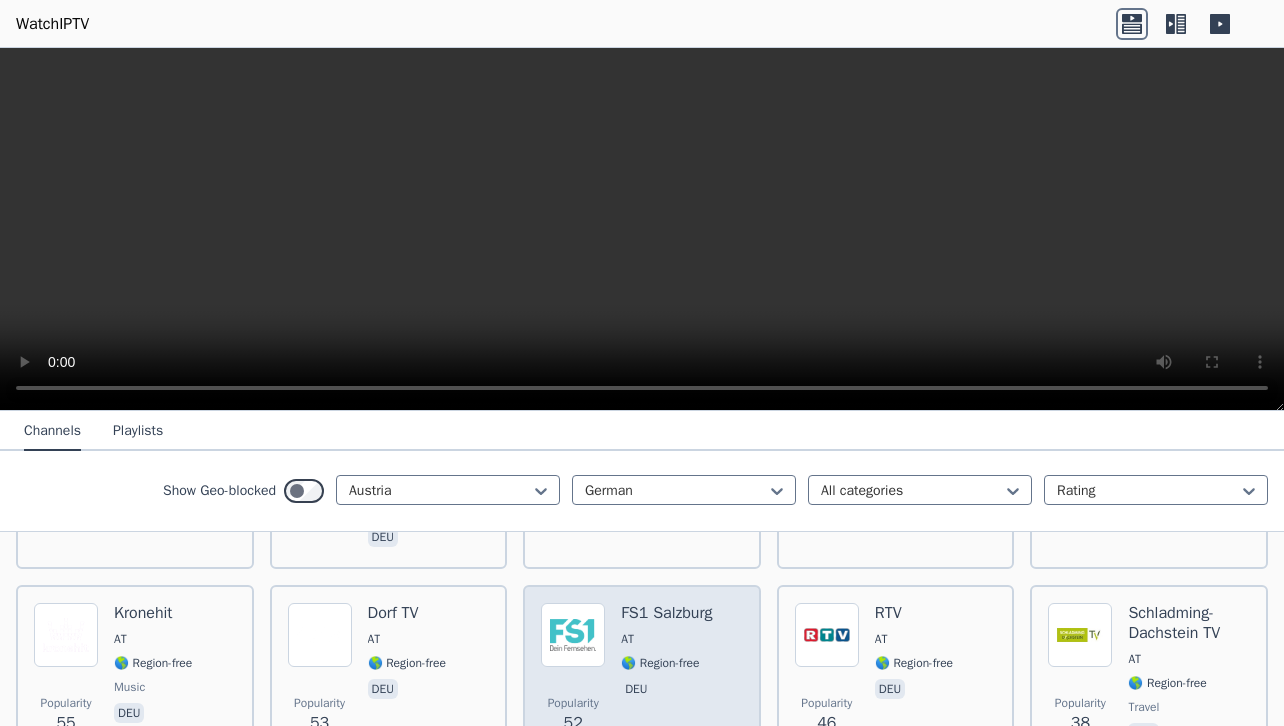 click at bounding box center [573, 635] 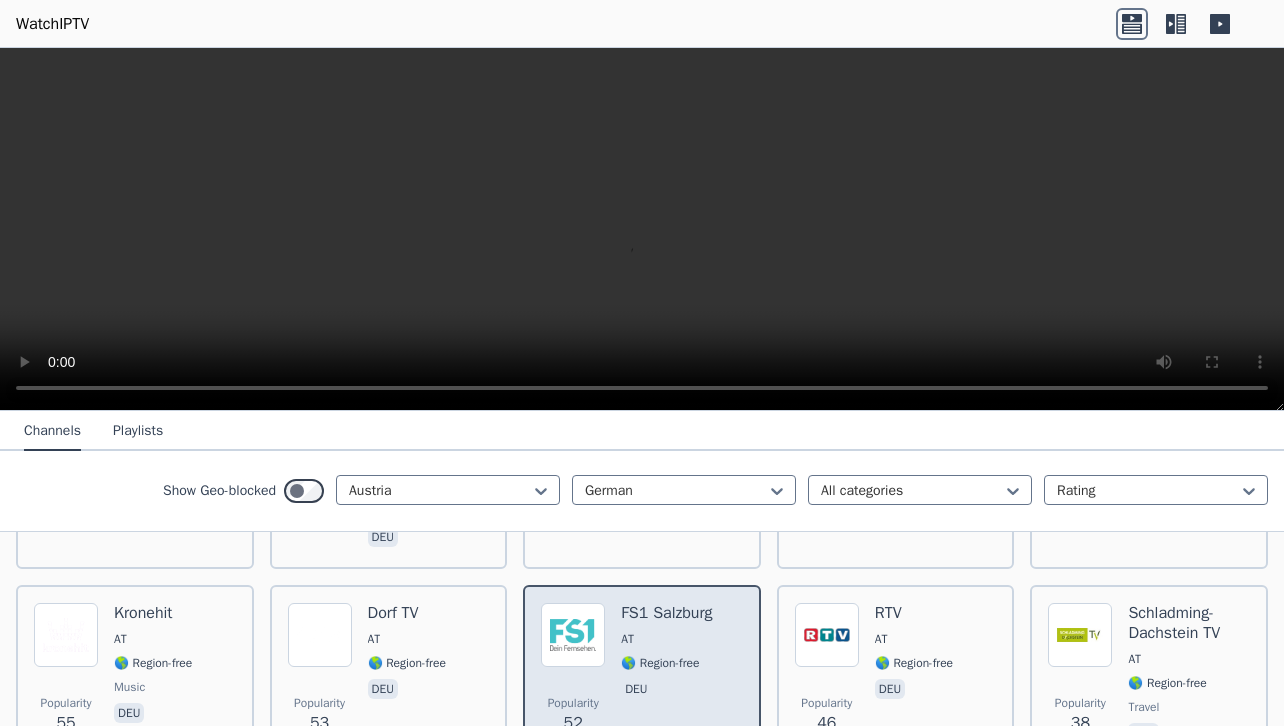 click at bounding box center (573, 635) 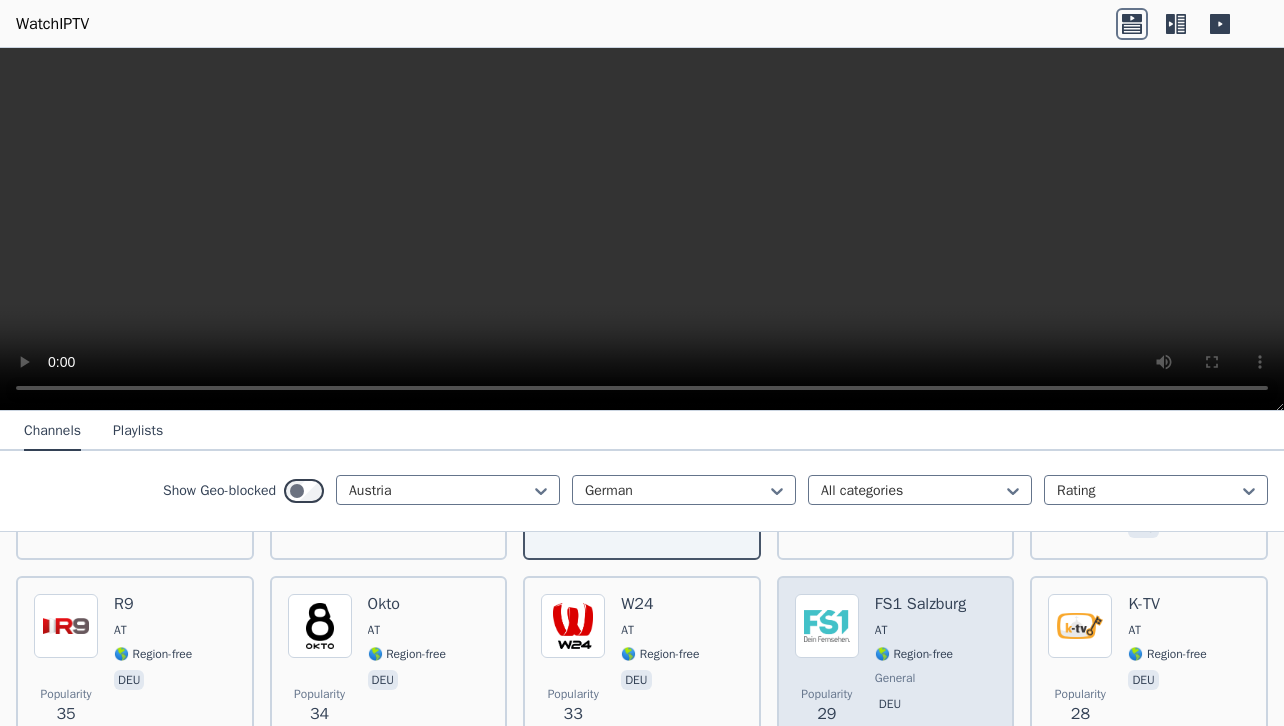 scroll, scrollTop: 705, scrollLeft: 0, axis: vertical 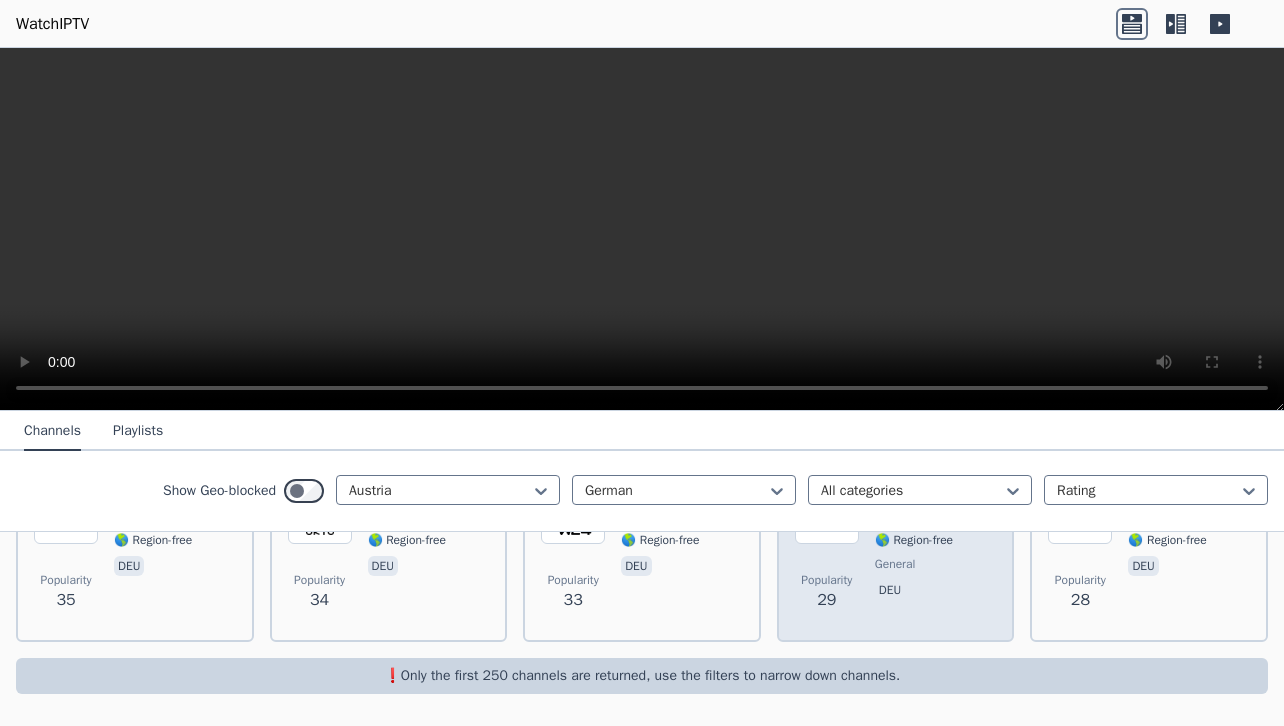 click on "Popularity 29" at bounding box center (827, 592) 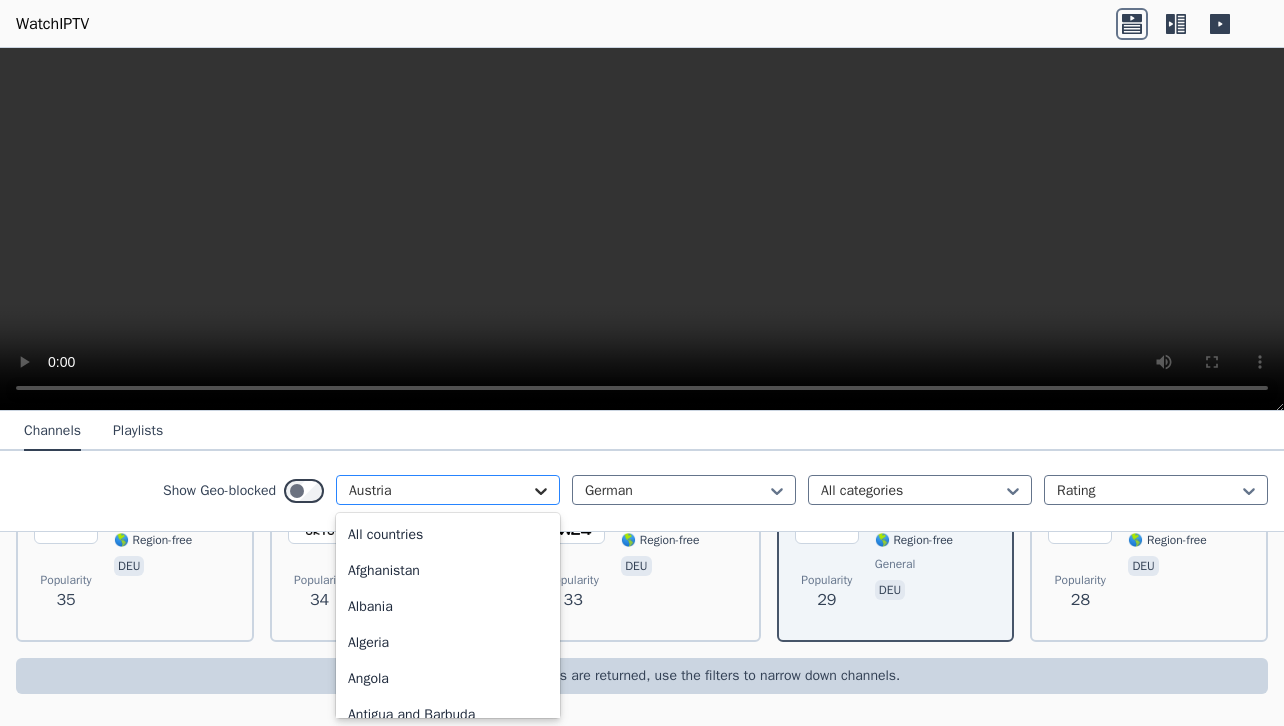 click 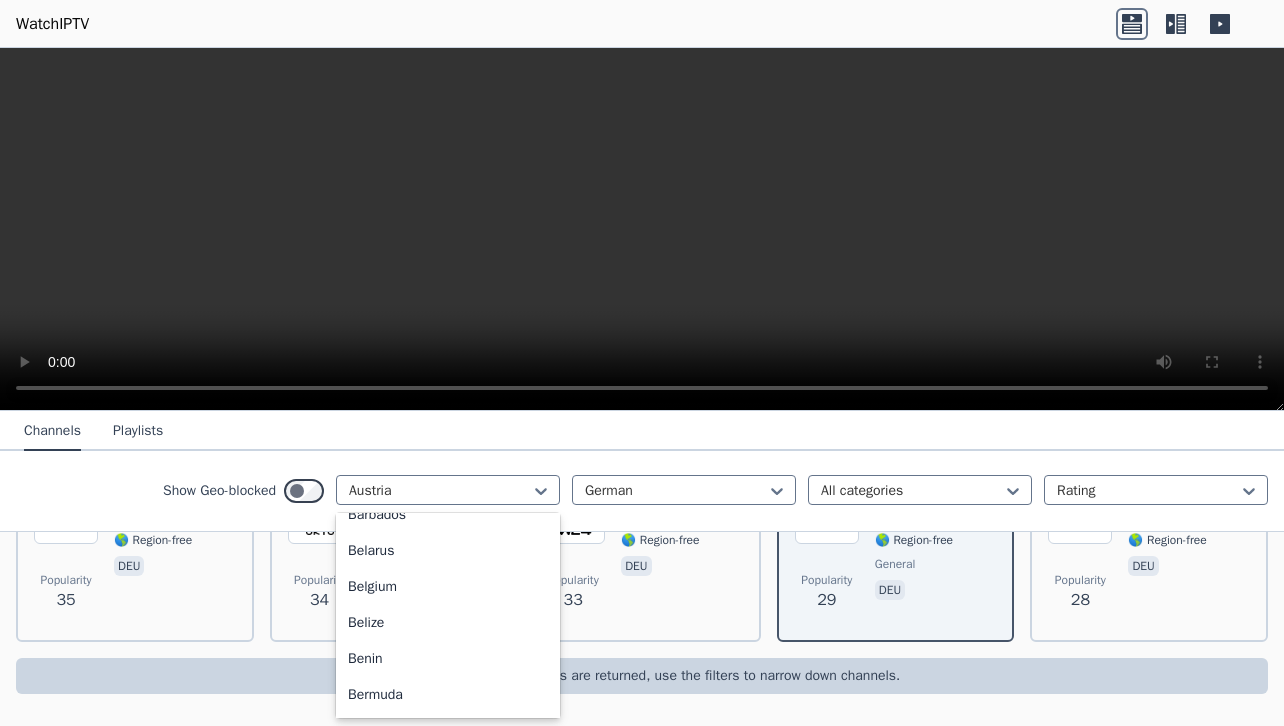 scroll, scrollTop: 682, scrollLeft: 0, axis: vertical 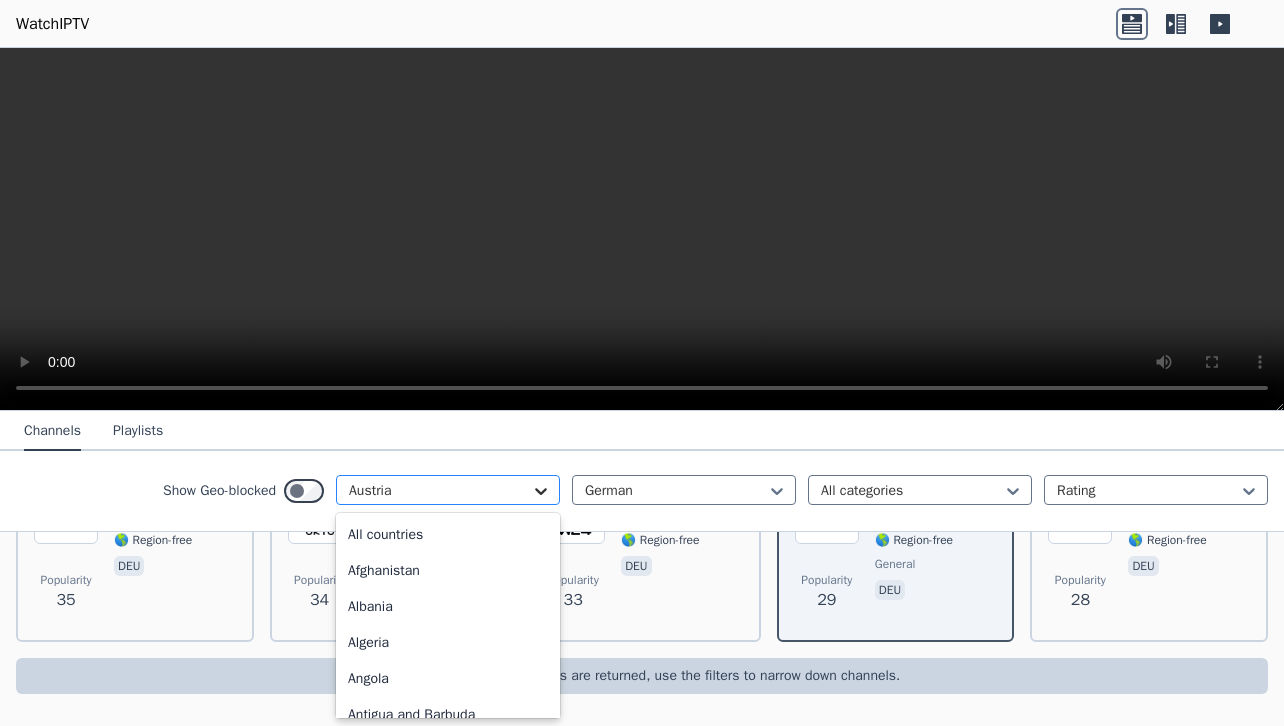 click 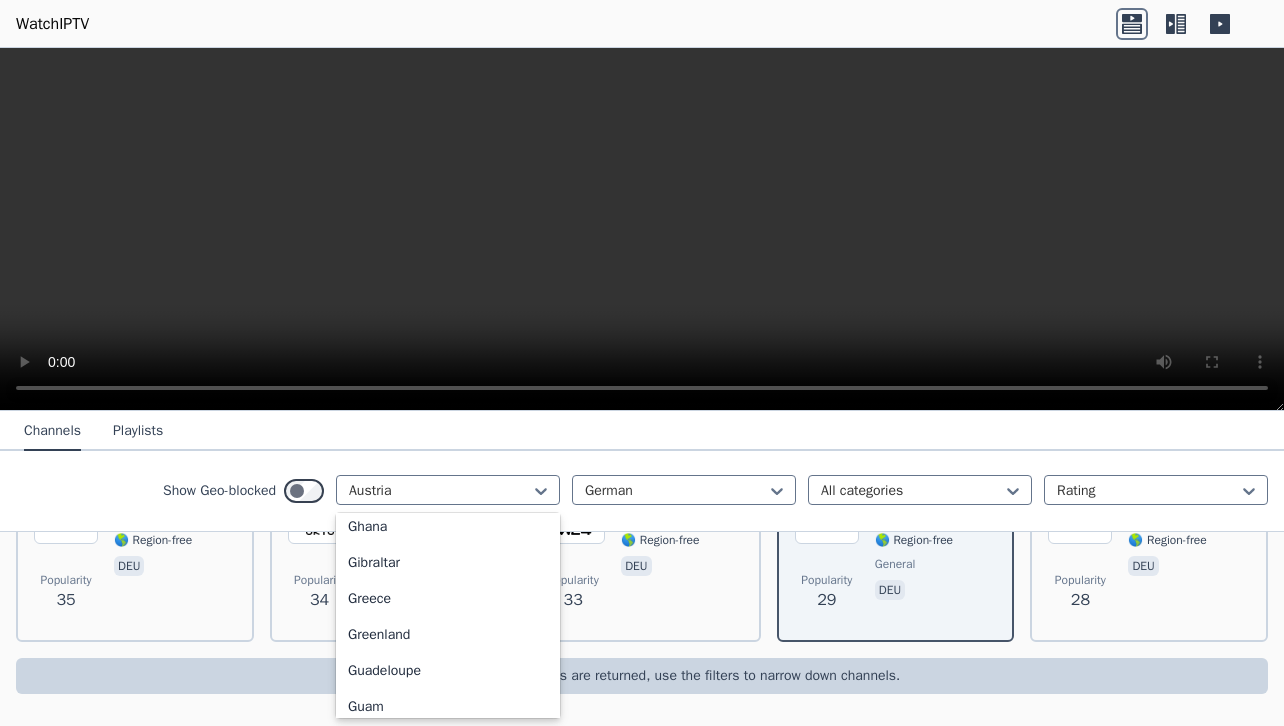 scroll, scrollTop: 2506, scrollLeft: 0, axis: vertical 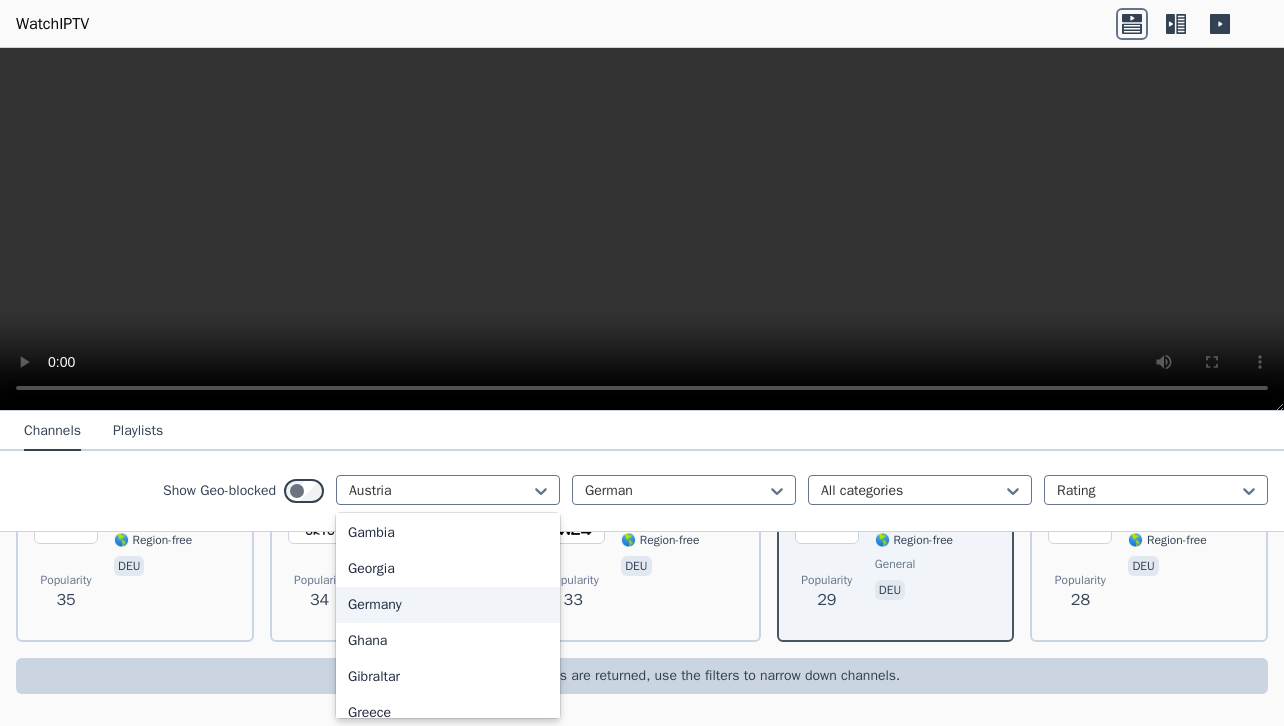 click on "Germany" at bounding box center (448, 605) 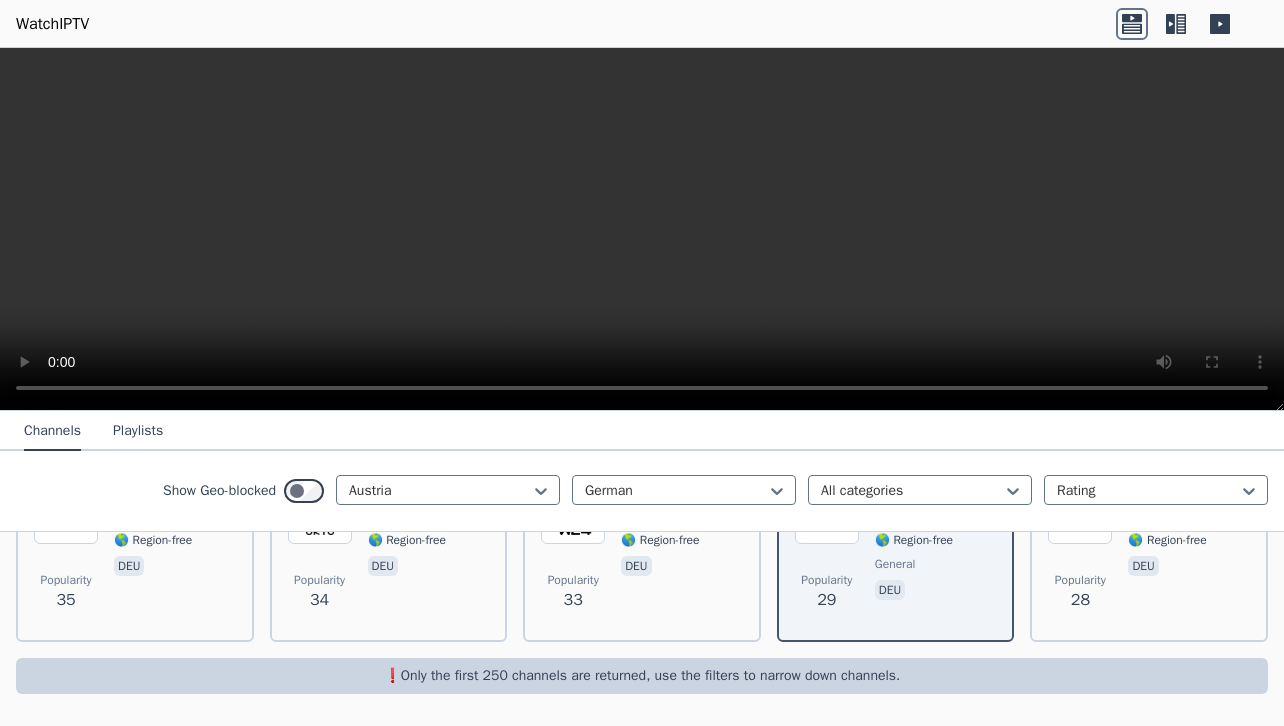 scroll, scrollTop: 0, scrollLeft: 0, axis: both 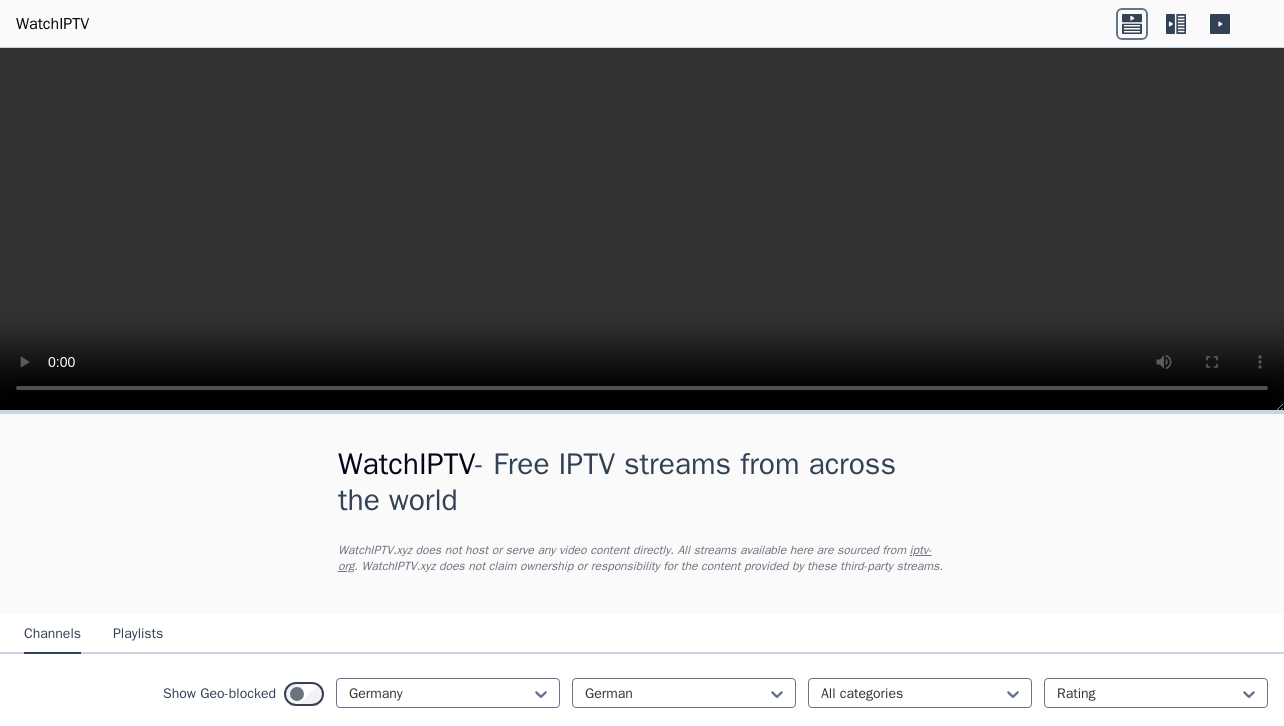 click on "WatchIPTV  - Free IPTV streams from across the world WatchIPTV.xyz does not host or serve any video content directly. All streams available here are sourced from   iptv-org . WatchIPTV.xyz does not claim ownership or responsibility for the content provided by these third-party streams. Channels Playlists Show Geo-blocked option Germany, selected. Germany German All categories Rating Popularity 717 More Than Sports TV DE 🌎 Region-free sports deu Popularity 546 Das Erste DE 🌎 Region-free general deu Popularity 418 Pluto TV Movies DE 🌎 Region-free Pluto TV movies deu Popularity 339 Action Sports DE 🌎 Region-free Pluto TV sports deu Popularity 314 Deluxe Music DE 🌎 Region-free music deu Popularity 229 MTV Unplugged DE 🌎 Region-free Pluto TV music deu Popularity 205 SRF DE 🌎 Region-free general deu Popularity 203 Deutsches Musik Fernsehen DE 🌎 Region-free music deu Popularity 174 auto motor und sport channel DE 🌎 Region-free auto deu Popularity 172 N24 Doku DE 🌎 Region-free deu 163 DE" at bounding box center (642, 5918) 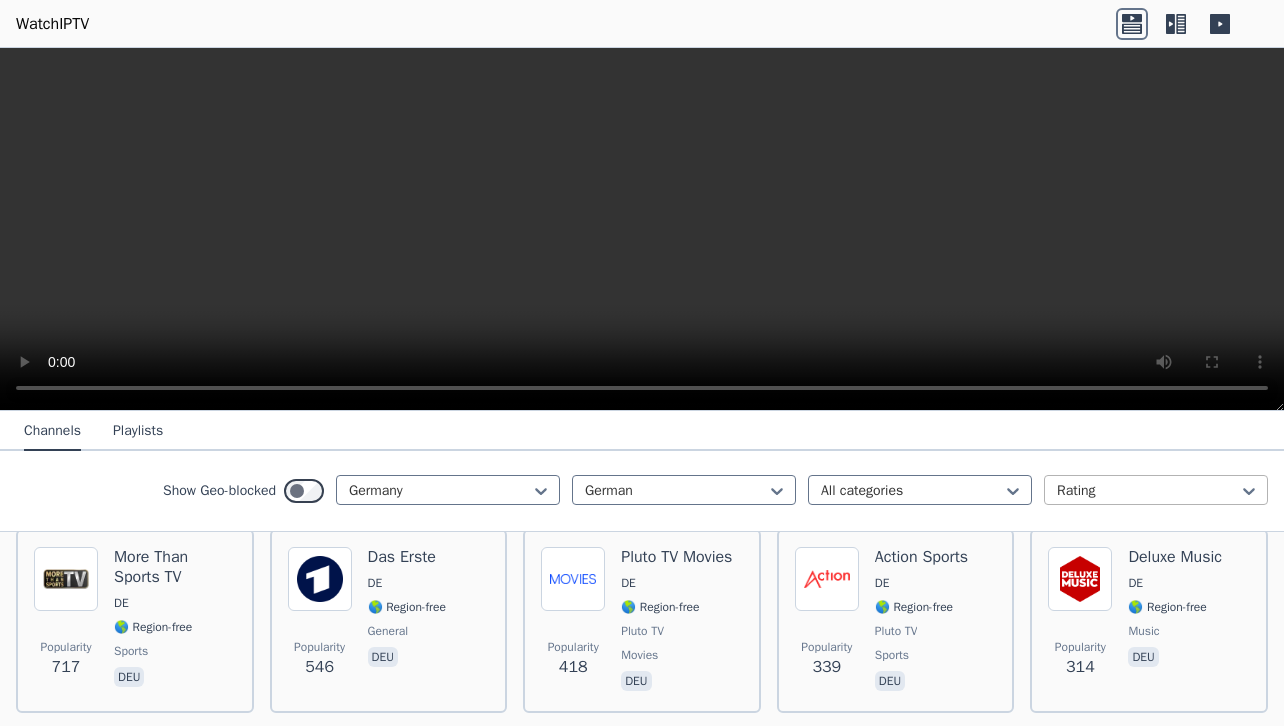 scroll, scrollTop: 114, scrollLeft: 0, axis: vertical 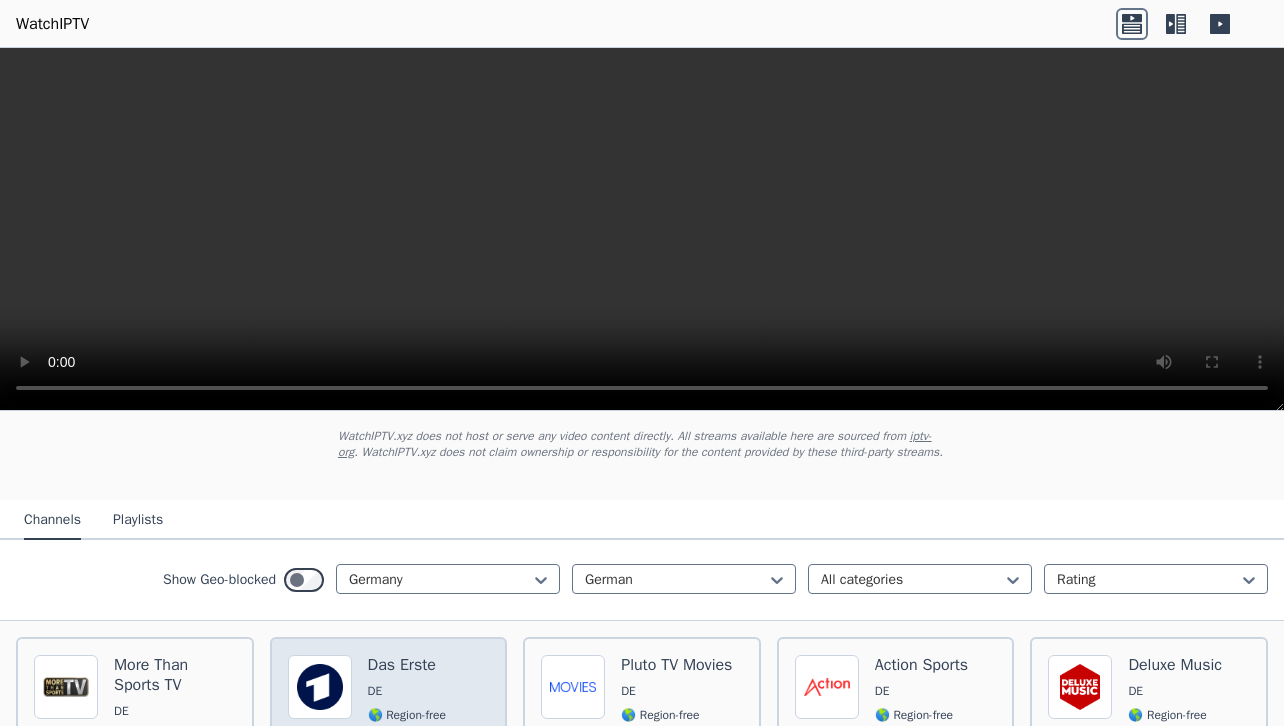 click on "Das Erste" at bounding box center [407, 665] 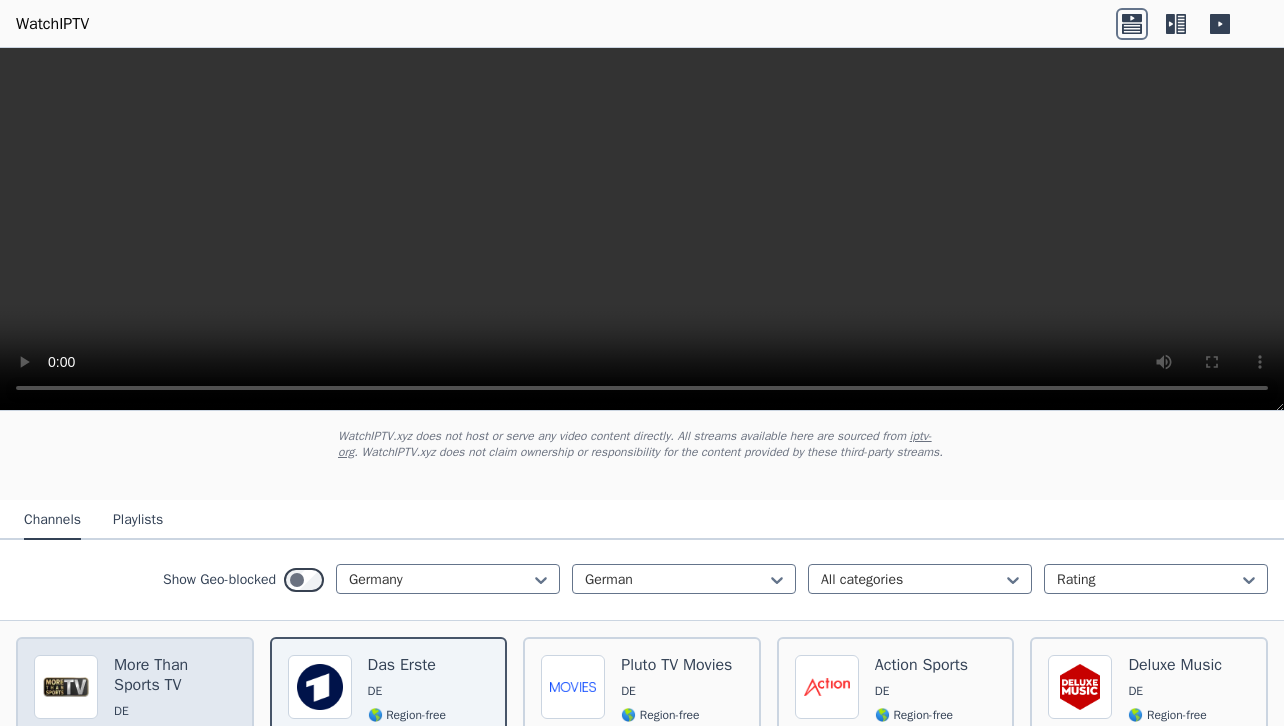 click on "More Than Sports TV" at bounding box center (175, 675) 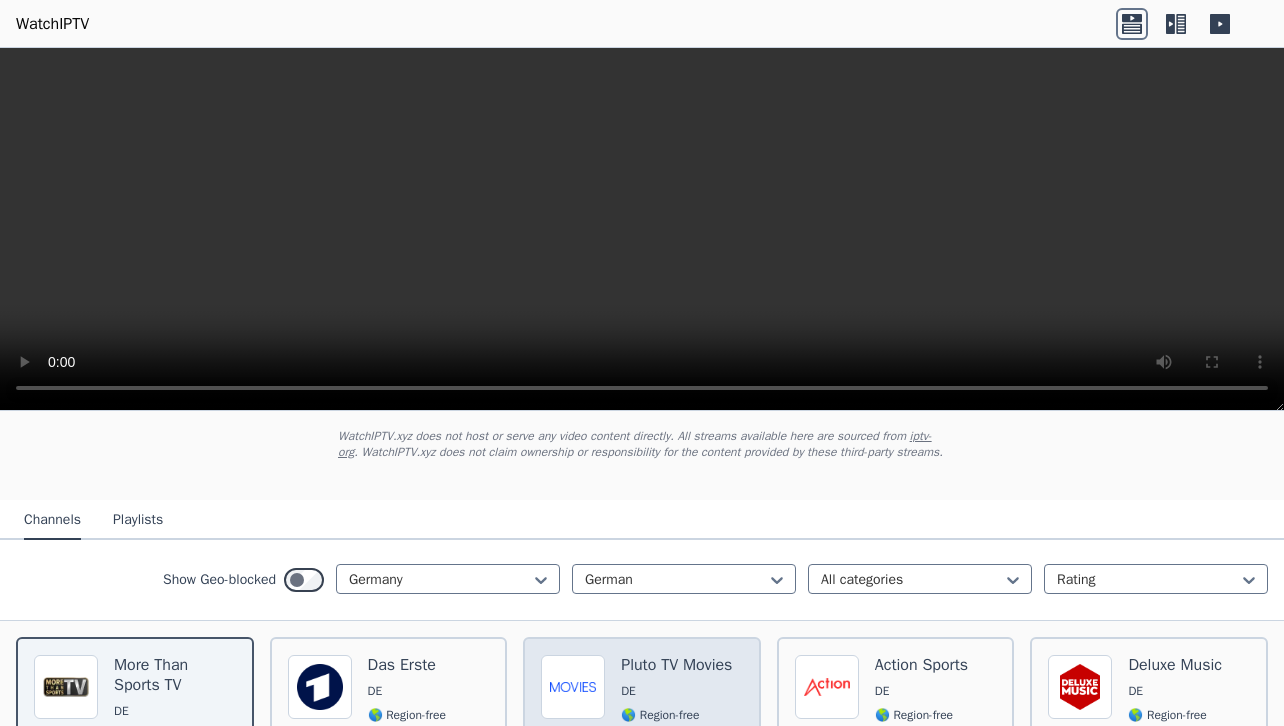 click on "Pluto TV Movies" at bounding box center [676, 665] 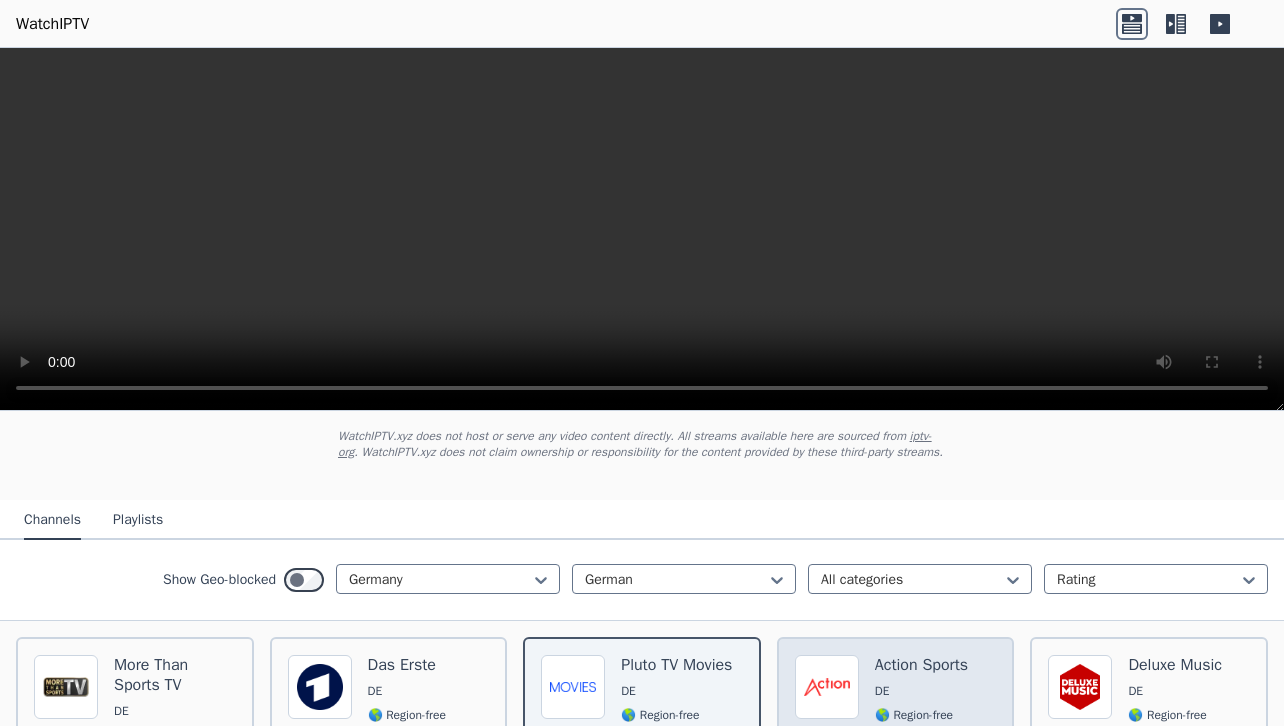 click on "Action Sports" at bounding box center (921, 665) 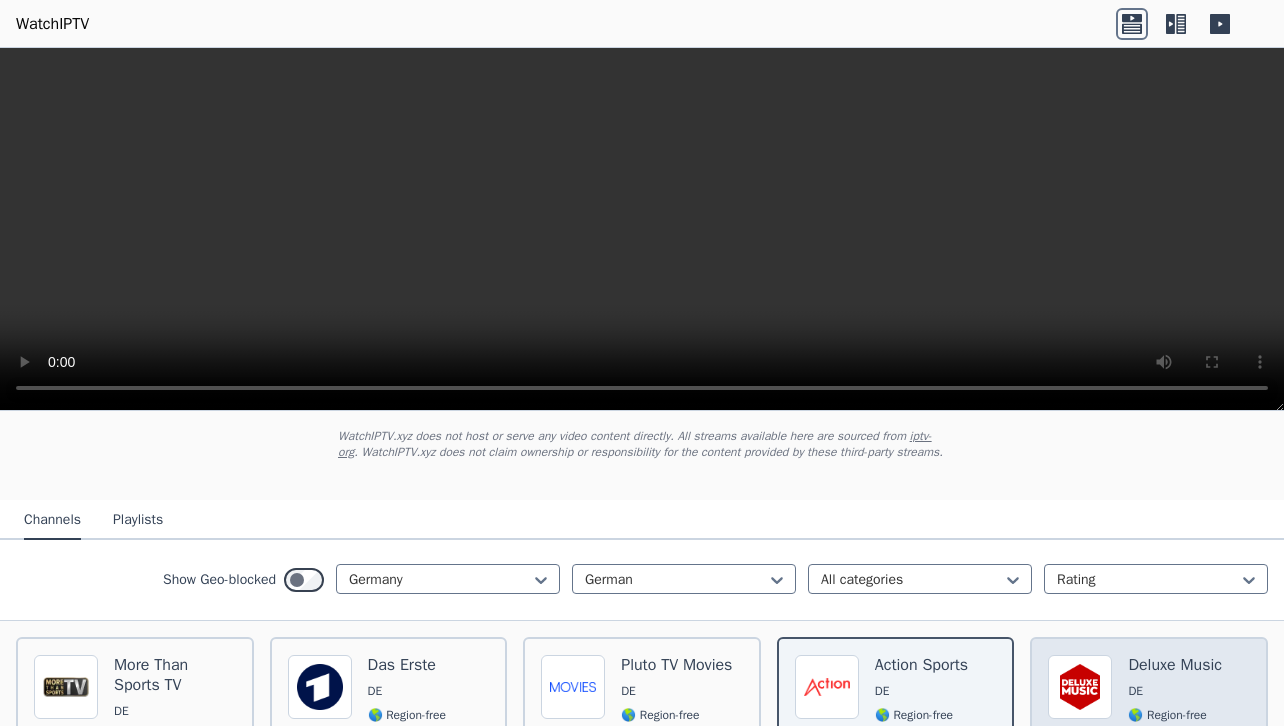 click on "Deluxe Music" at bounding box center [1175, 665] 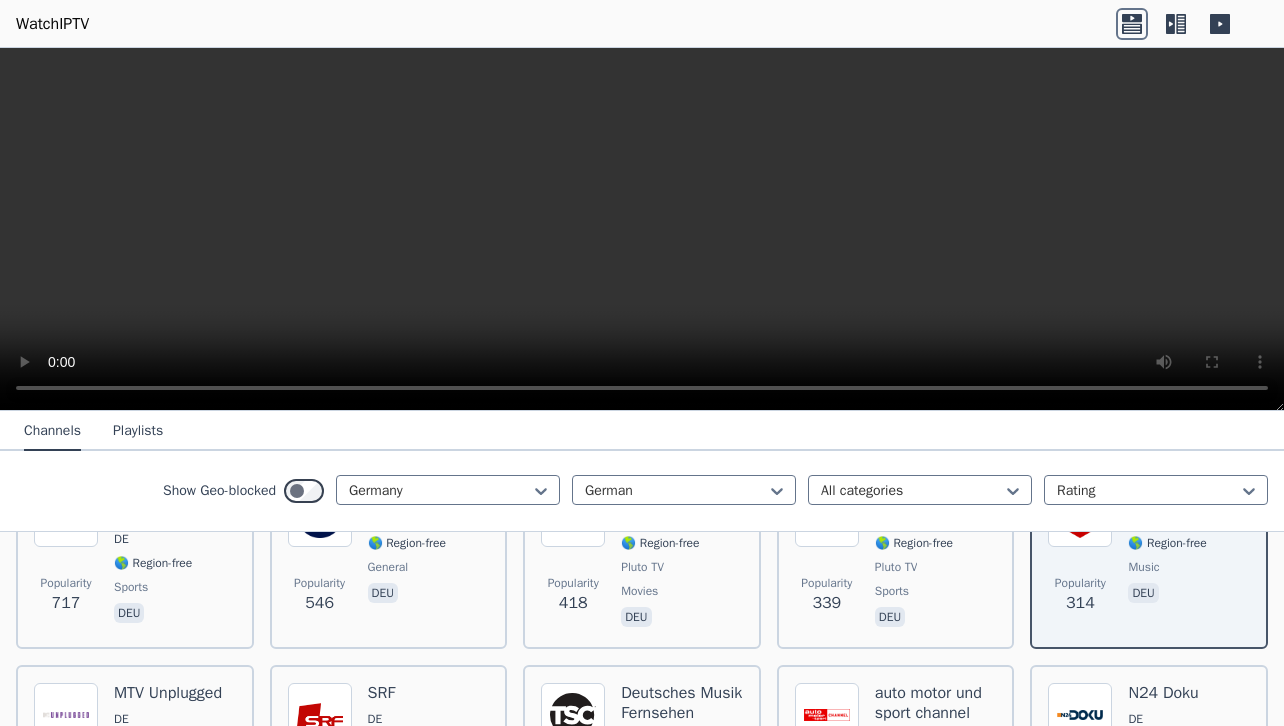 scroll, scrollTop: 456, scrollLeft: 0, axis: vertical 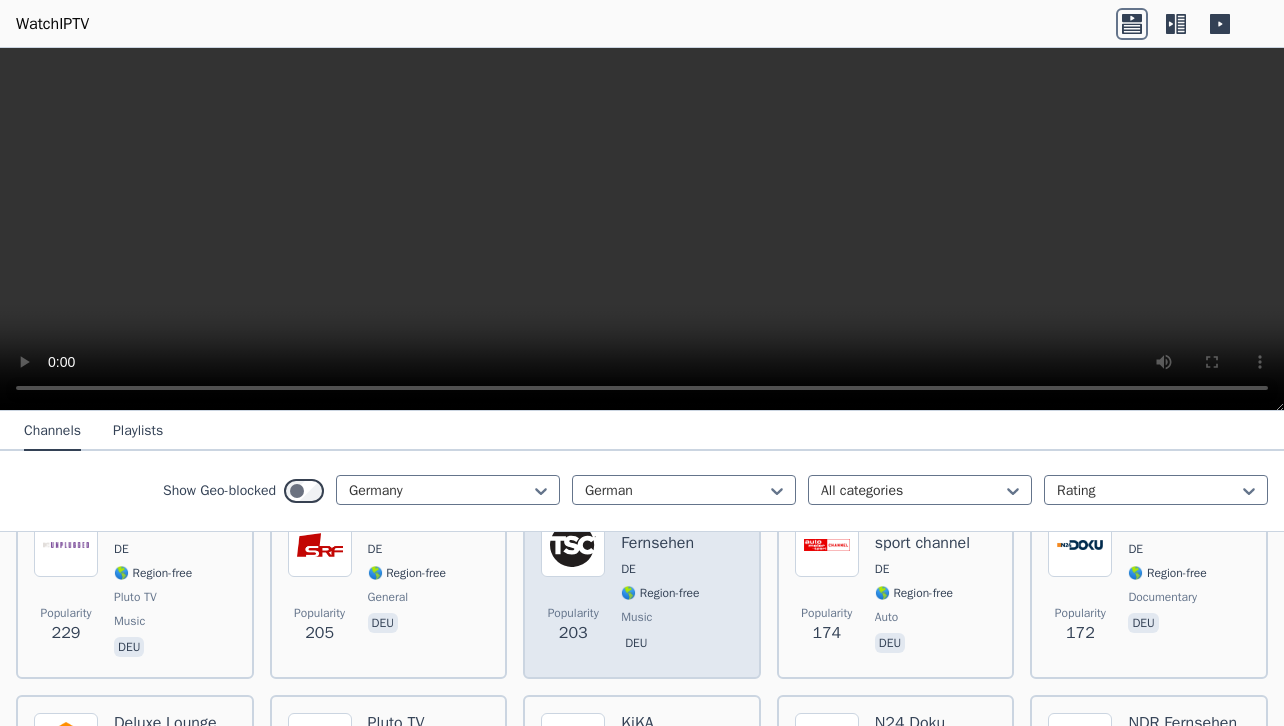 click on "Deutsches Musik Fernsehen" at bounding box center [682, 533] 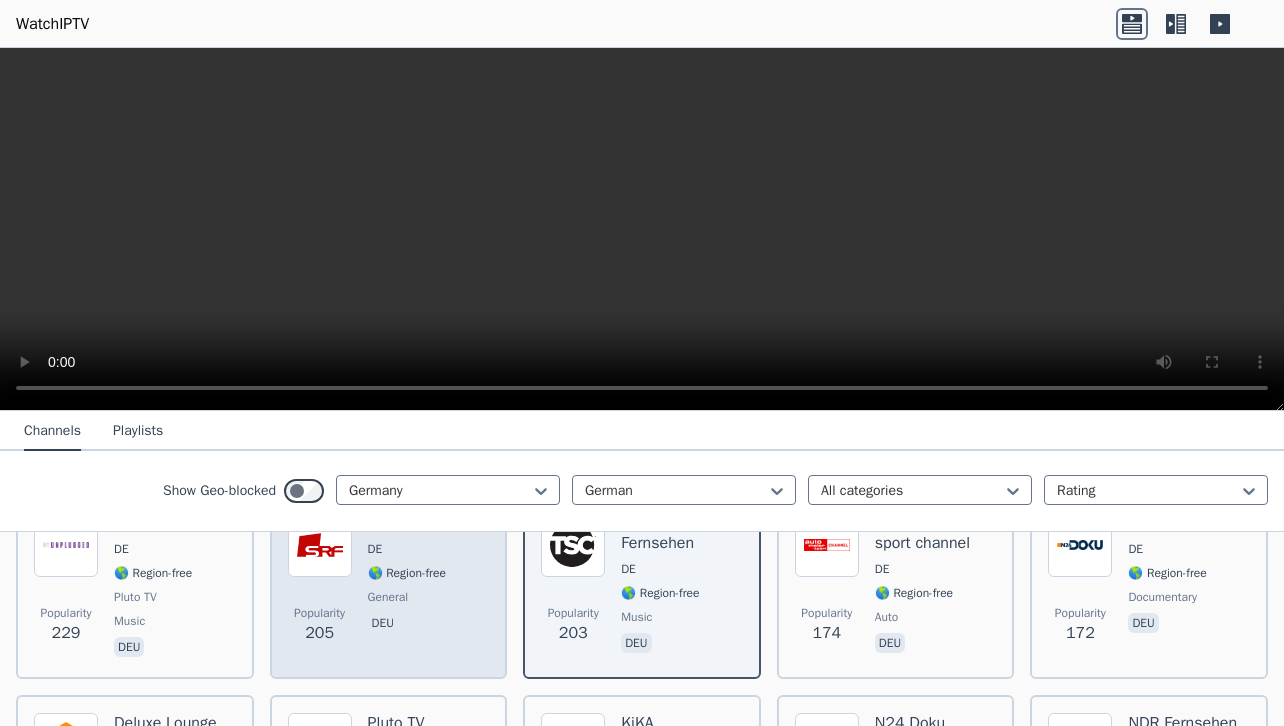 click on "SRF DE 🌎 Region-free general deu" at bounding box center (407, 587) 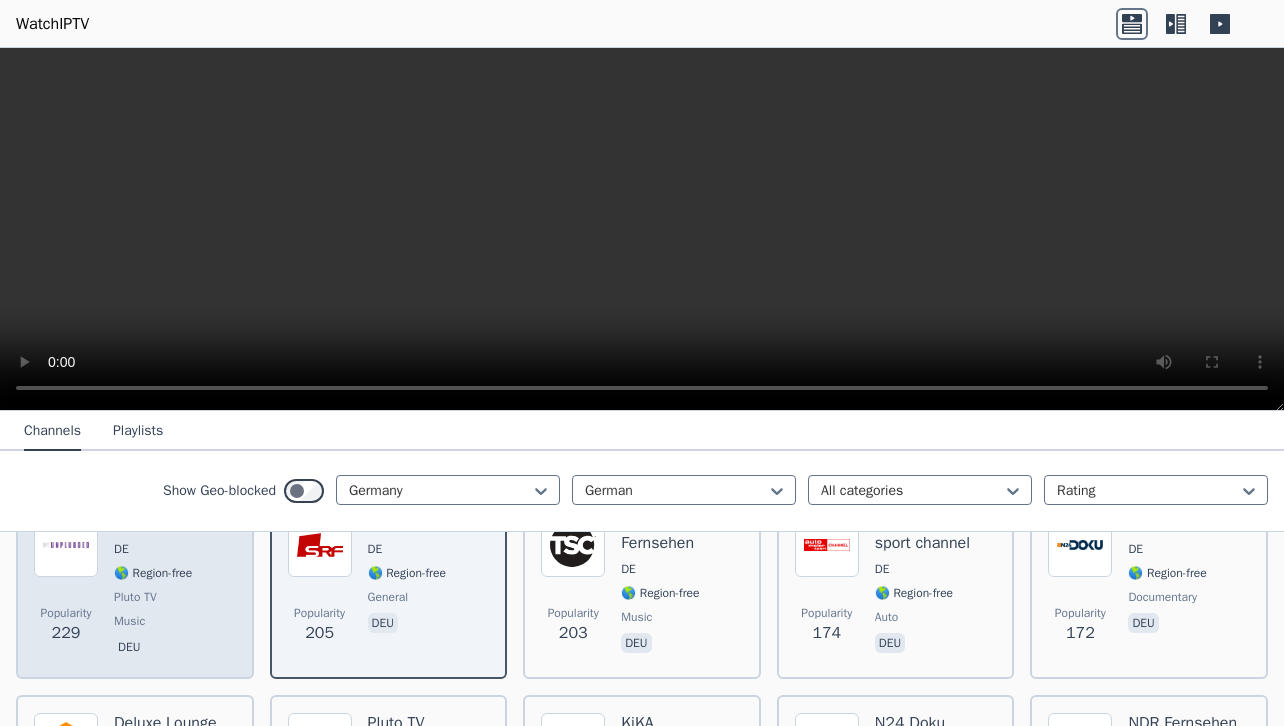 click on "MTV Unplugged" at bounding box center [168, 523] 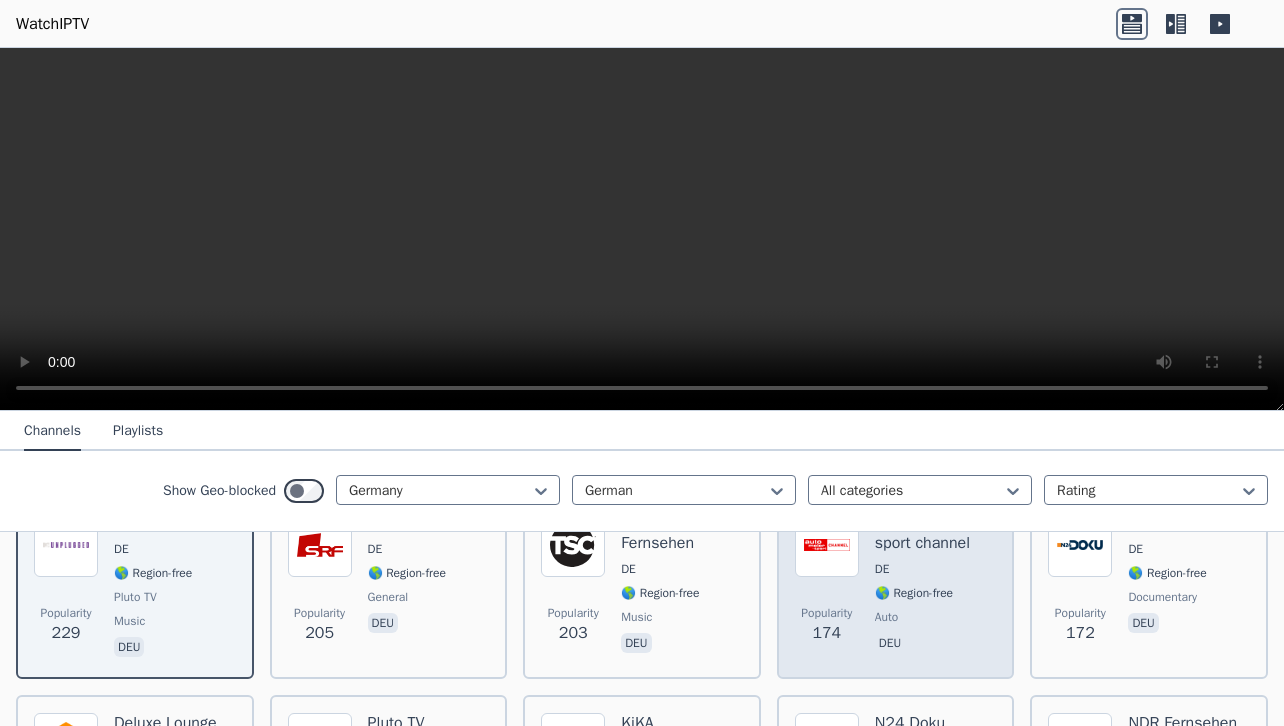 click on "Popularity 174 auto motor und sport channel DE 🌎 Region-free auto deu" at bounding box center (896, 587) 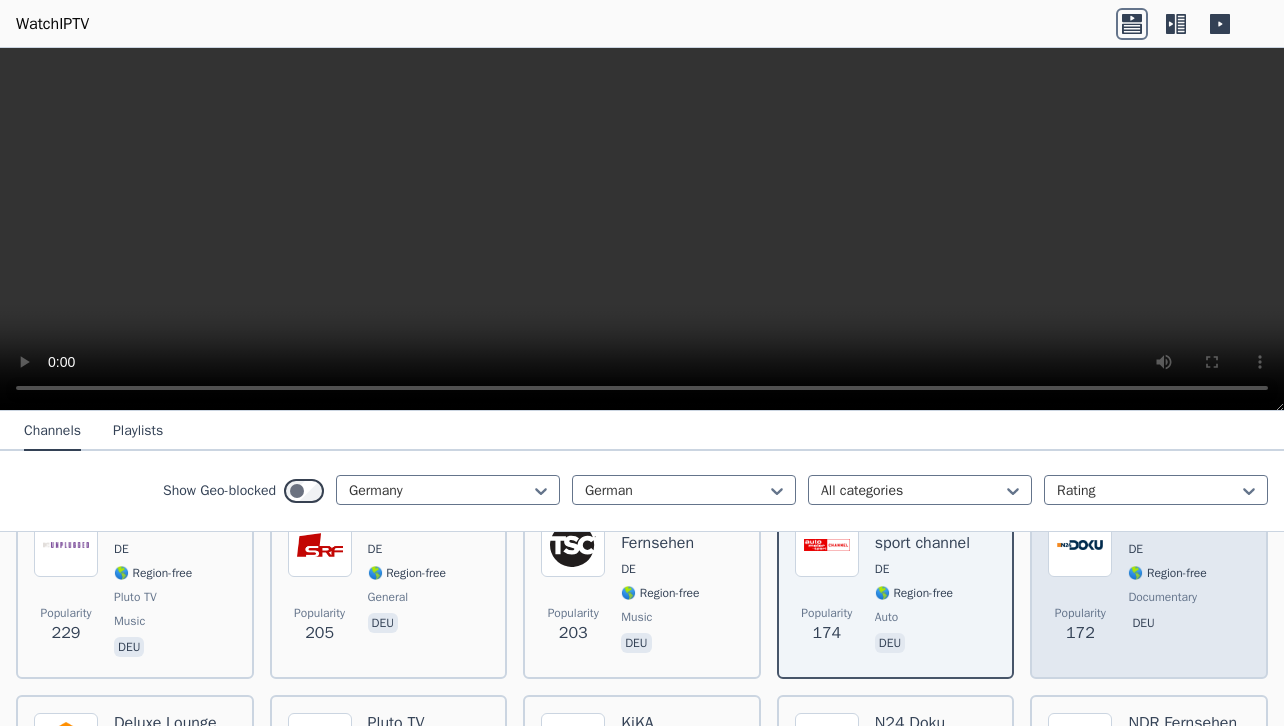 click on "DE" at bounding box center (1167, 549) 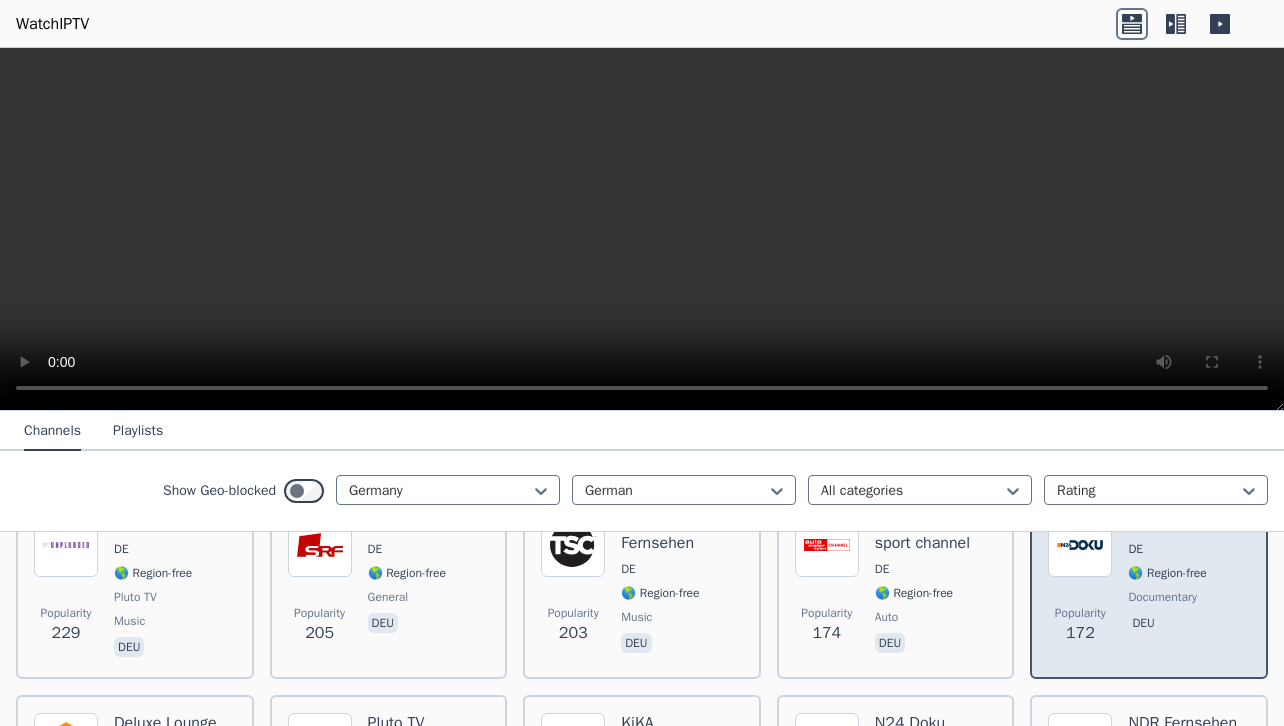 click on "DE" at bounding box center [1167, 549] 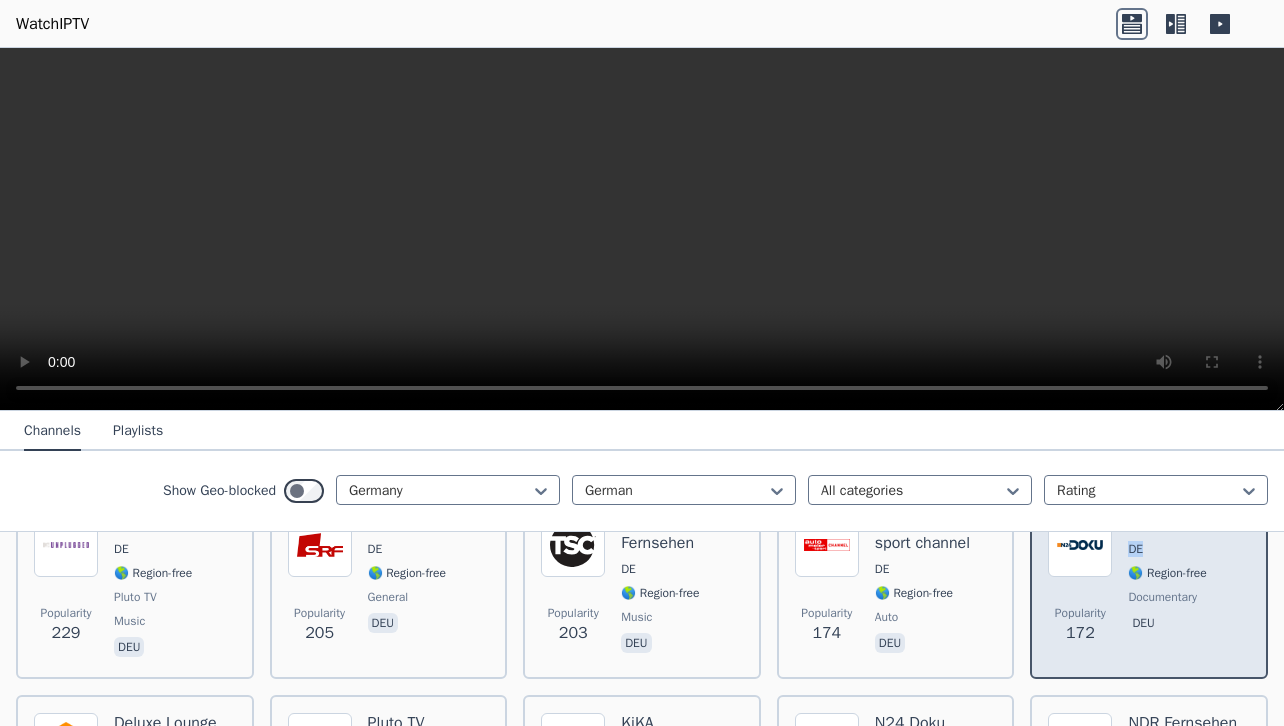 click on "DE" at bounding box center [1167, 549] 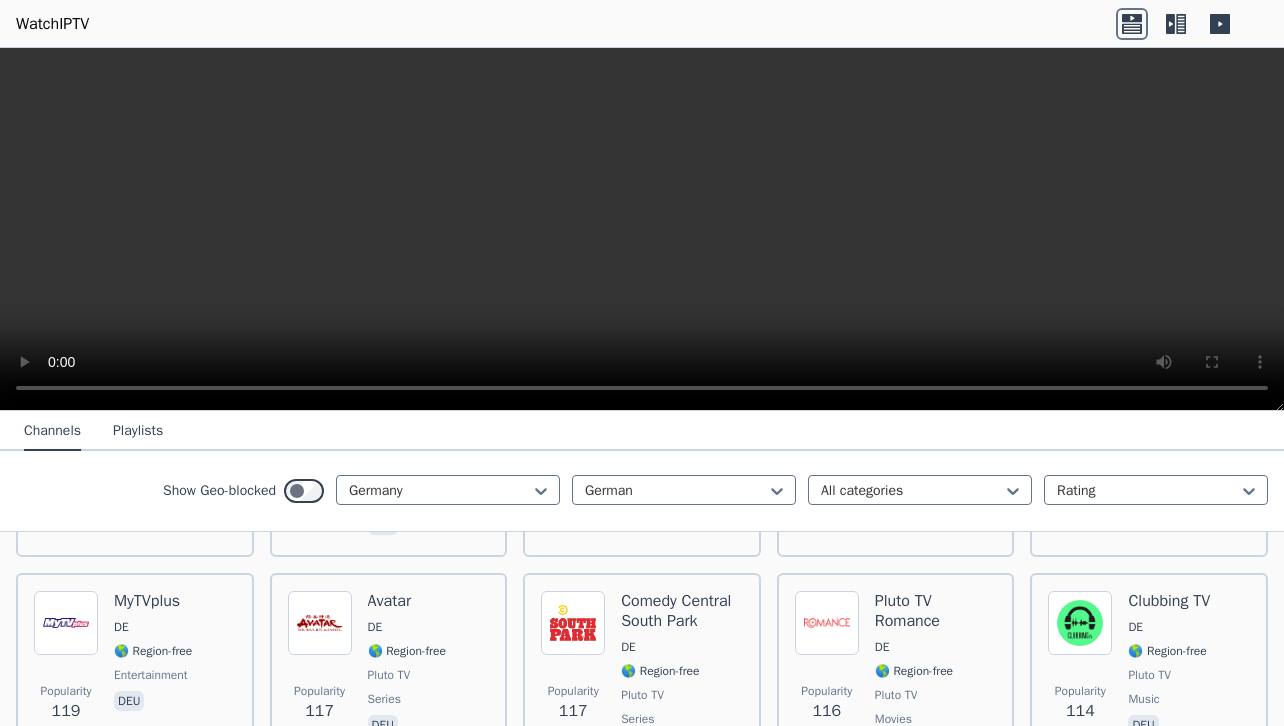scroll, scrollTop: 684, scrollLeft: 0, axis: vertical 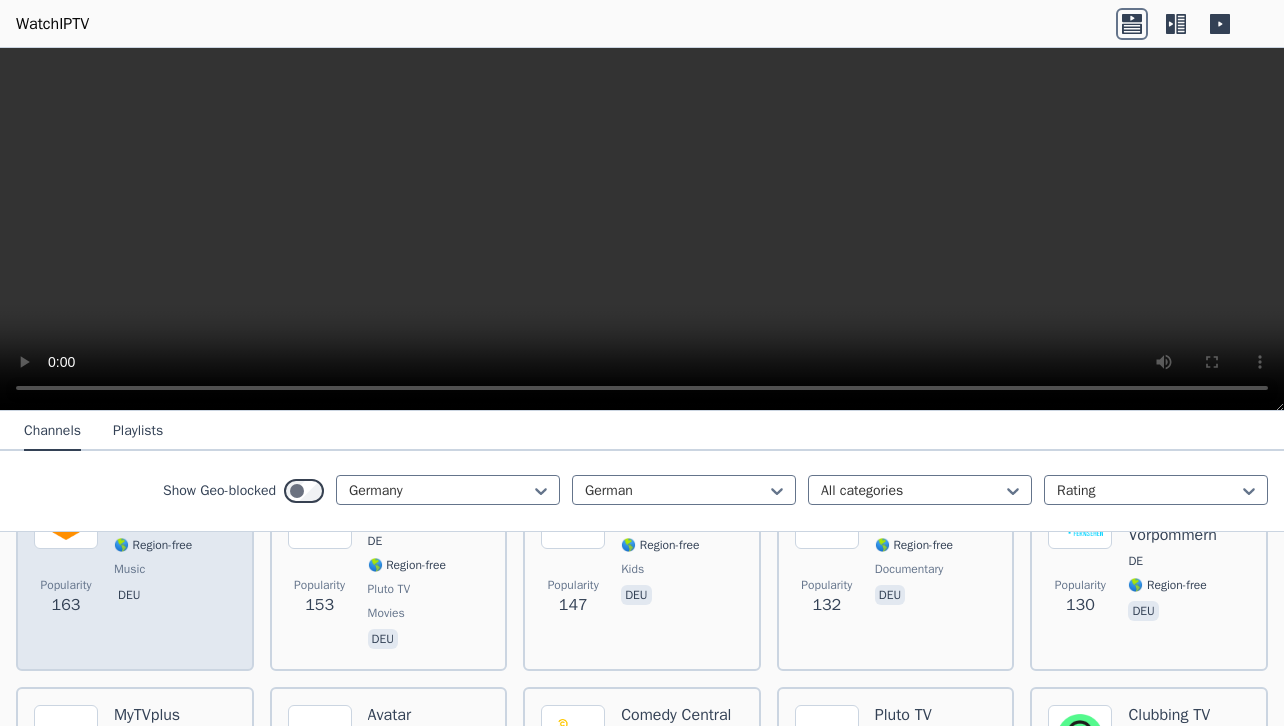 click on "🌎 Region-free" at bounding box center [153, 545] 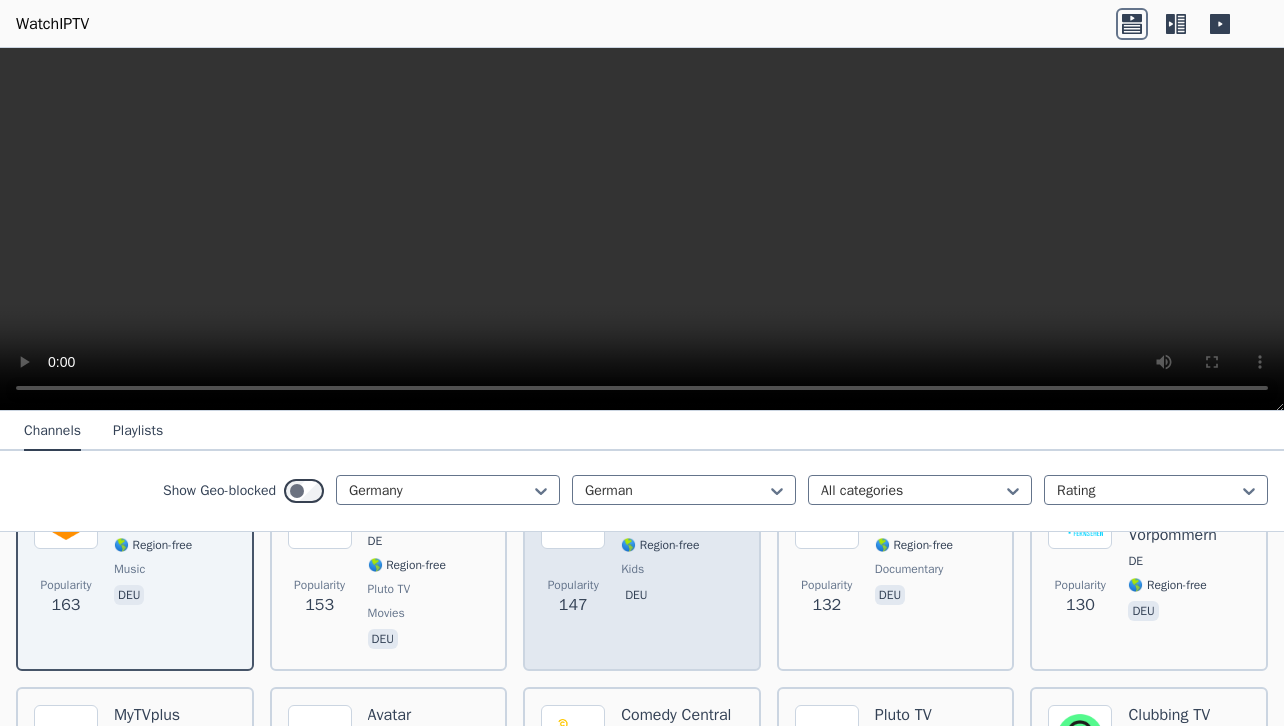 click on "🌎 Region-free" at bounding box center (660, 545) 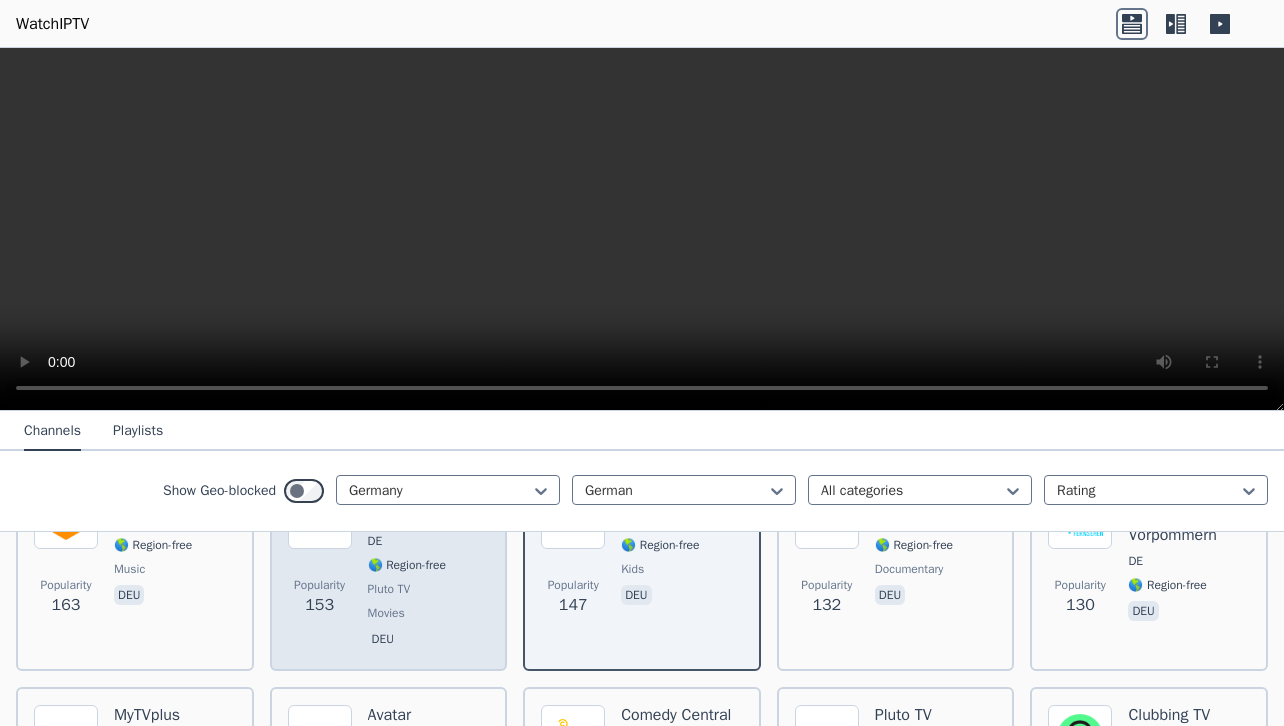 click on "Pluto TV Kultfilme DE 🌎 Region-free Pluto TV movies deu" at bounding box center [429, 569] 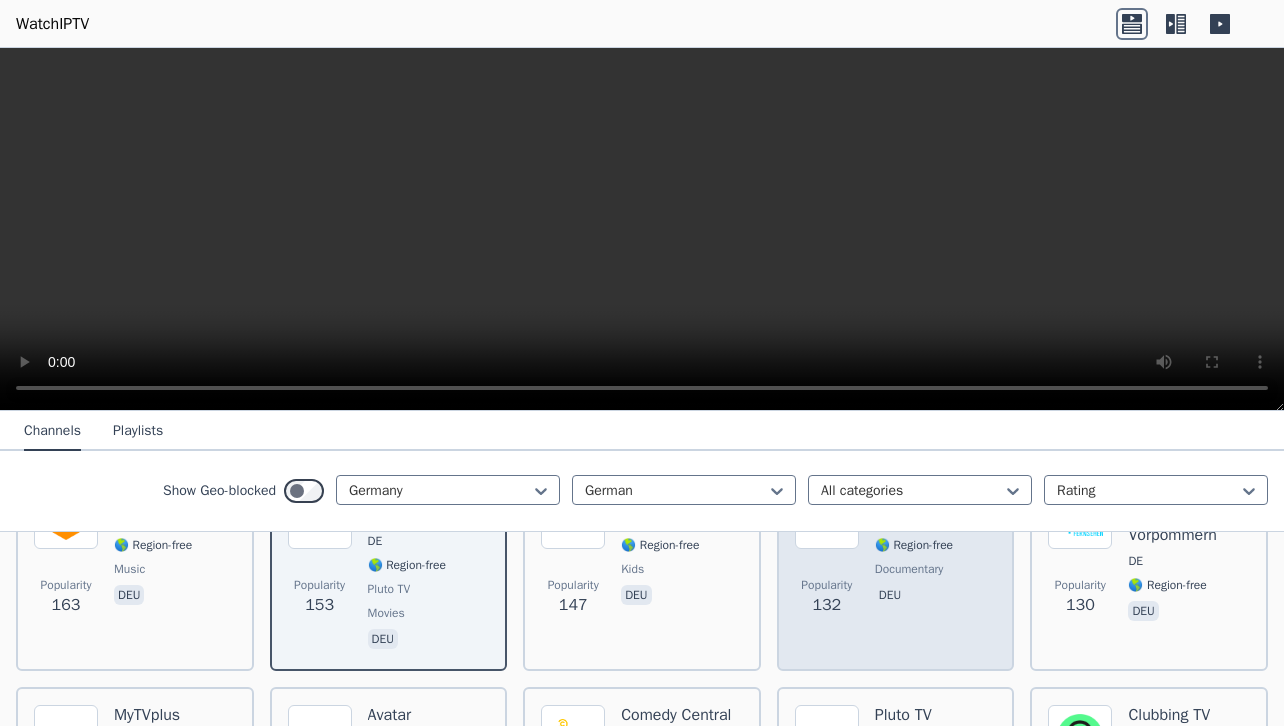 click on "N24 Doku DE 🌎 Region-free documentary deu" at bounding box center (914, 569) 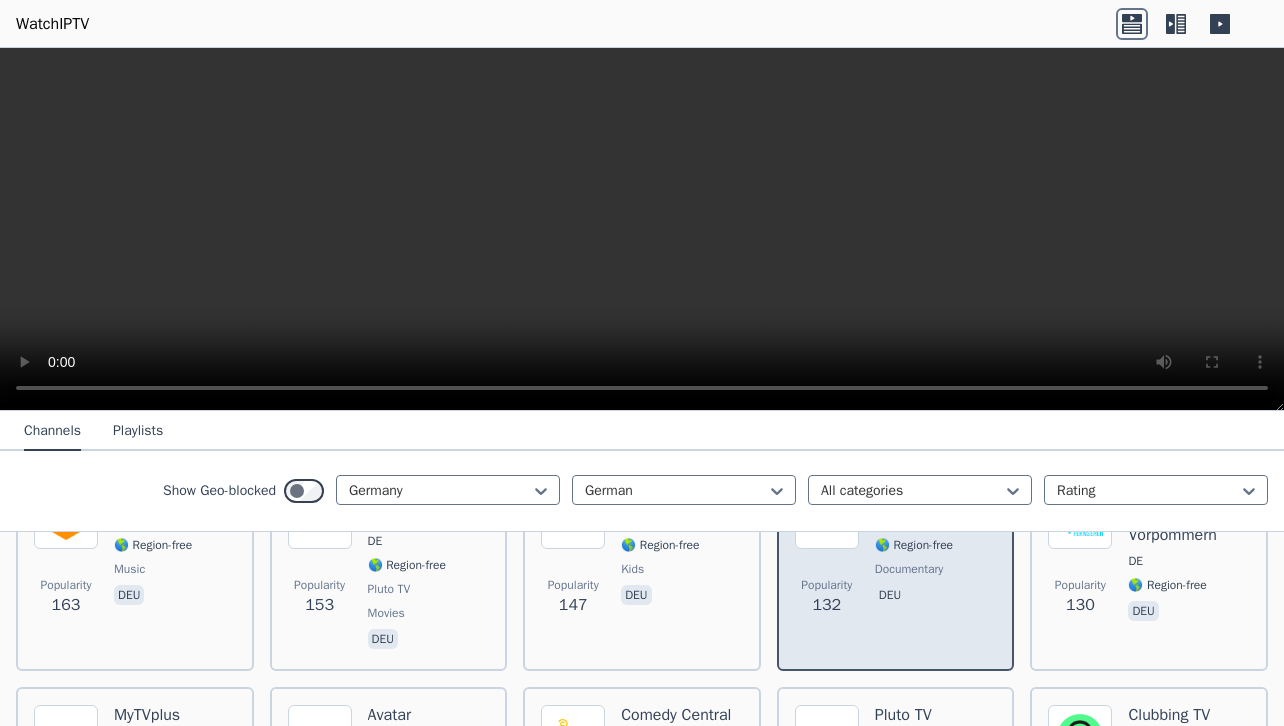 click on "N24 Doku DE 🌎 Region-free documentary deu" at bounding box center (914, 569) 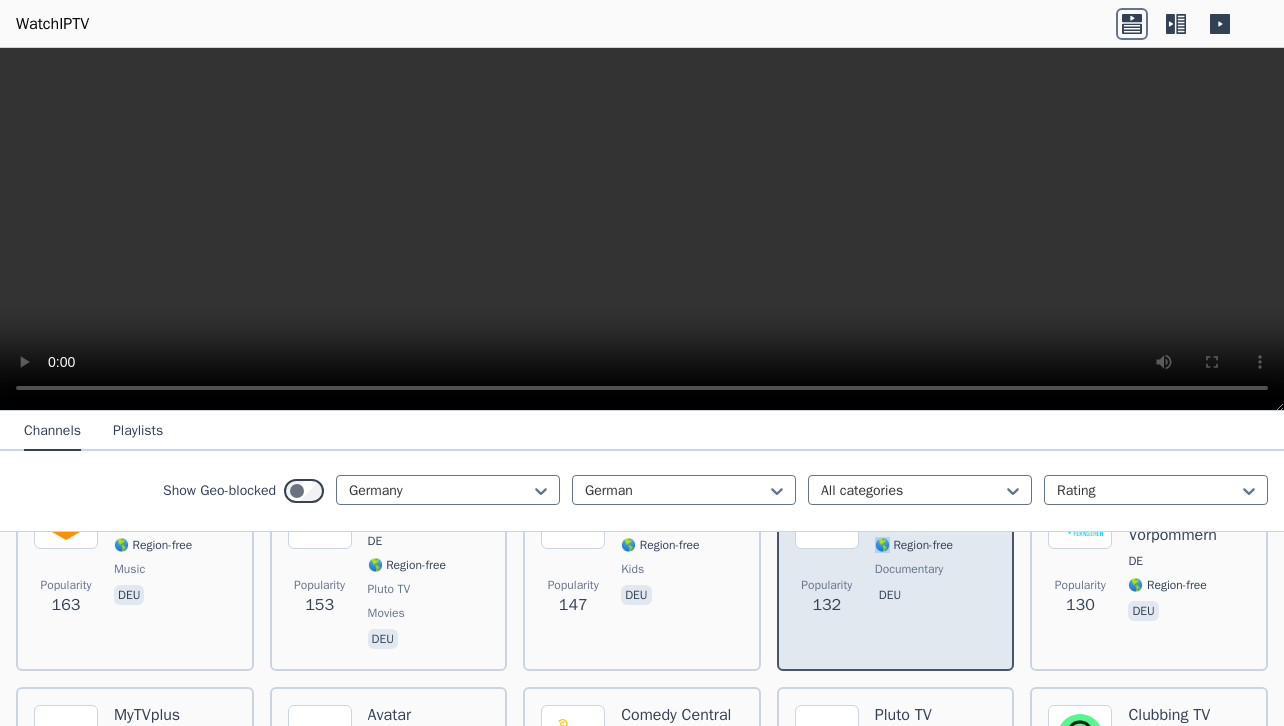 click on "N24 Doku DE 🌎 Region-free documentary deu" at bounding box center [914, 569] 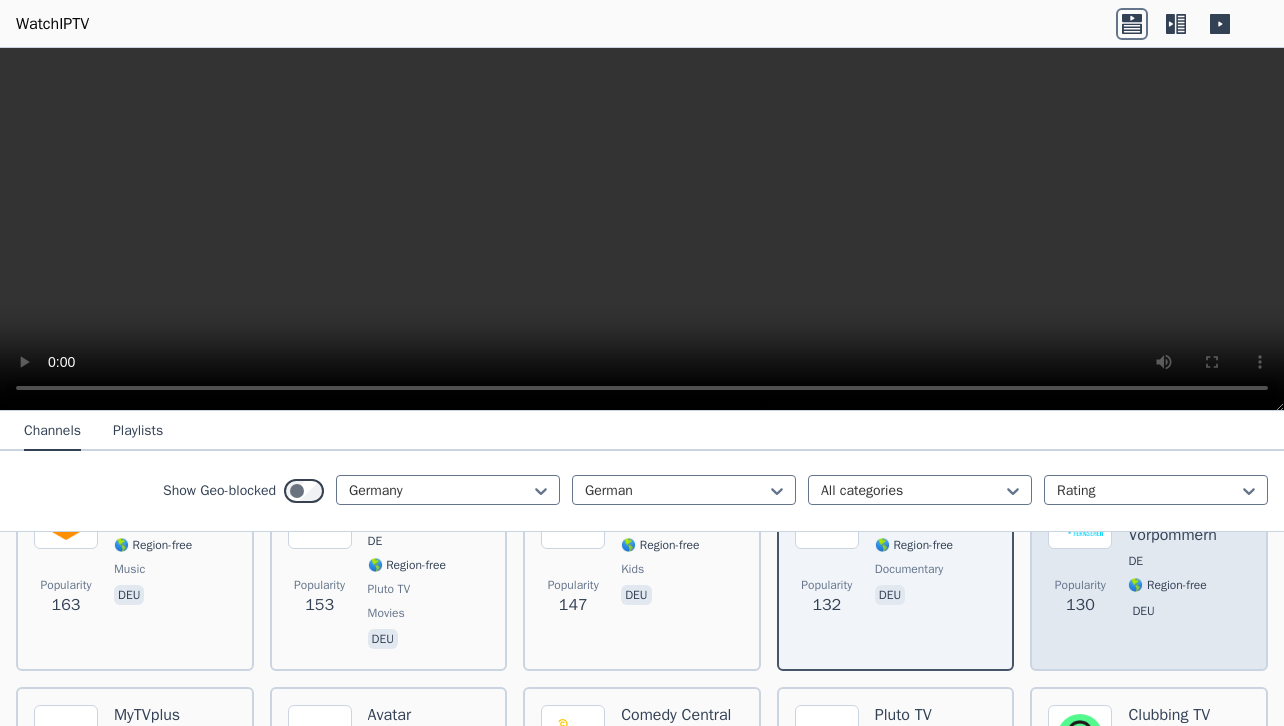 click on "NDR Fernsehen Mecklenburg-Vorpommern" at bounding box center (1189, 515) 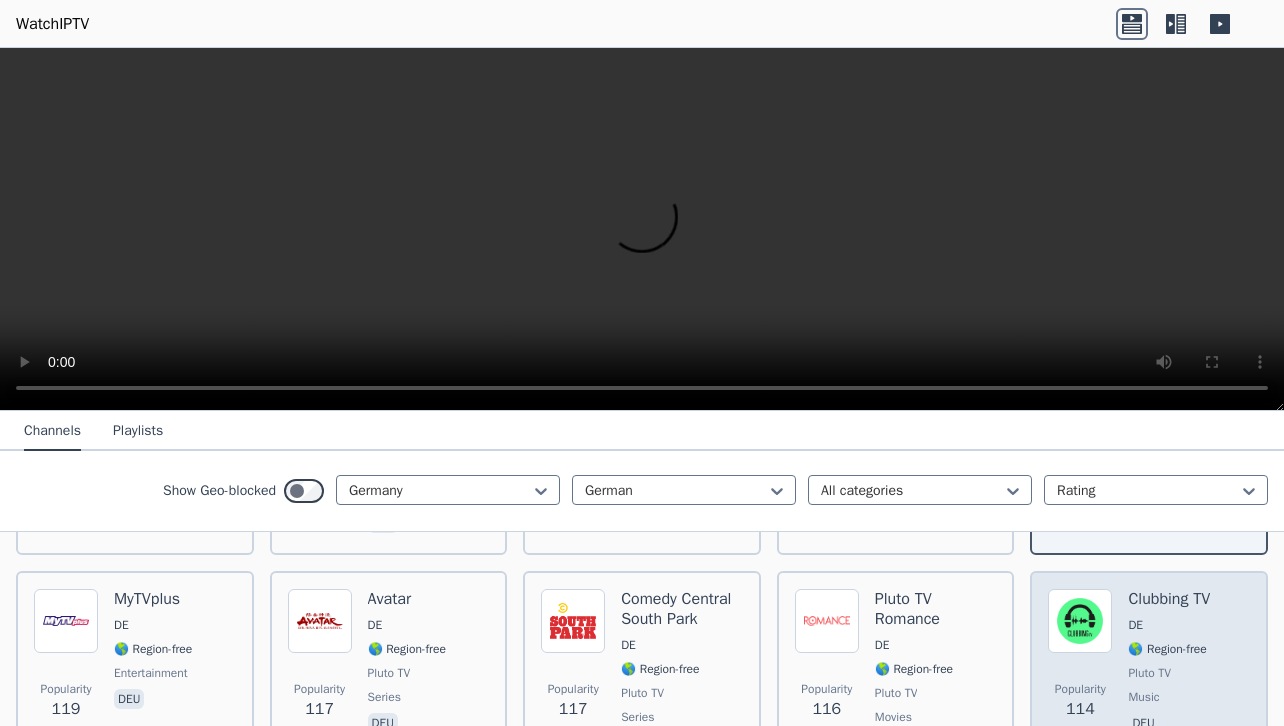 scroll, scrollTop: 798, scrollLeft: 0, axis: vertical 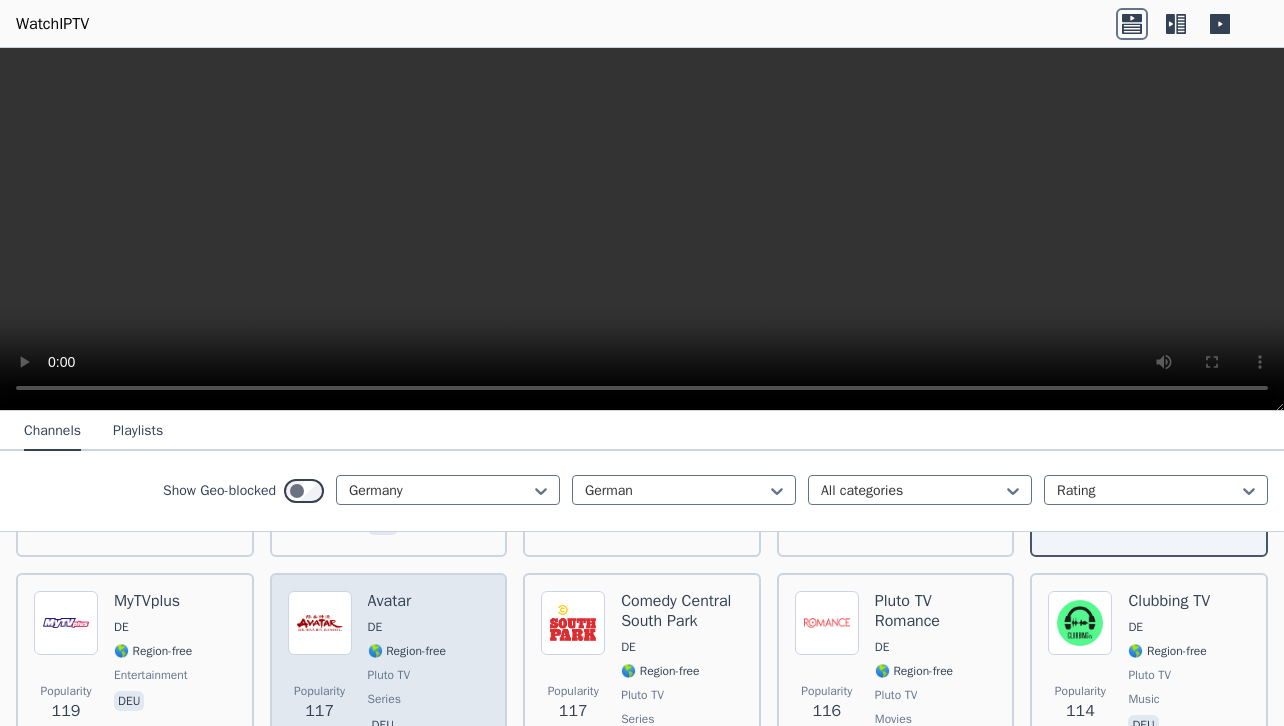 click on "DE" at bounding box center [407, 627] 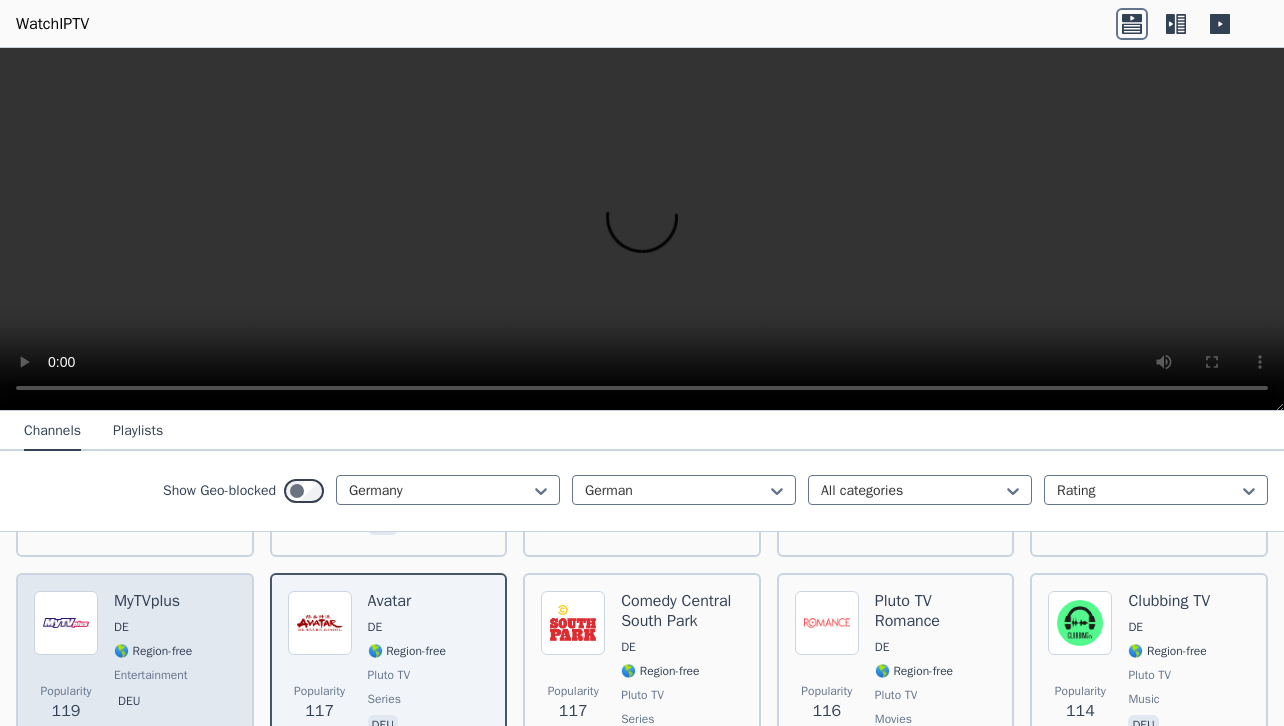 click on "MyTVplus DE 🌎 Region-free entertainment deu" at bounding box center (153, 675) 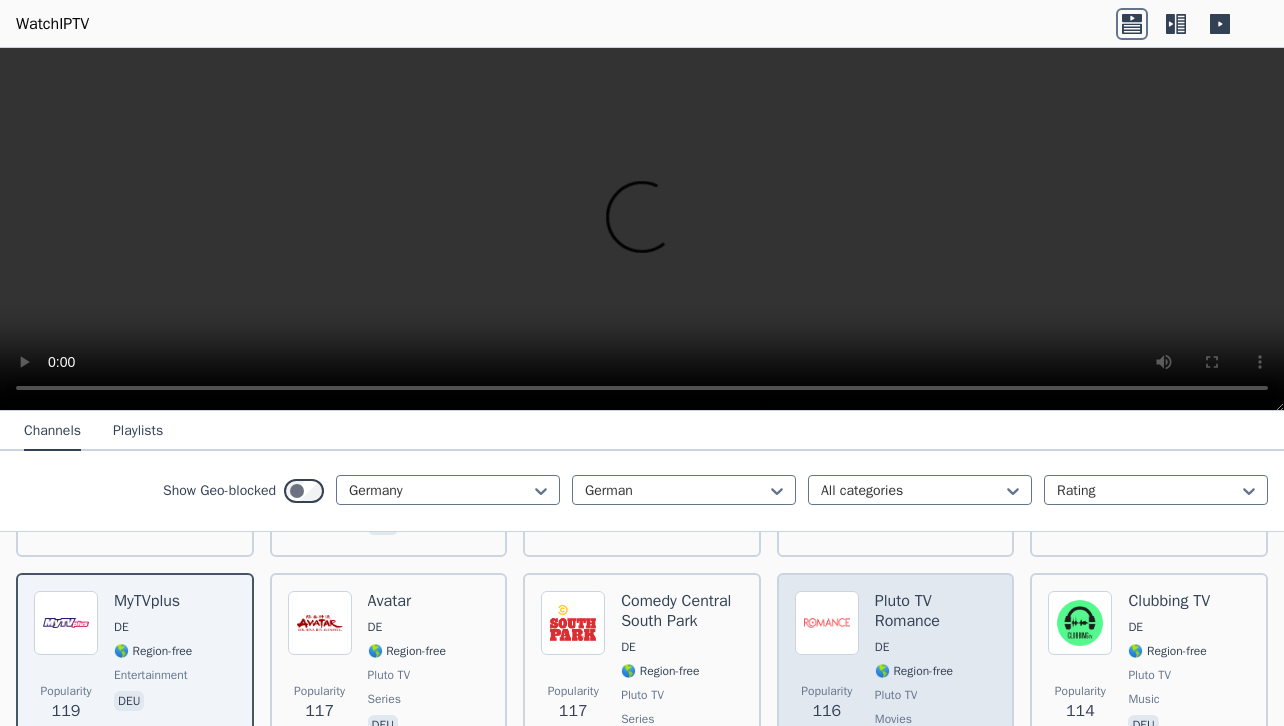 click on "Pluto TV Romance" at bounding box center [936, 611] 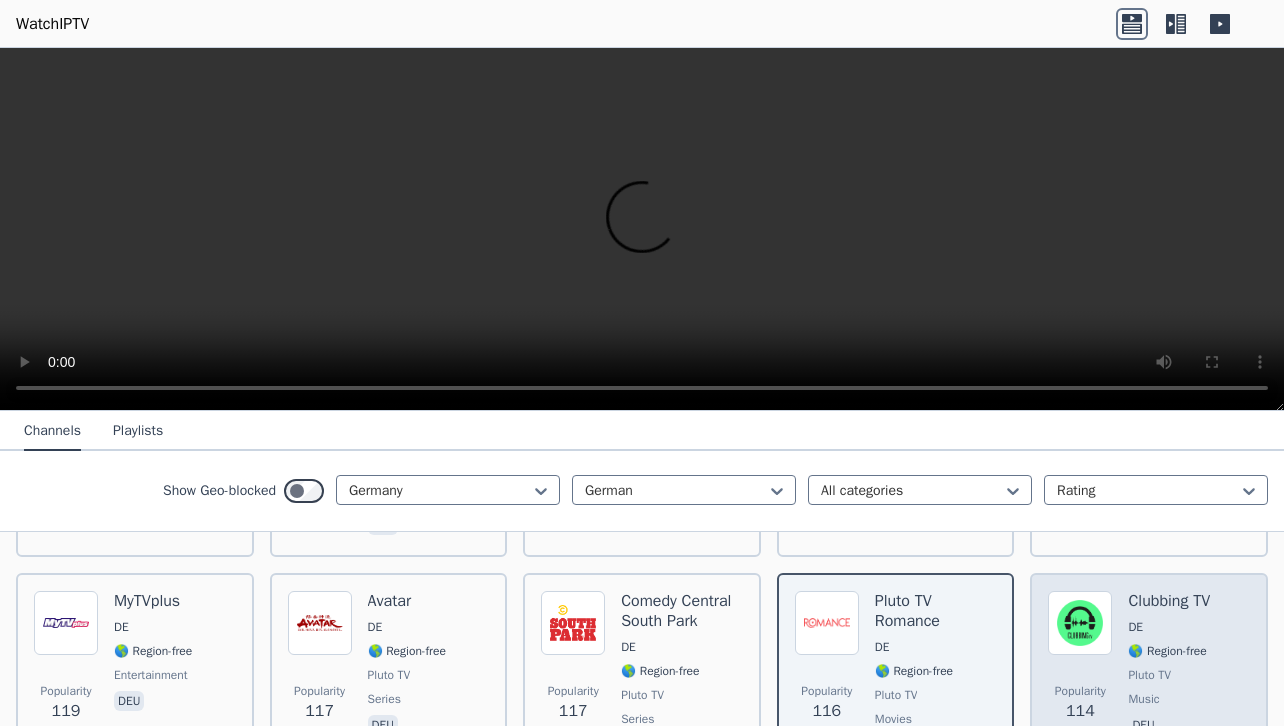 click on "Clubbing TV" at bounding box center [1169, 601] 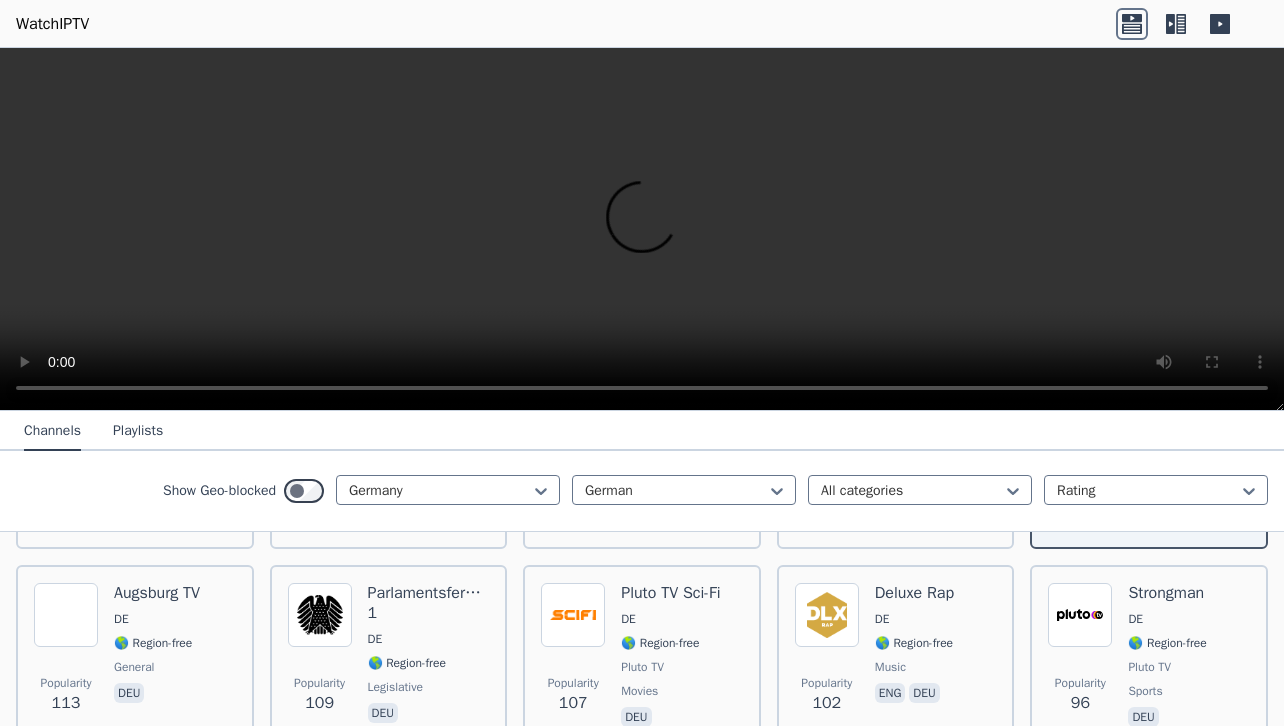 scroll, scrollTop: 1140, scrollLeft: 0, axis: vertical 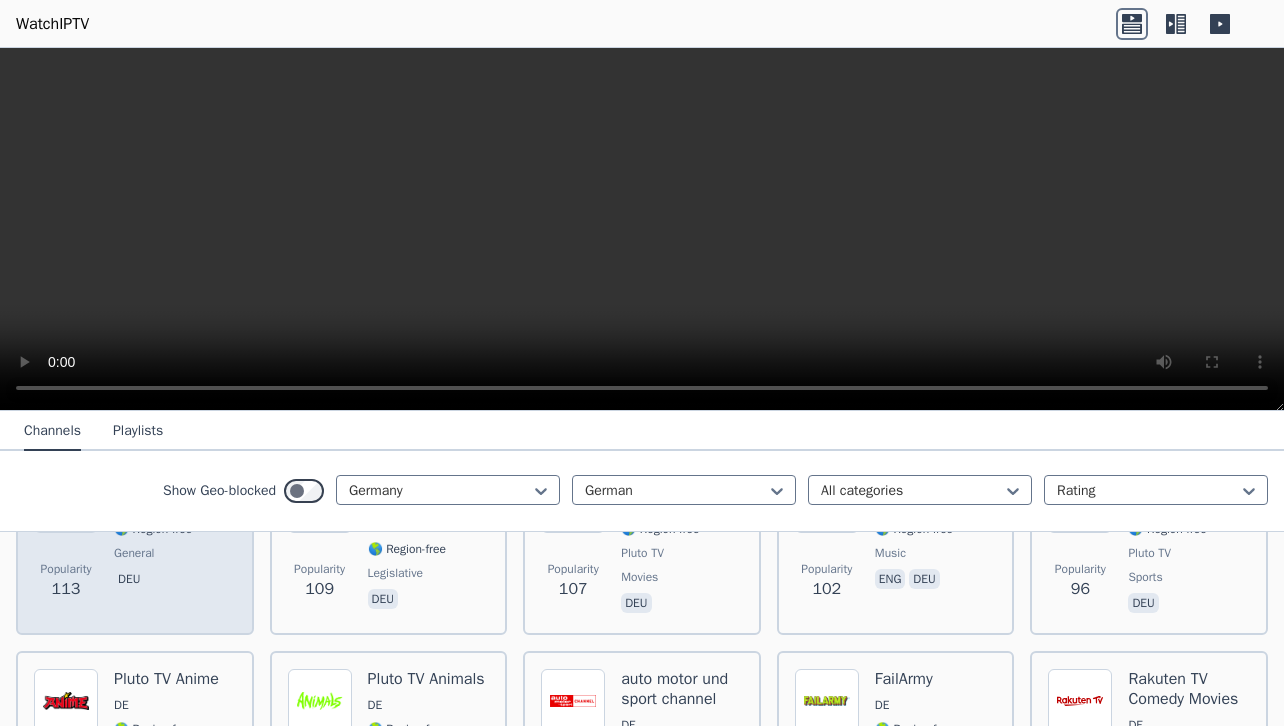 click on "🌎 Region-free" at bounding box center [157, 529] 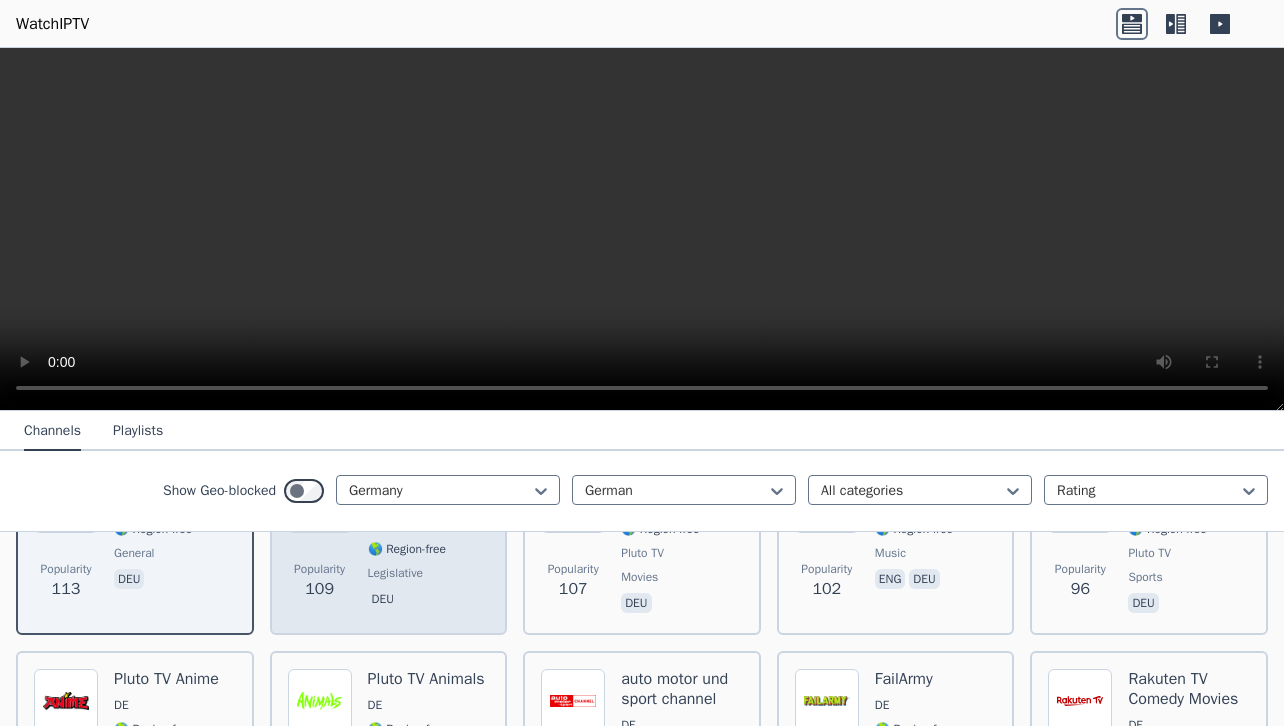 click on "DE" at bounding box center [429, 525] 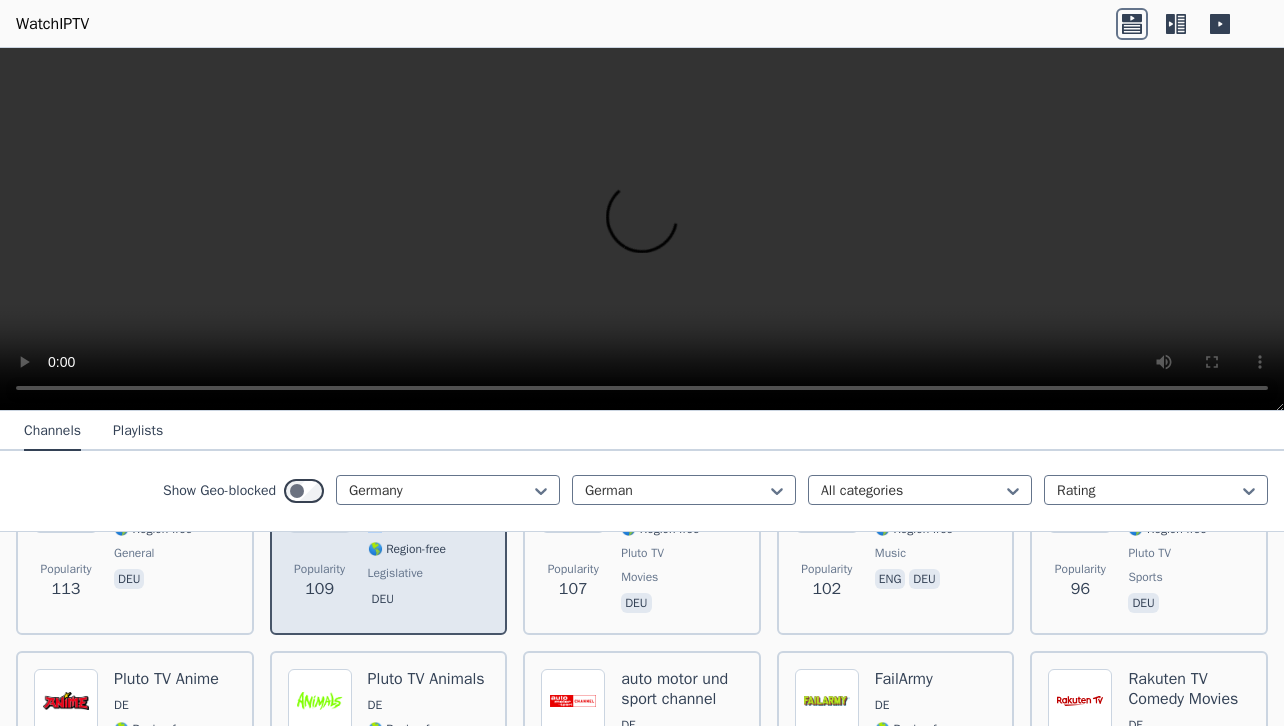 click on "DE" at bounding box center [429, 525] 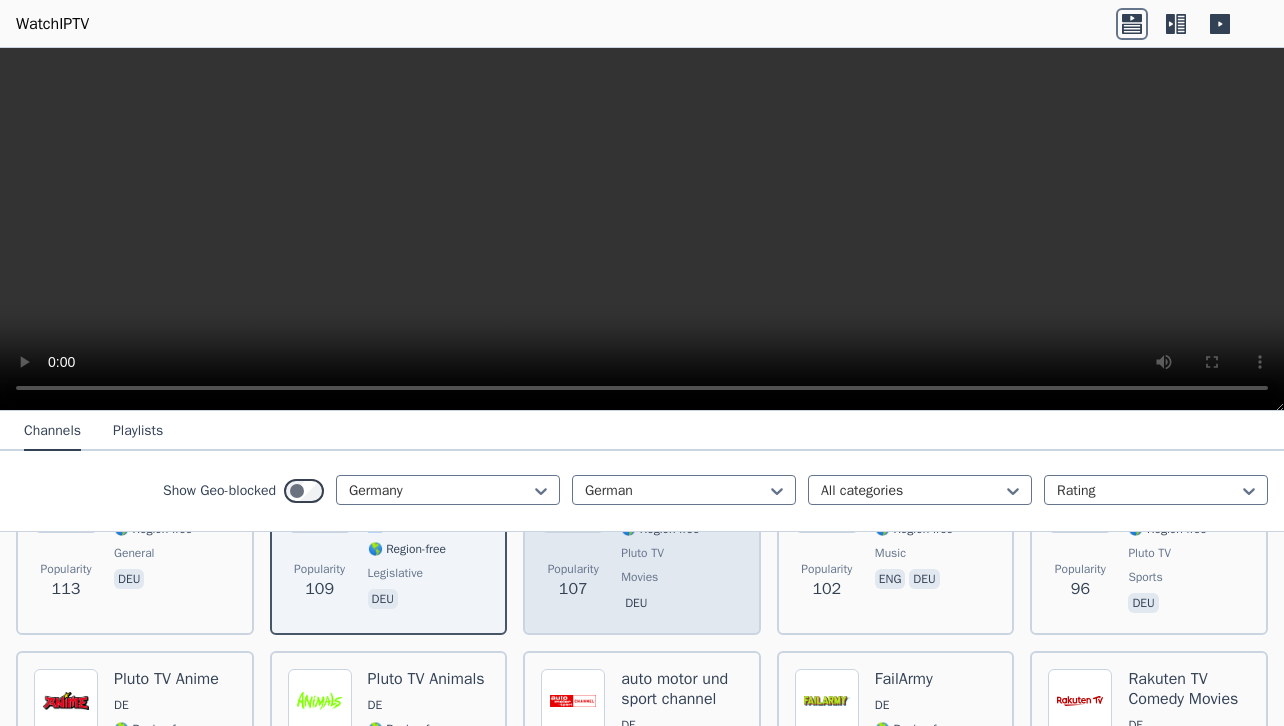 click at bounding box center (573, 501) 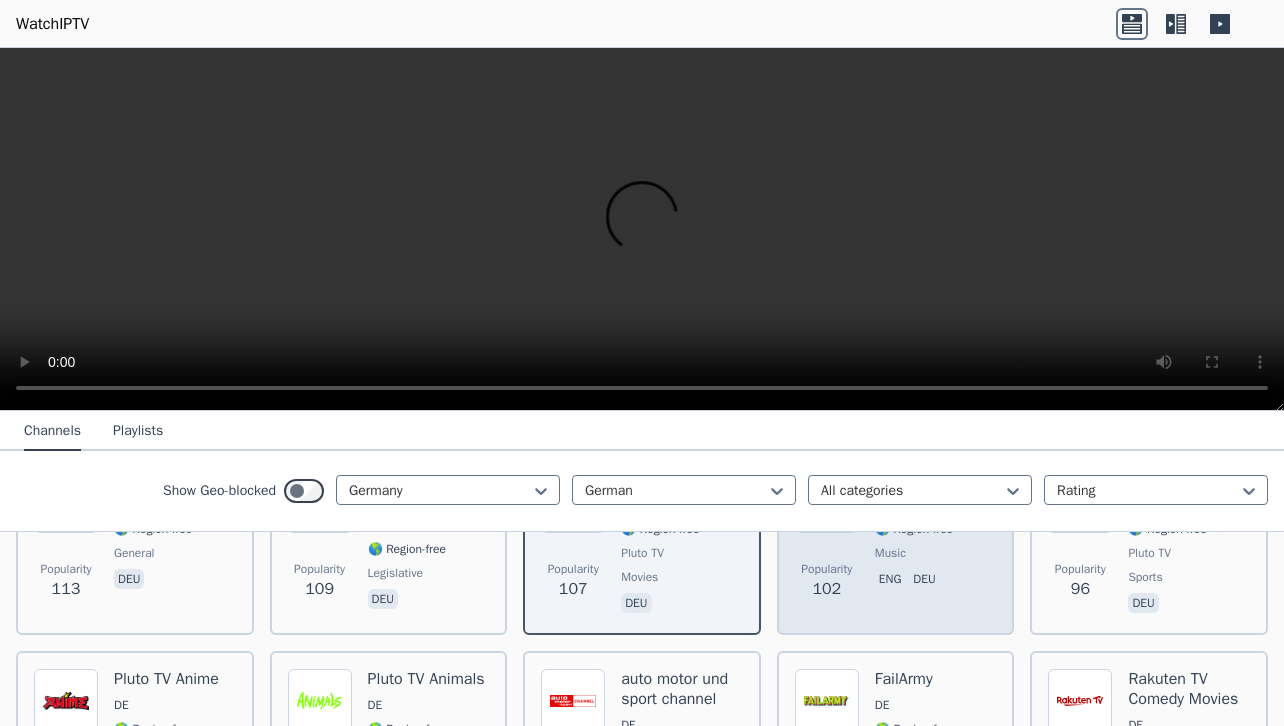 click on "🌎 Region-free" at bounding box center [914, 529] 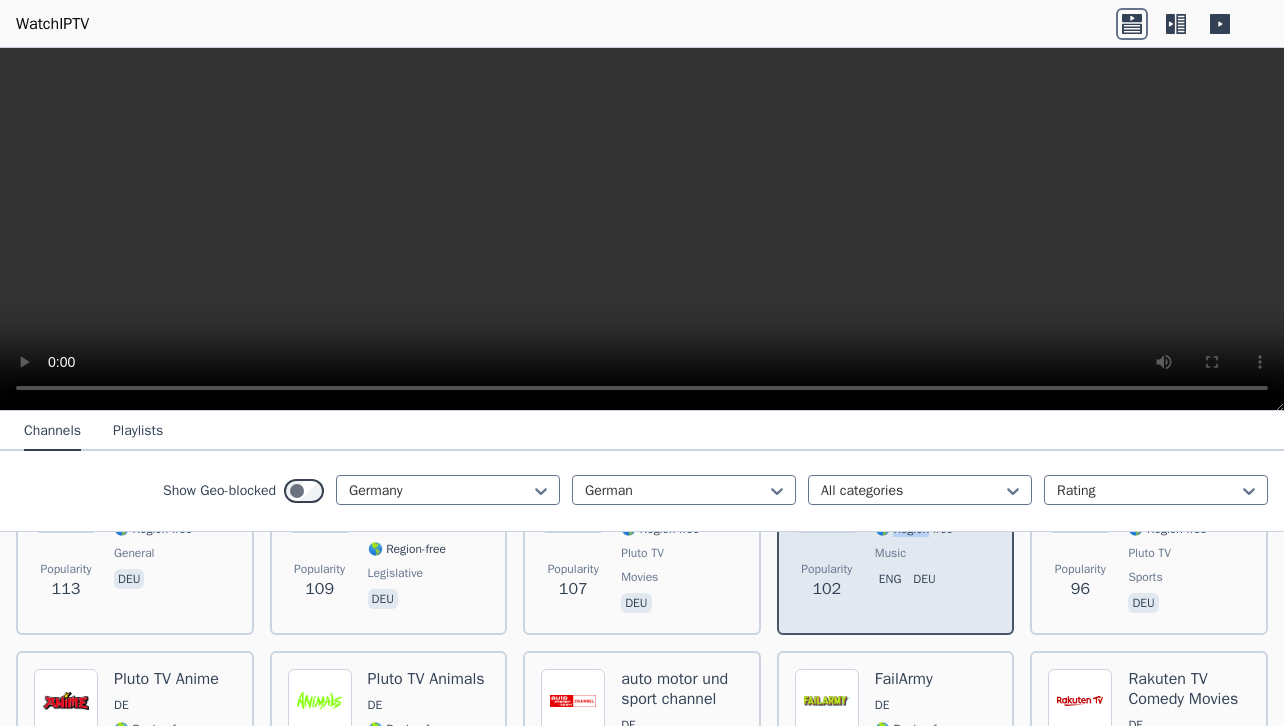 click on "🌎 Region-free" at bounding box center (914, 529) 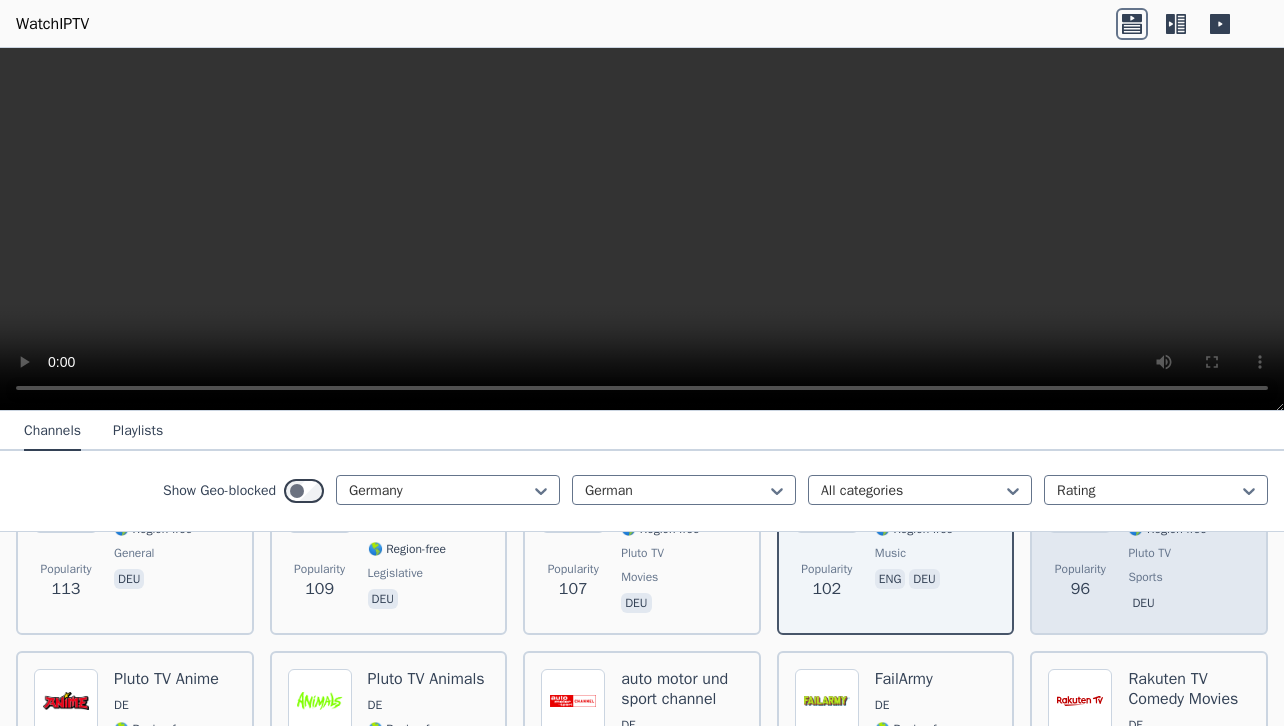 click on "Pluto TV" at bounding box center [1167, 553] 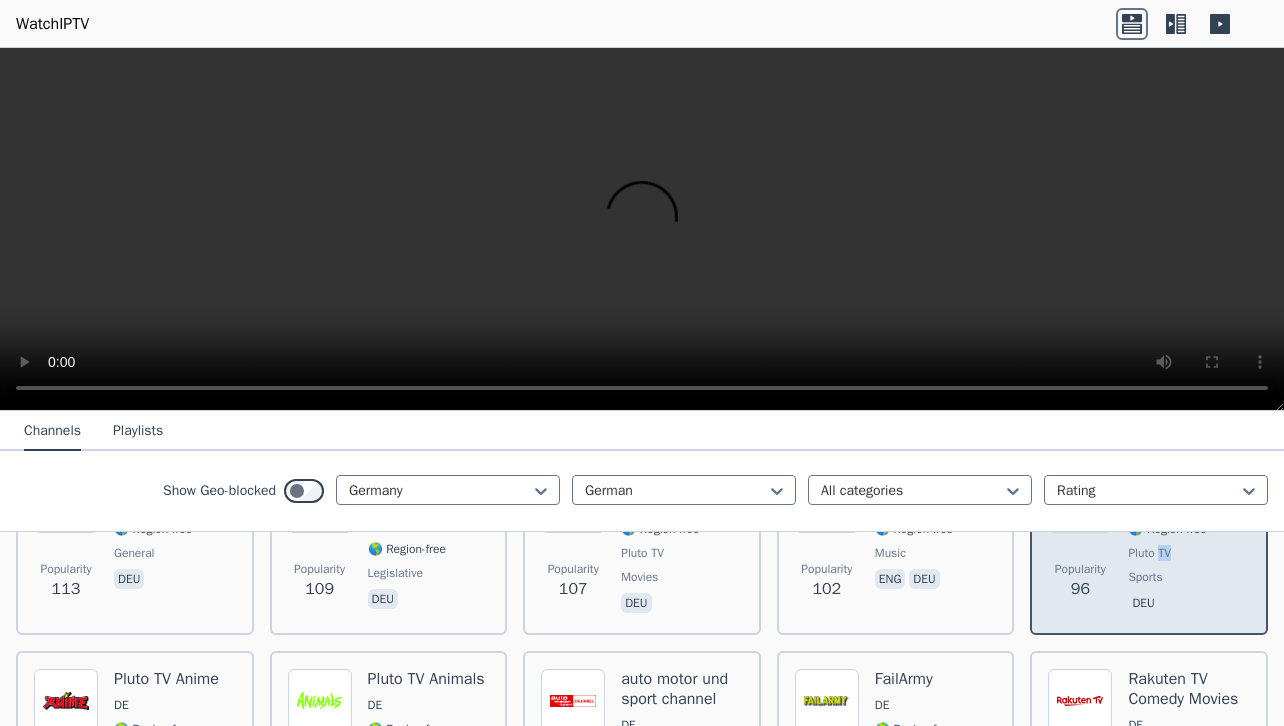 click on "Pluto TV" at bounding box center (1149, 553) 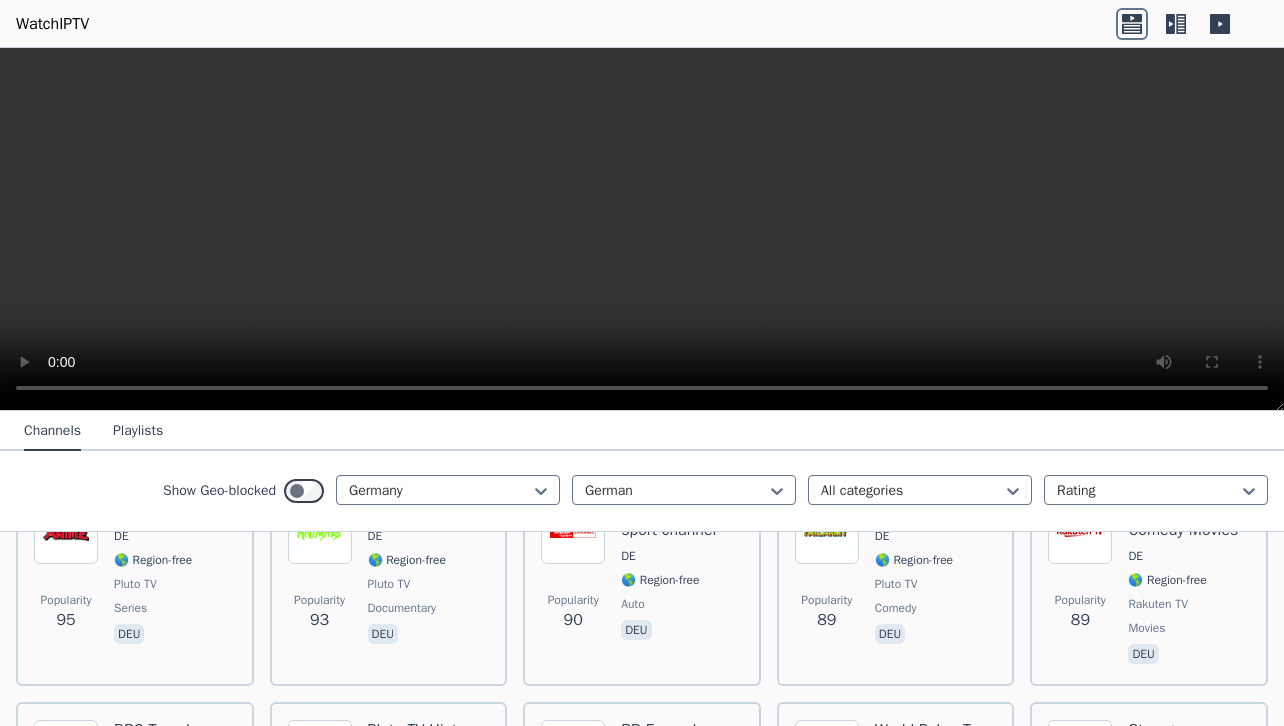 scroll, scrollTop: 1254, scrollLeft: 0, axis: vertical 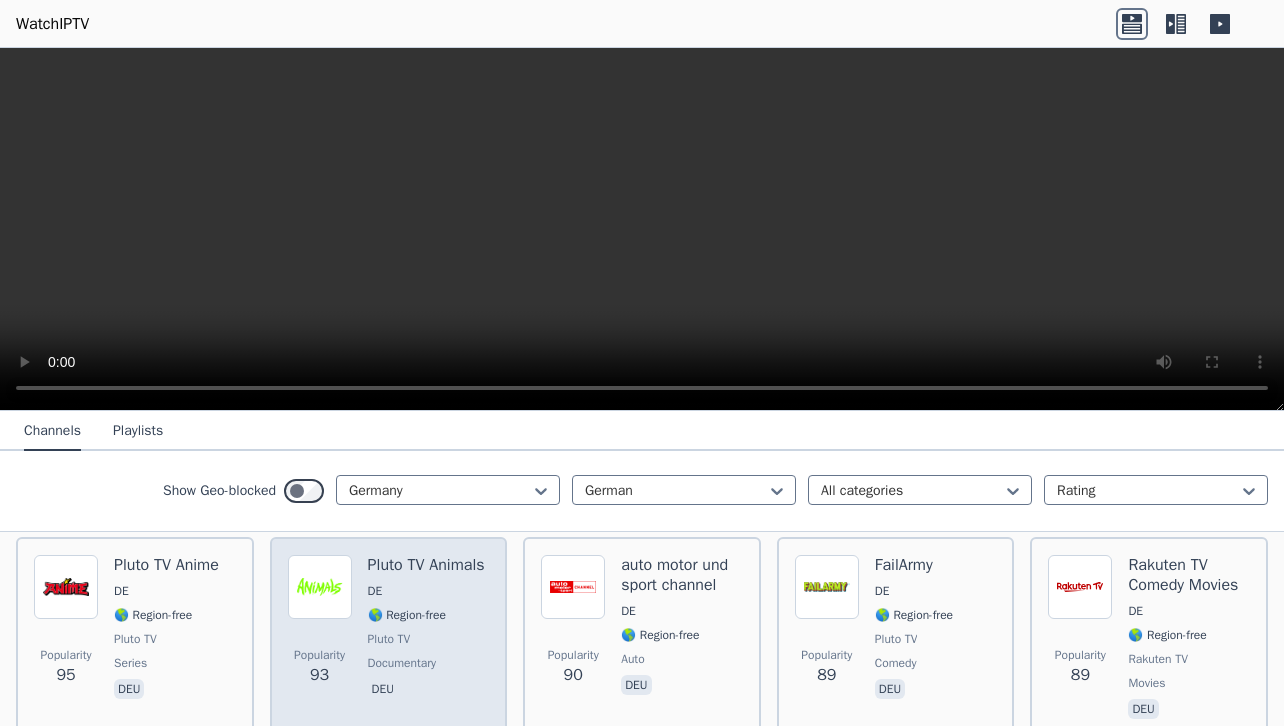 click on "Pluto TV Animals" at bounding box center (426, 565) 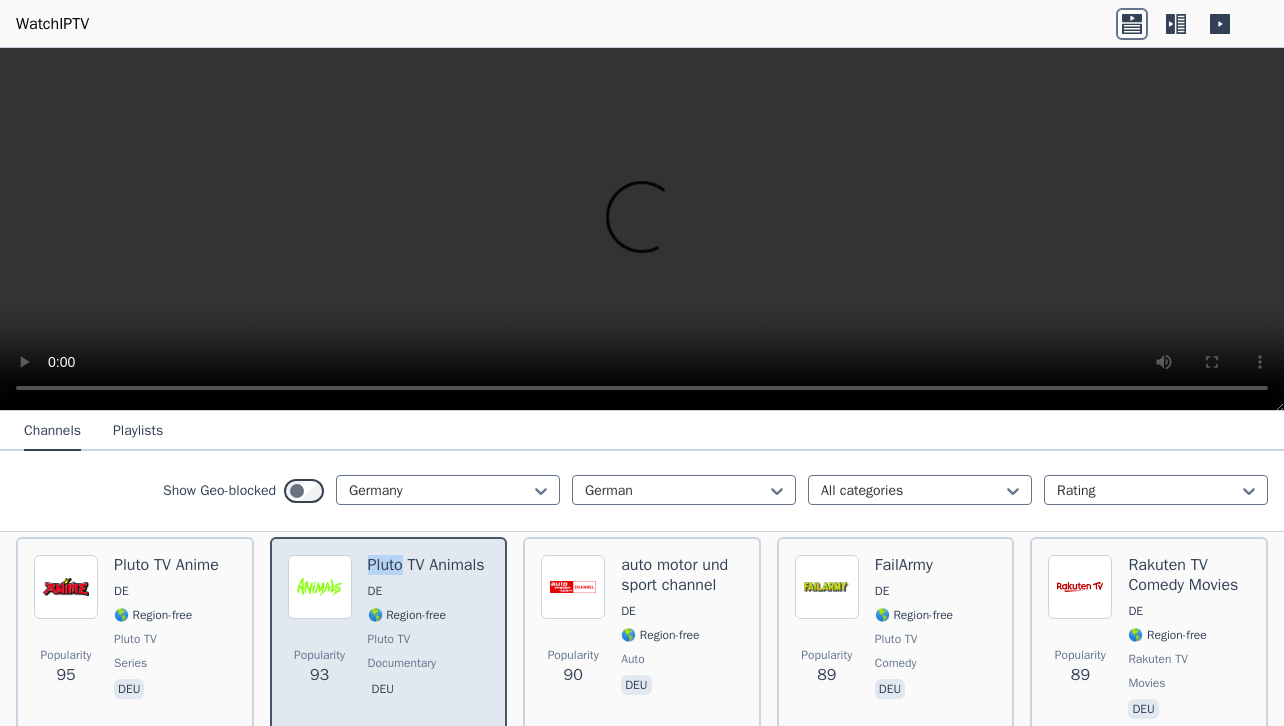 click on "Pluto TV Animals" at bounding box center [426, 565] 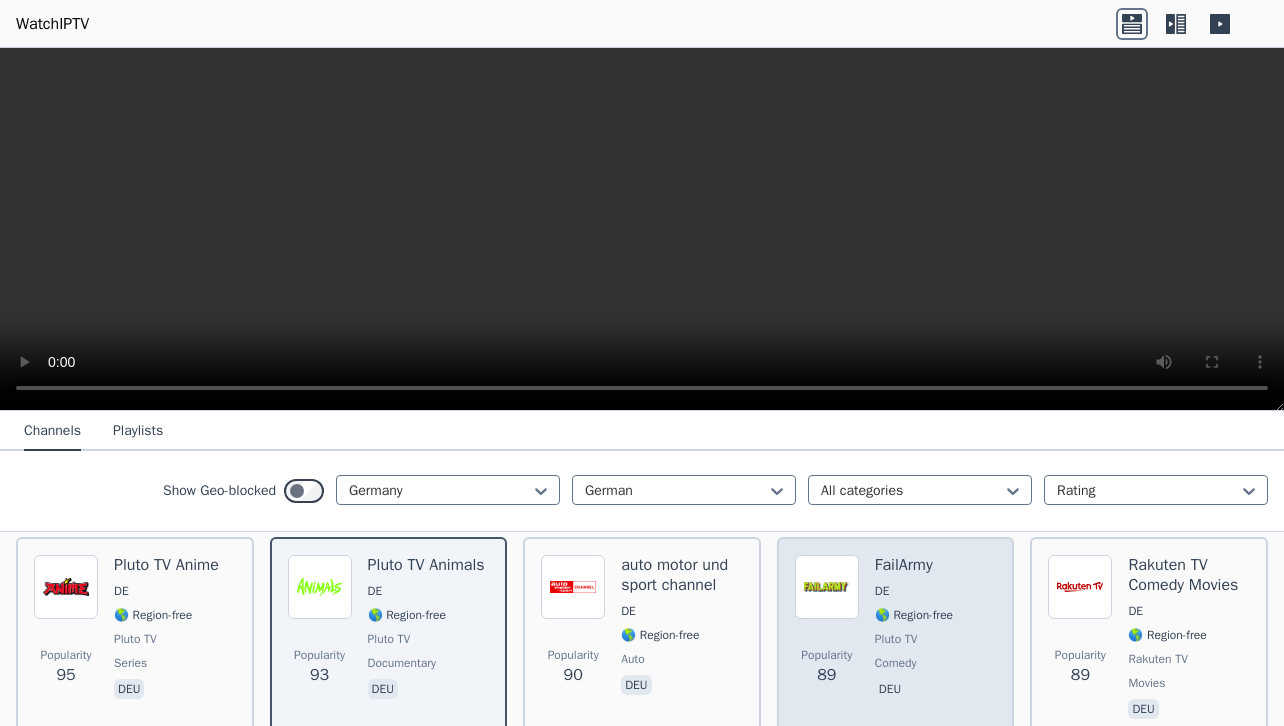 click on "DE" at bounding box center (914, 591) 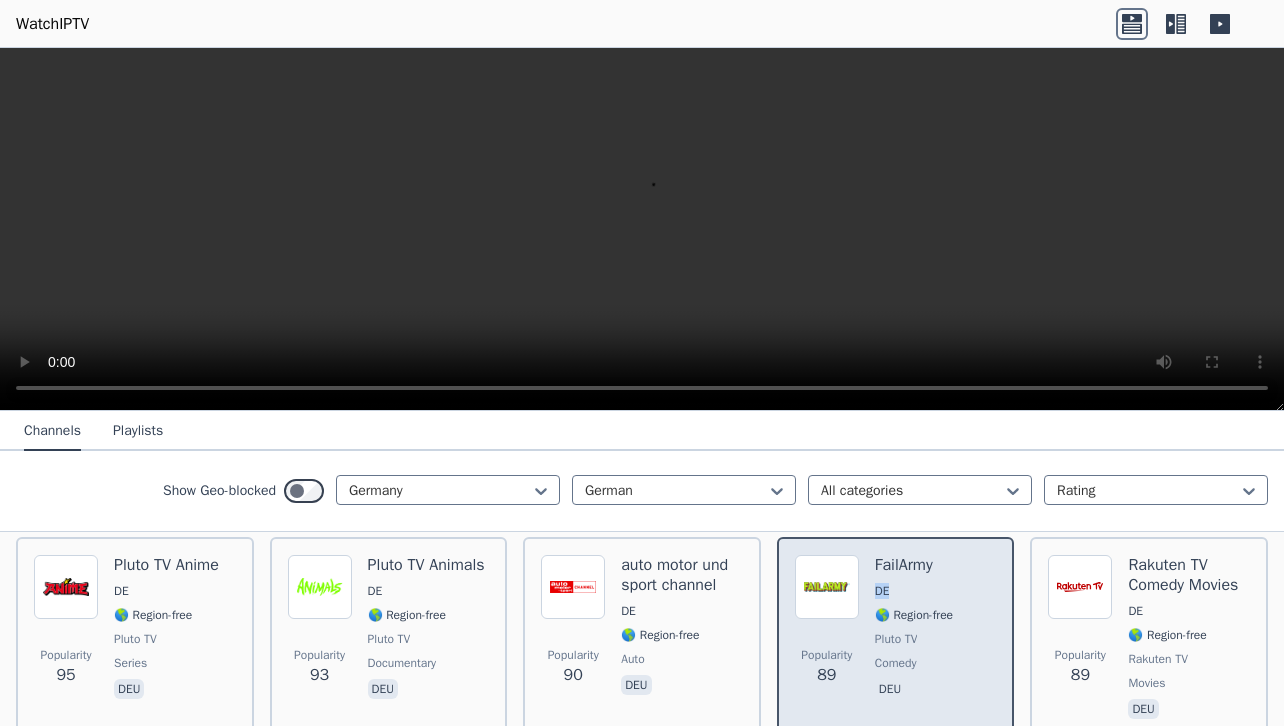 click on "DE" at bounding box center [914, 591] 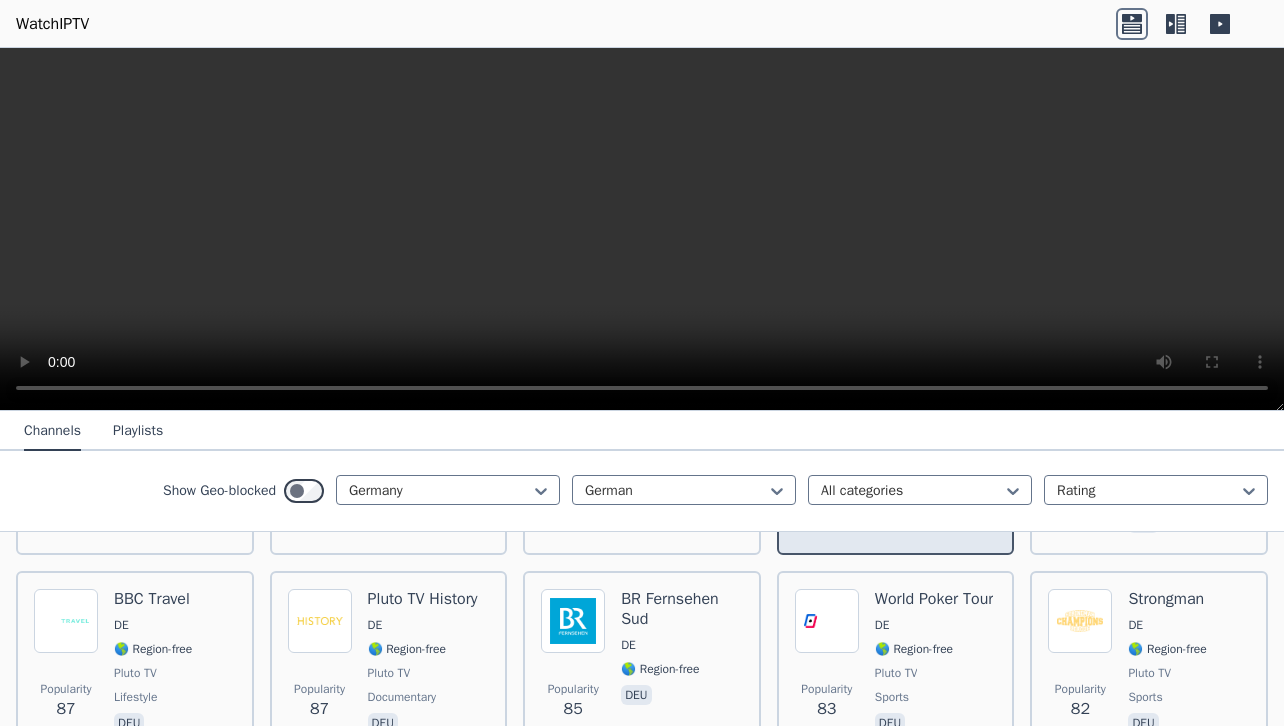 scroll, scrollTop: 1482, scrollLeft: 0, axis: vertical 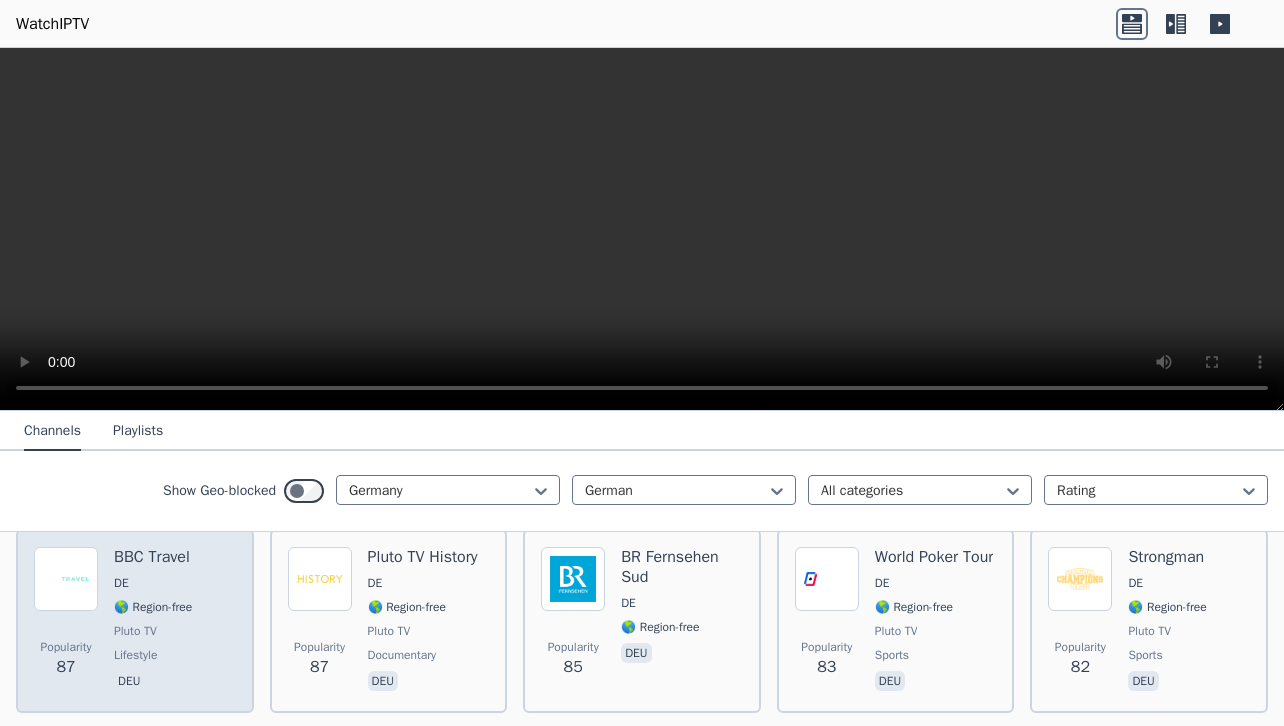 click on "DE" at bounding box center (153, 583) 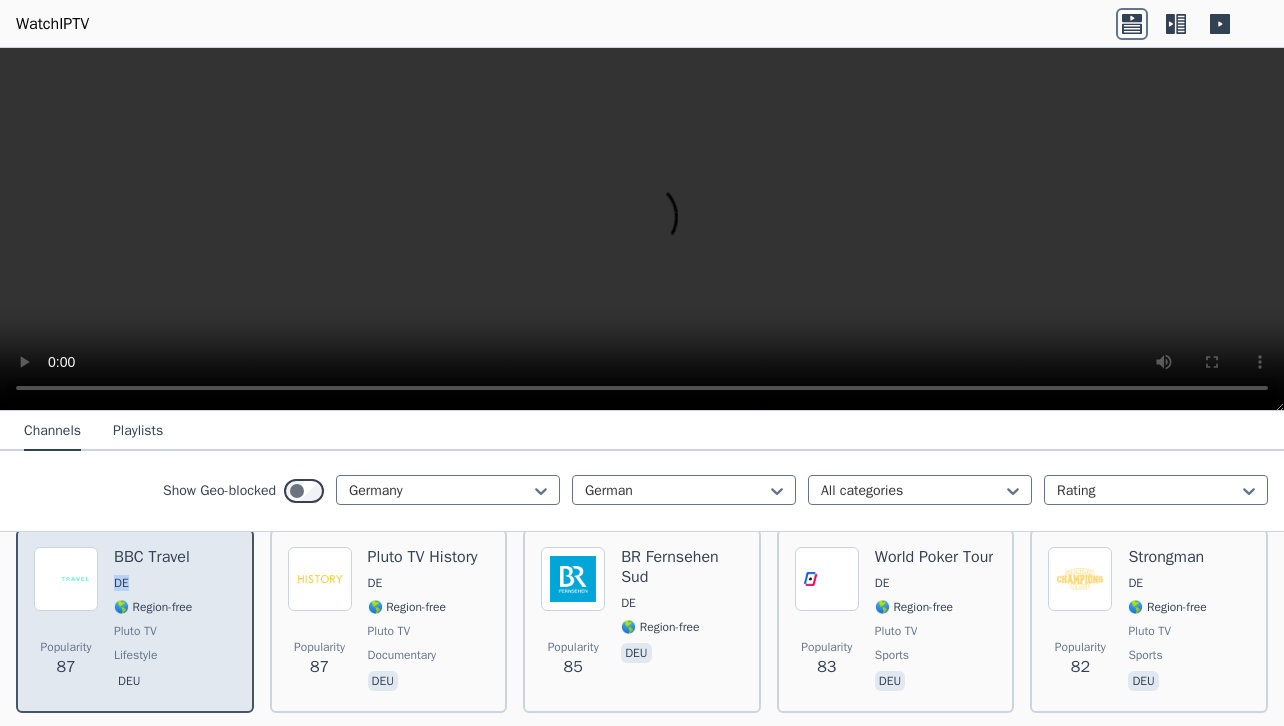 click on "DE" at bounding box center [153, 583] 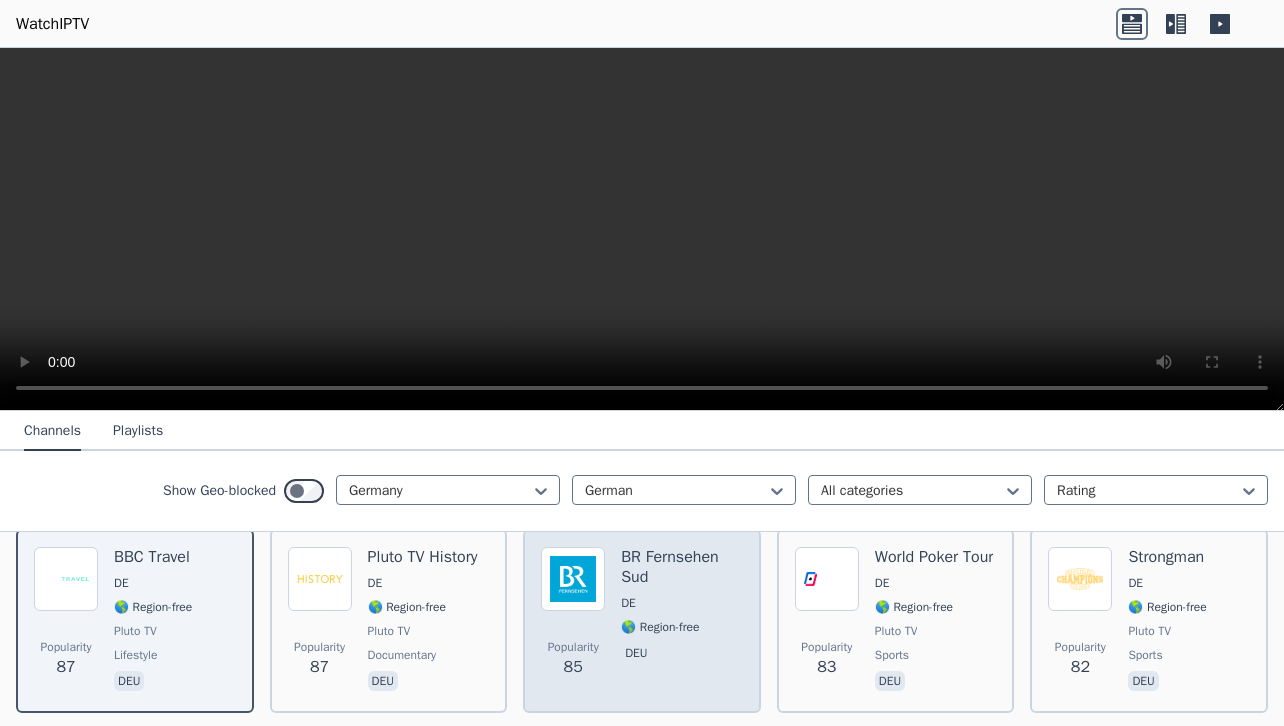 click on "BR Fernsehen Sud" at bounding box center [682, 567] 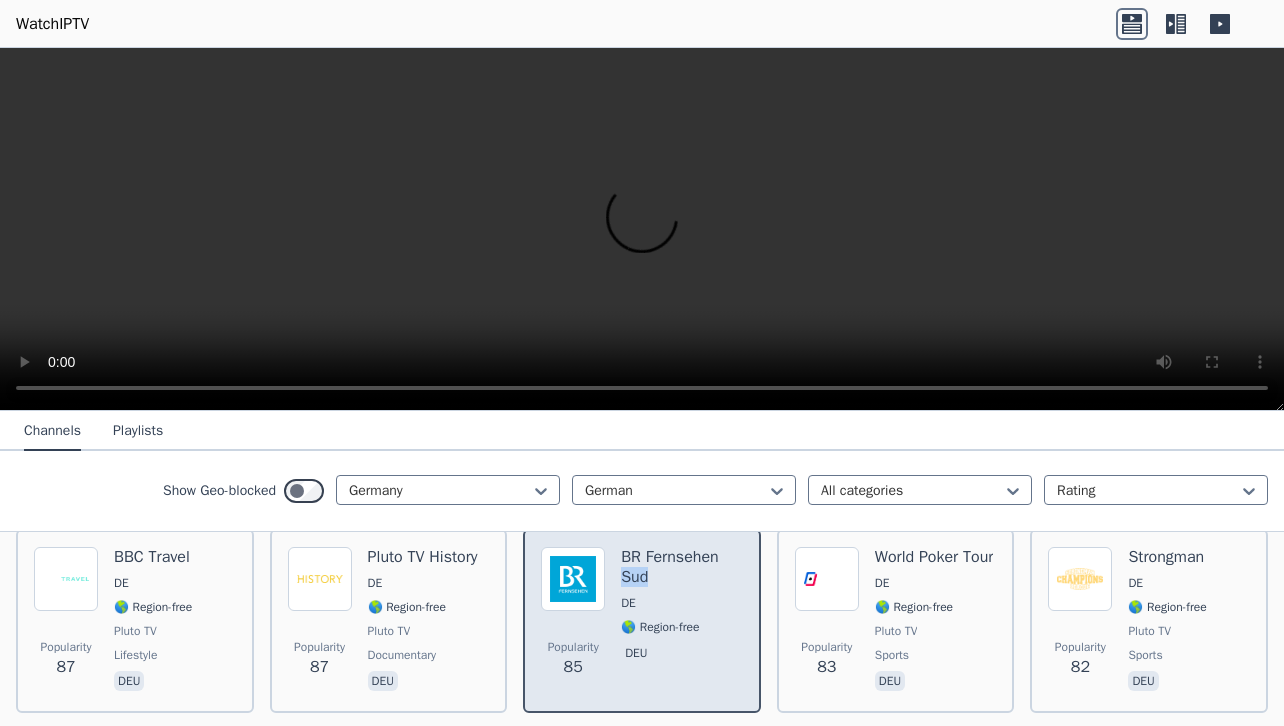 click on "BR Fernsehen Sud" at bounding box center [682, 567] 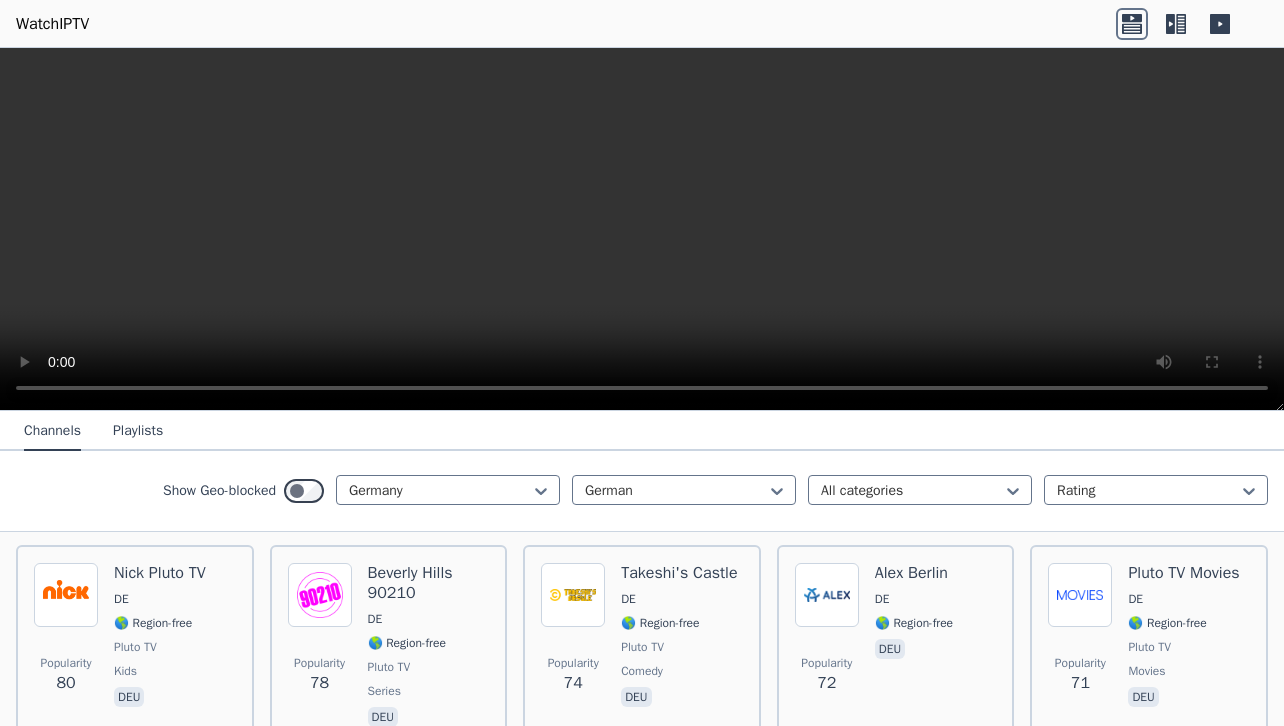 scroll, scrollTop: 1710, scrollLeft: 0, axis: vertical 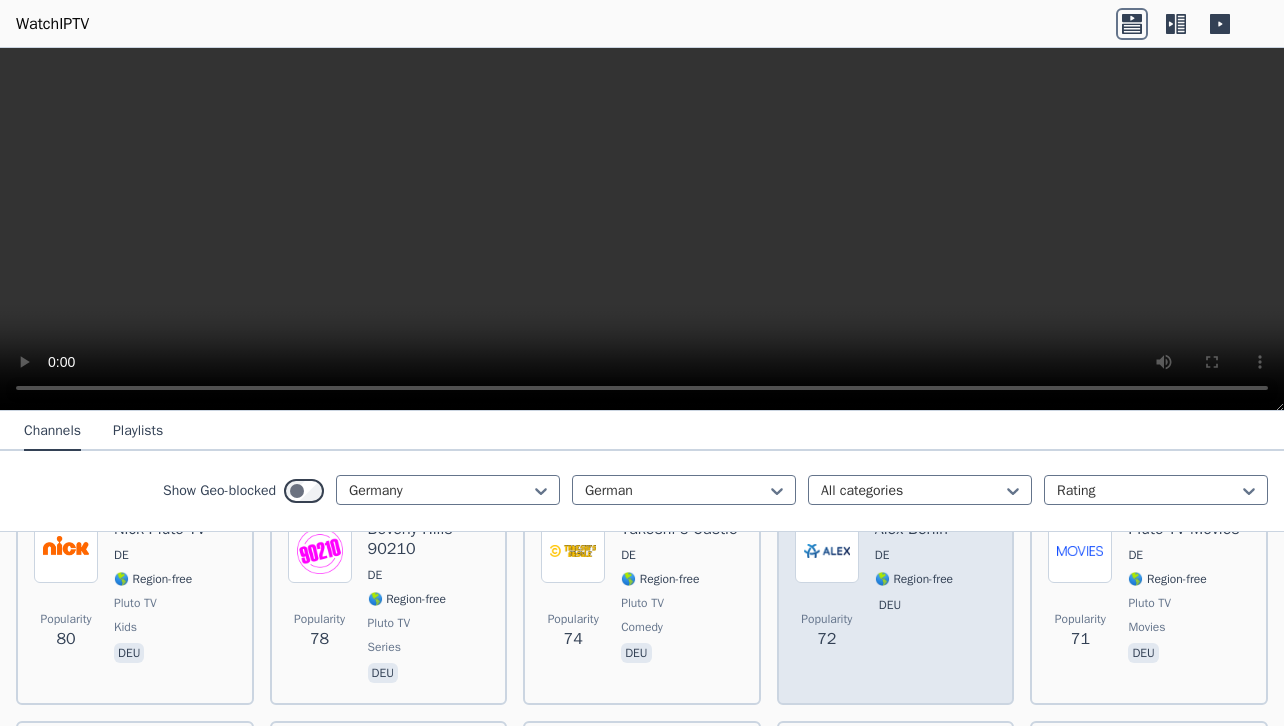 click on "🌎 Region-free" at bounding box center [914, 579] 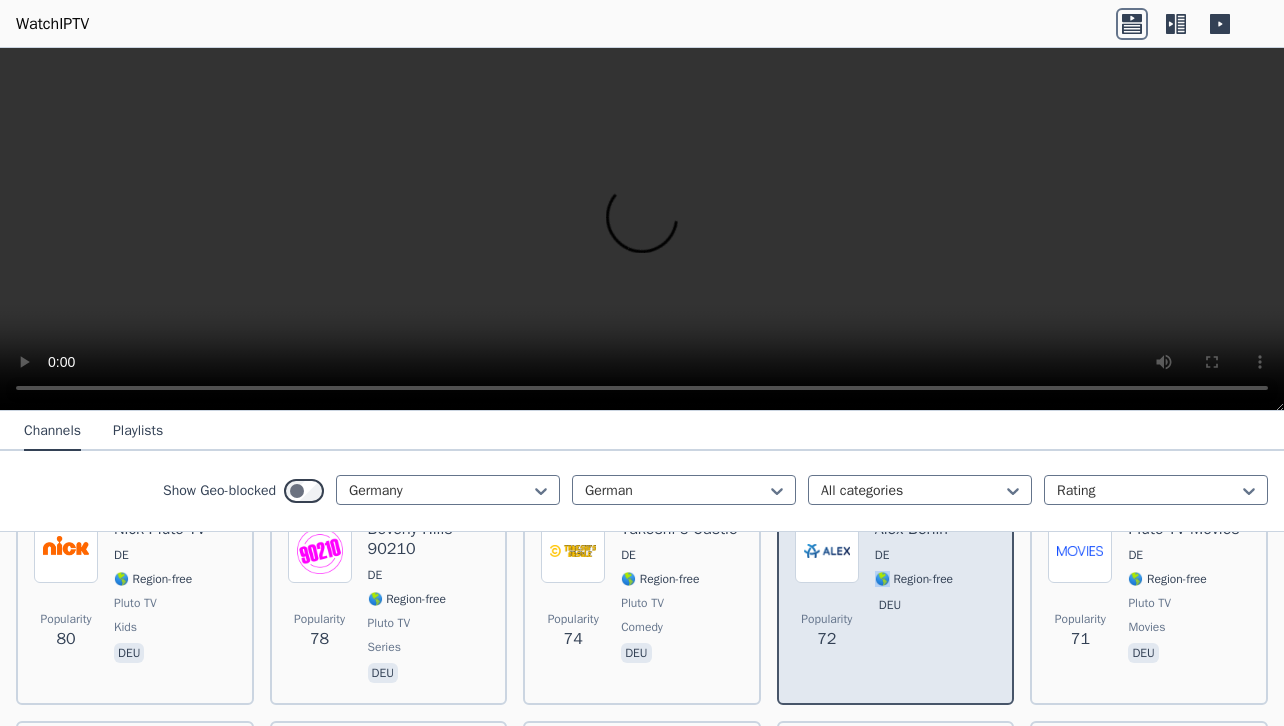 click on "🌎 Region-free" at bounding box center (914, 579) 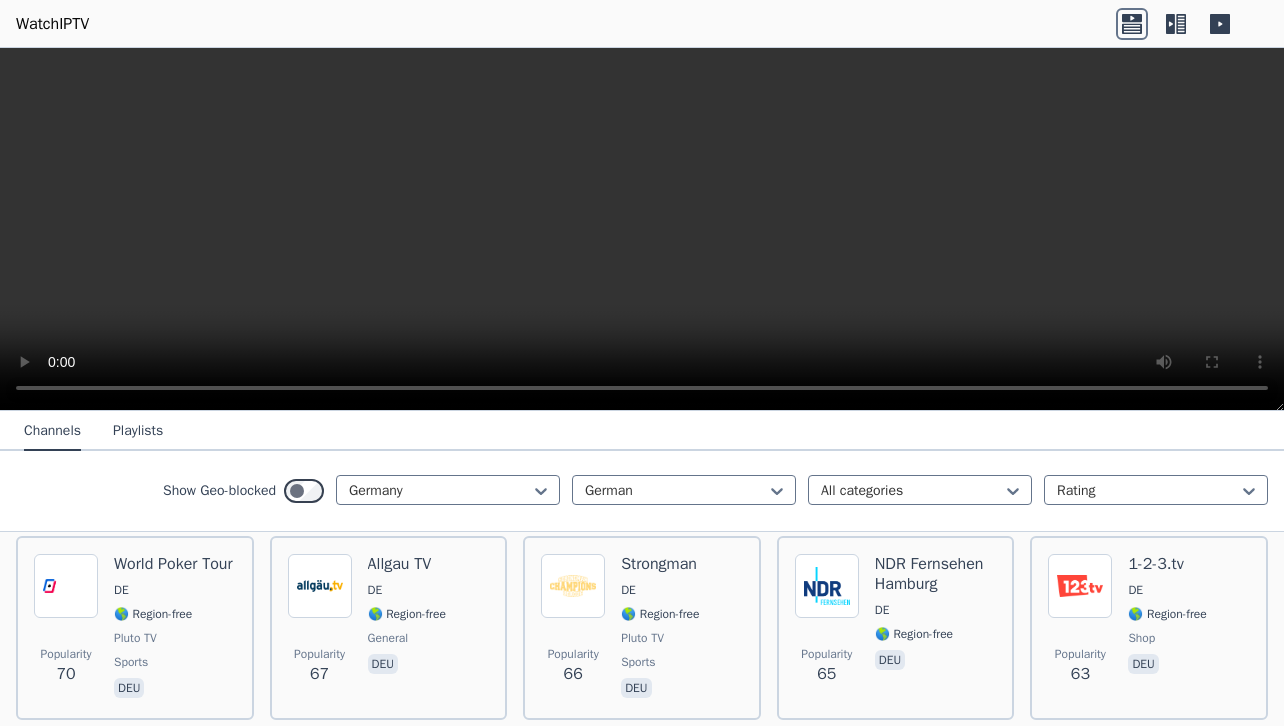 scroll, scrollTop: 1938, scrollLeft: 0, axis: vertical 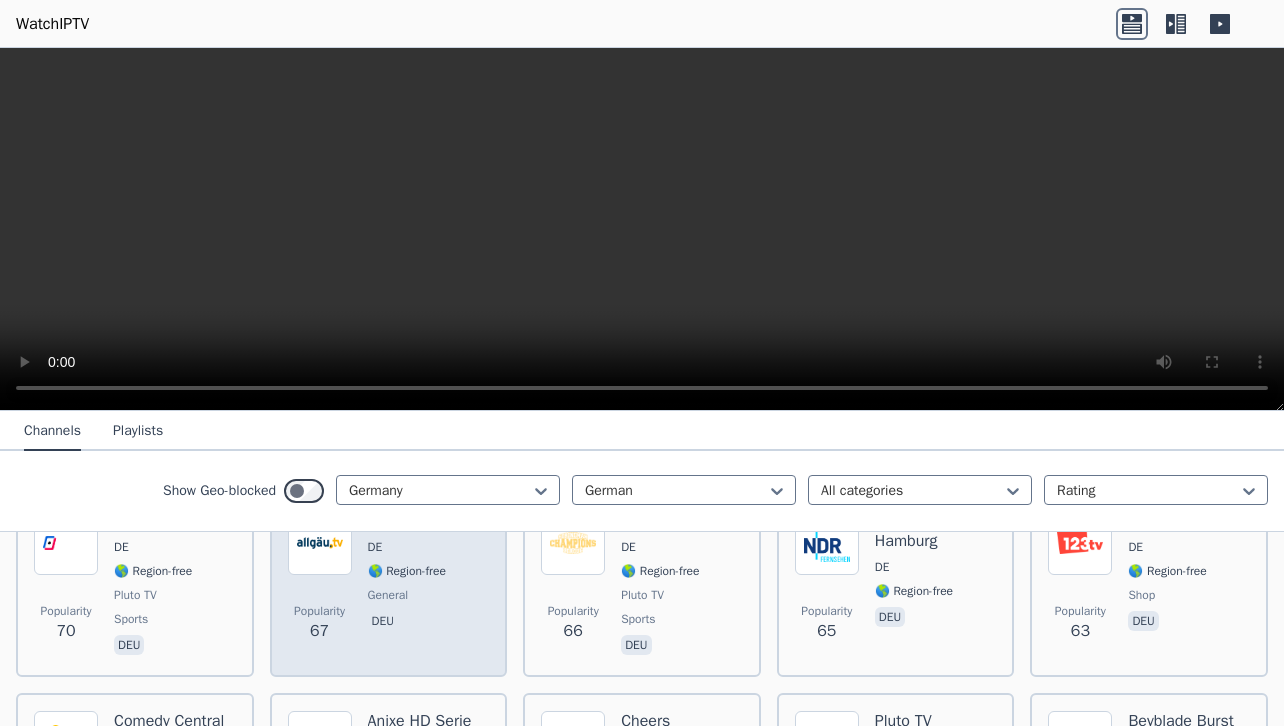 click on "DE" at bounding box center [407, 547] 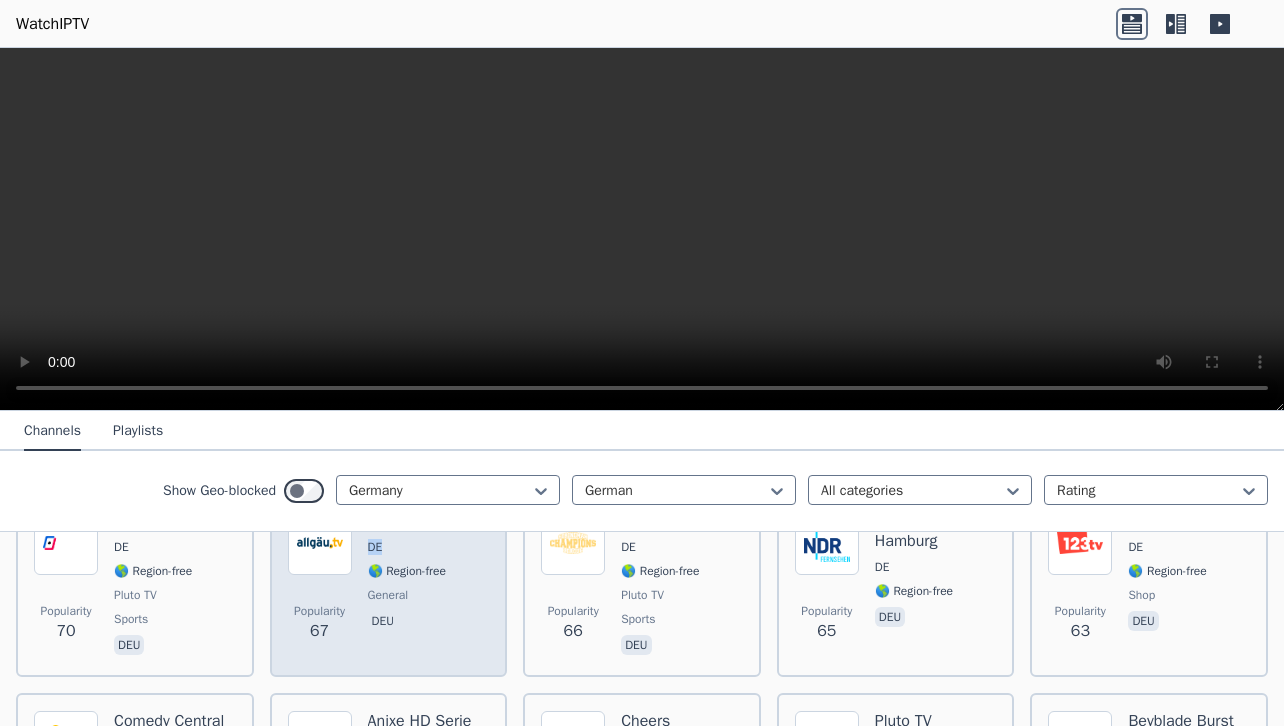 click on "DE" at bounding box center (407, 547) 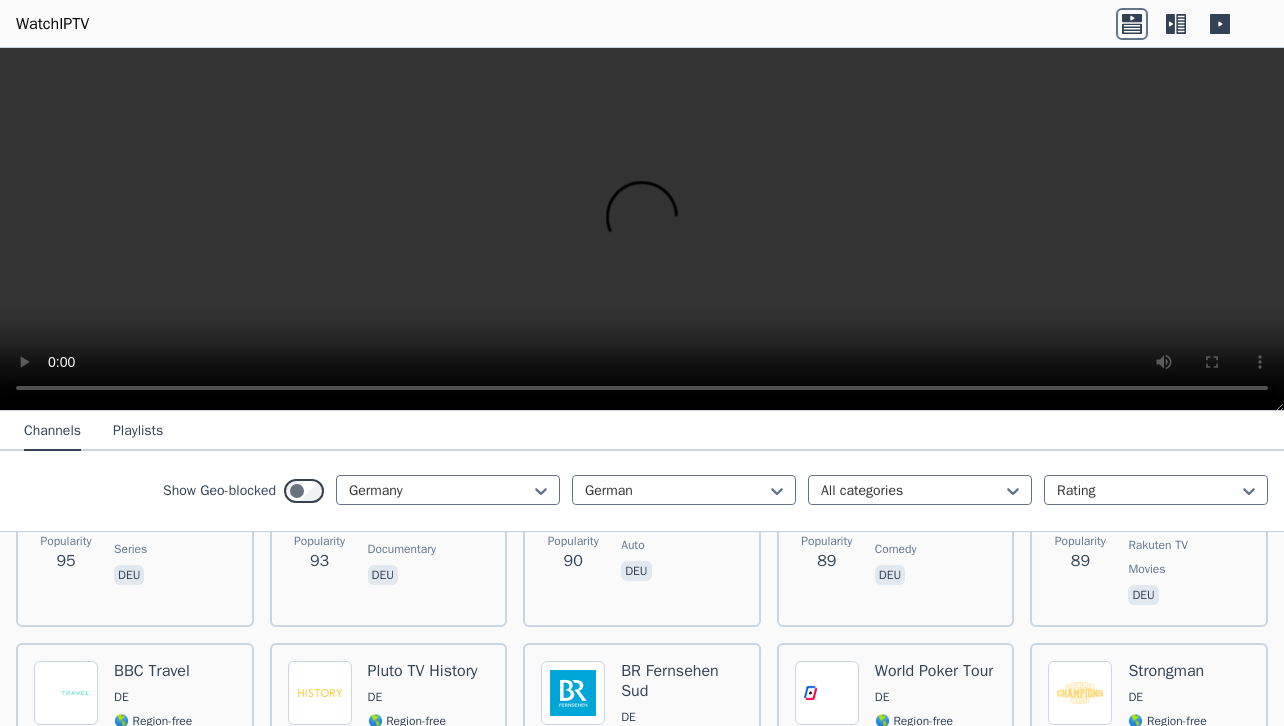 scroll, scrollTop: 1482, scrollLeft: 0, axis: vertical 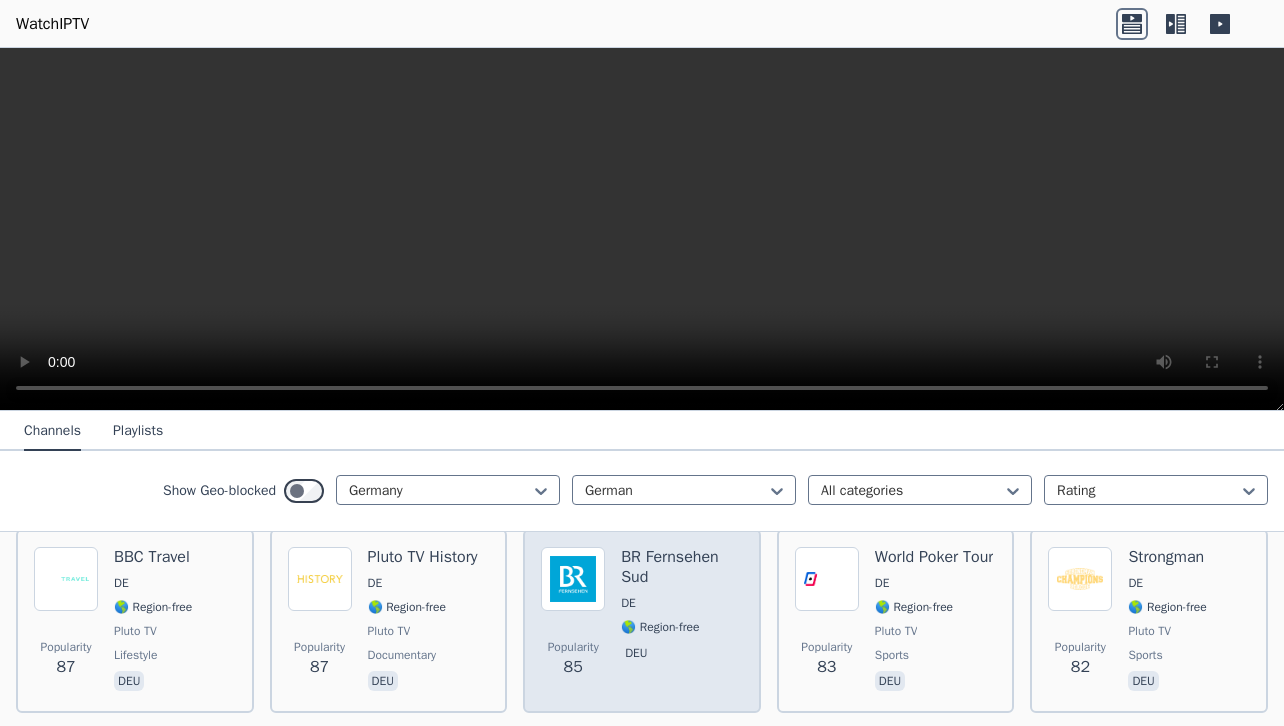 click on "Popularity 85 BR Fernsehen Sud DE 🌎 Region-free deu" at bounding box center [642, 621] 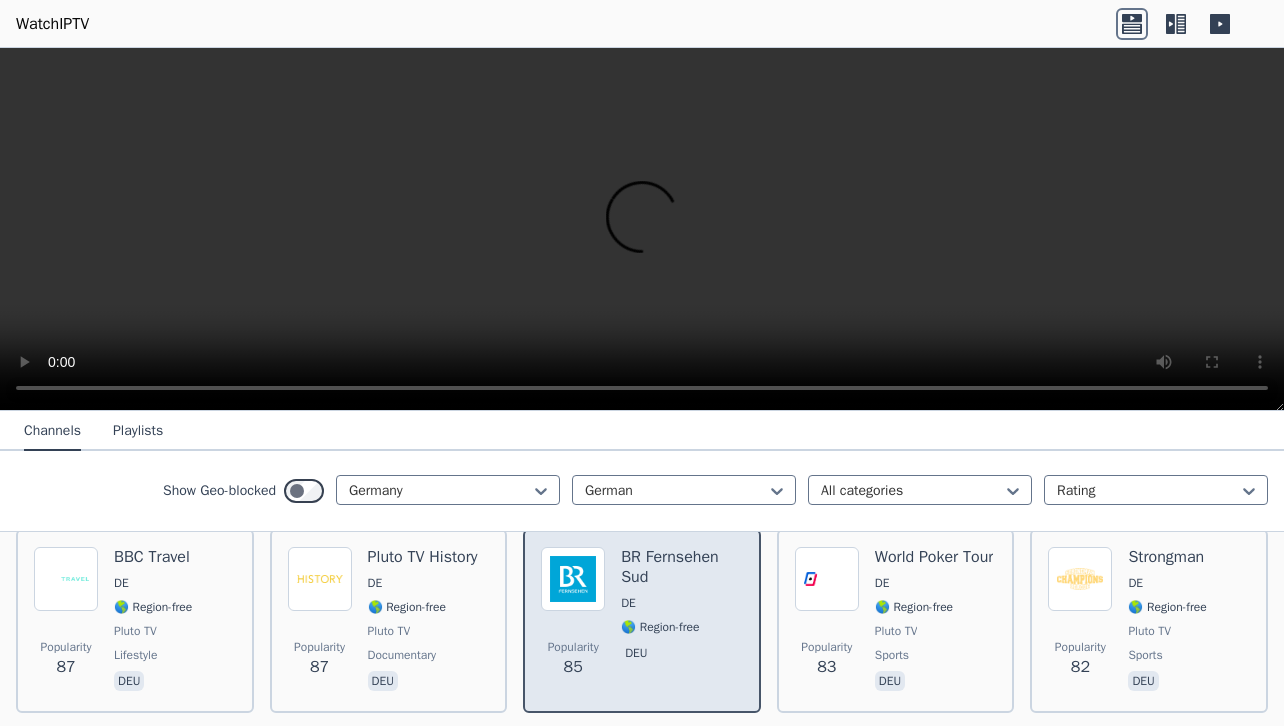 click on "Popularity 85 BR Fernsehen Sud DE 🌎 Region-free deu" at bounding box center (642, 621) 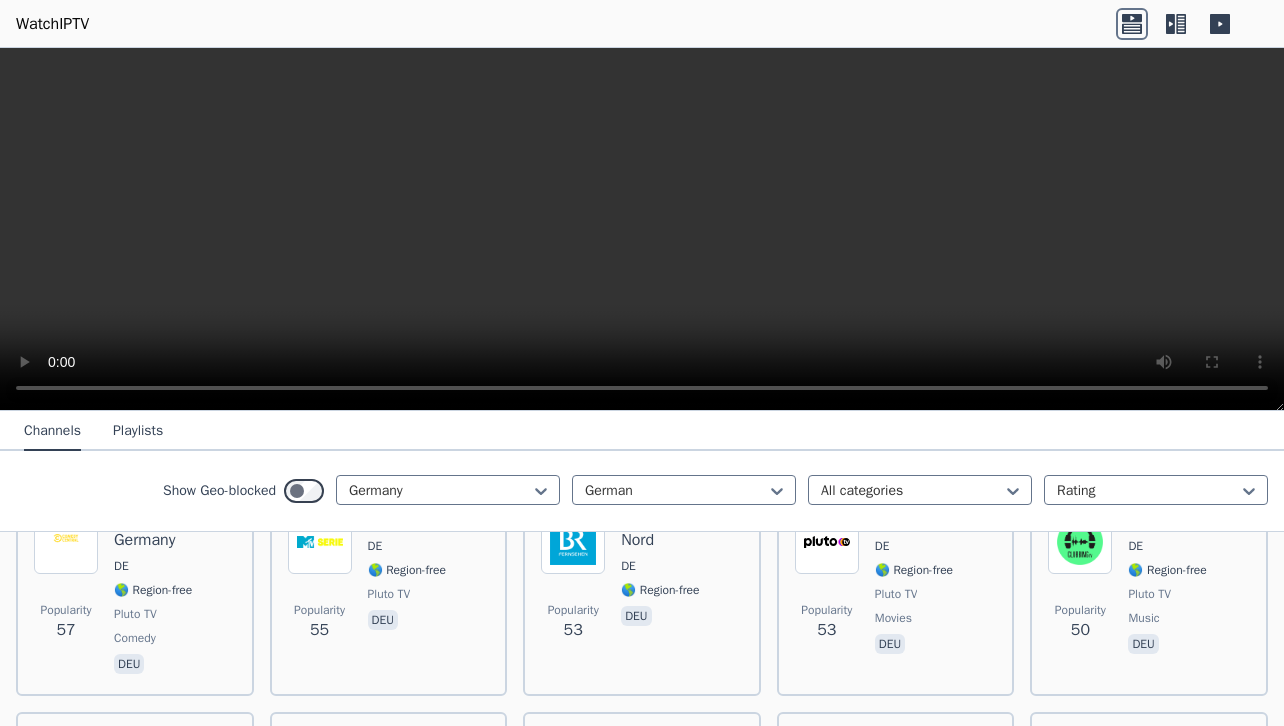 scroll, scrollTop: 2394, scrollLeft: 0, axis: vertical 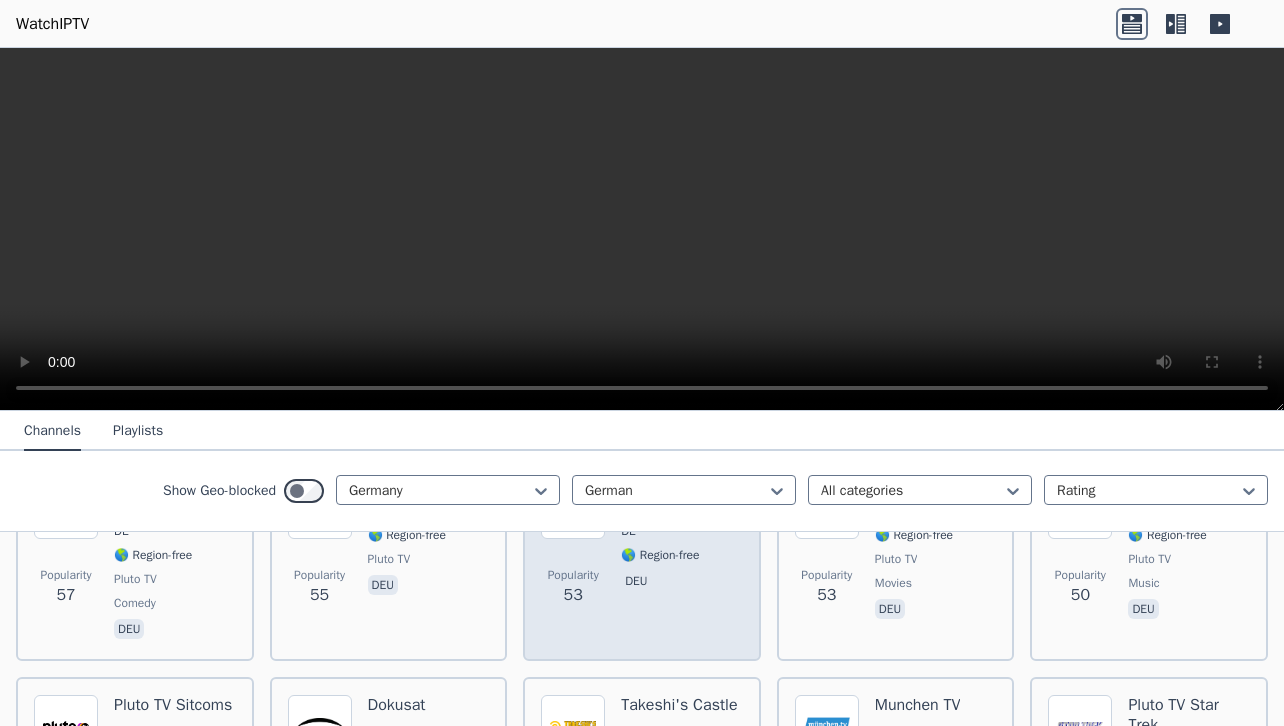click on "BR Fernsehen Nord" at bounding box center [682, 495] 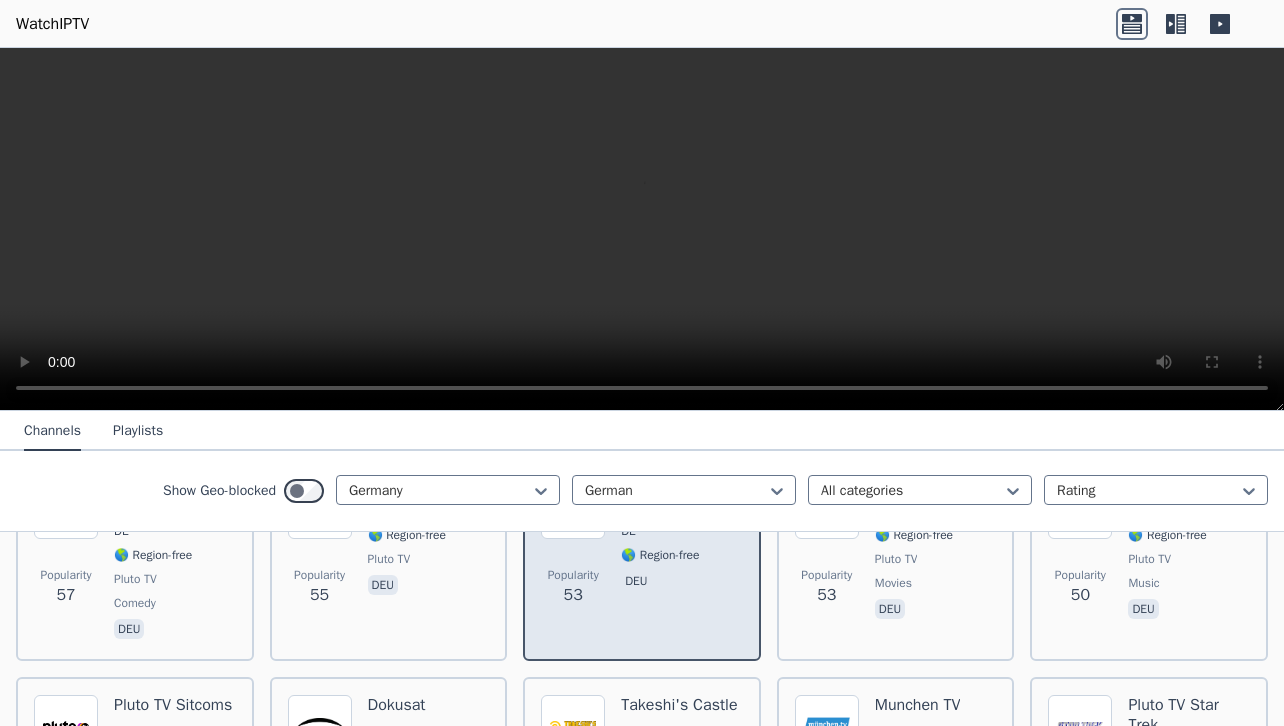 click on "BR Fernsehen Nord" at bounding box center (682, 495) 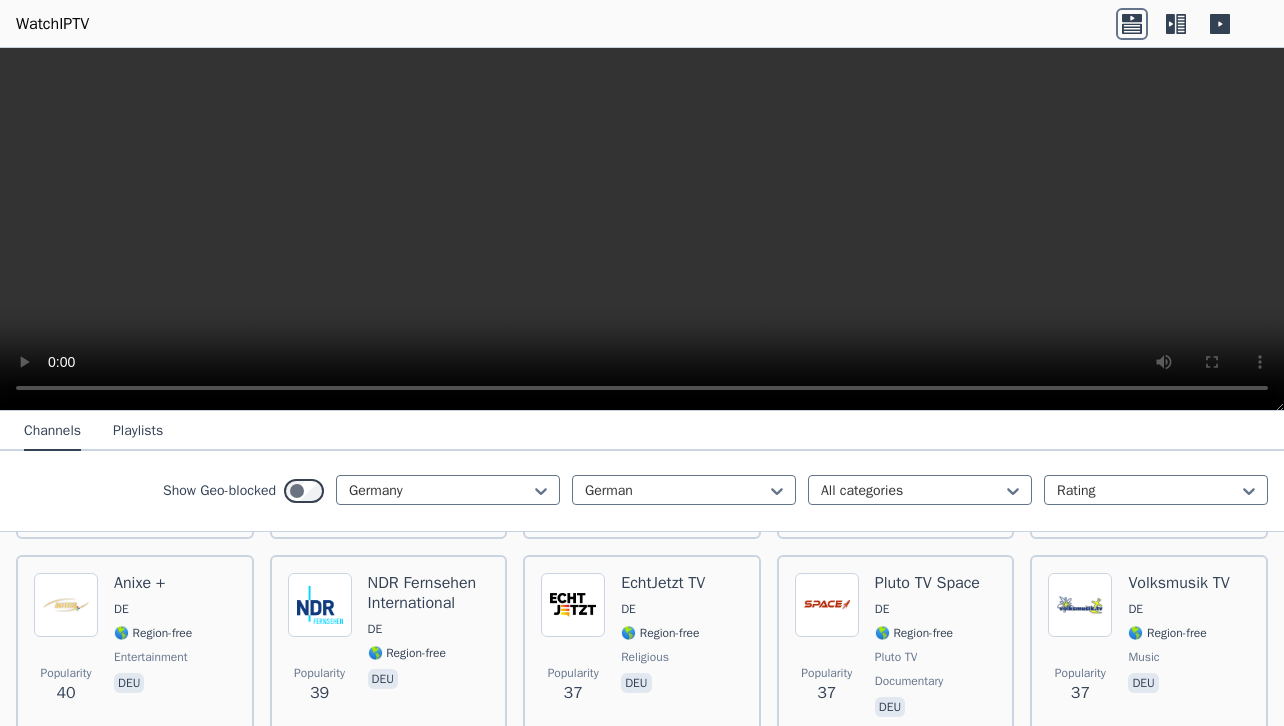 scroll, scrollTop: 2850, scrollLeft: 0, axis: vertical 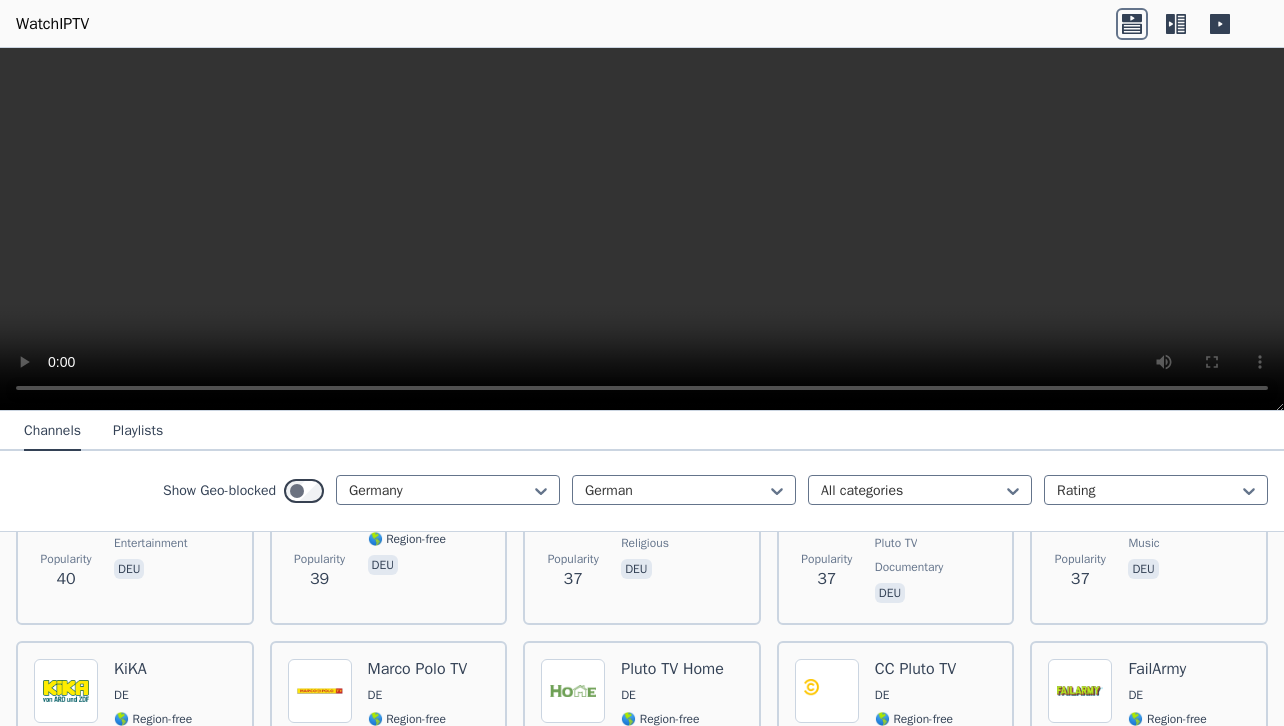 click on "DE" at bounding box center (628, 495) 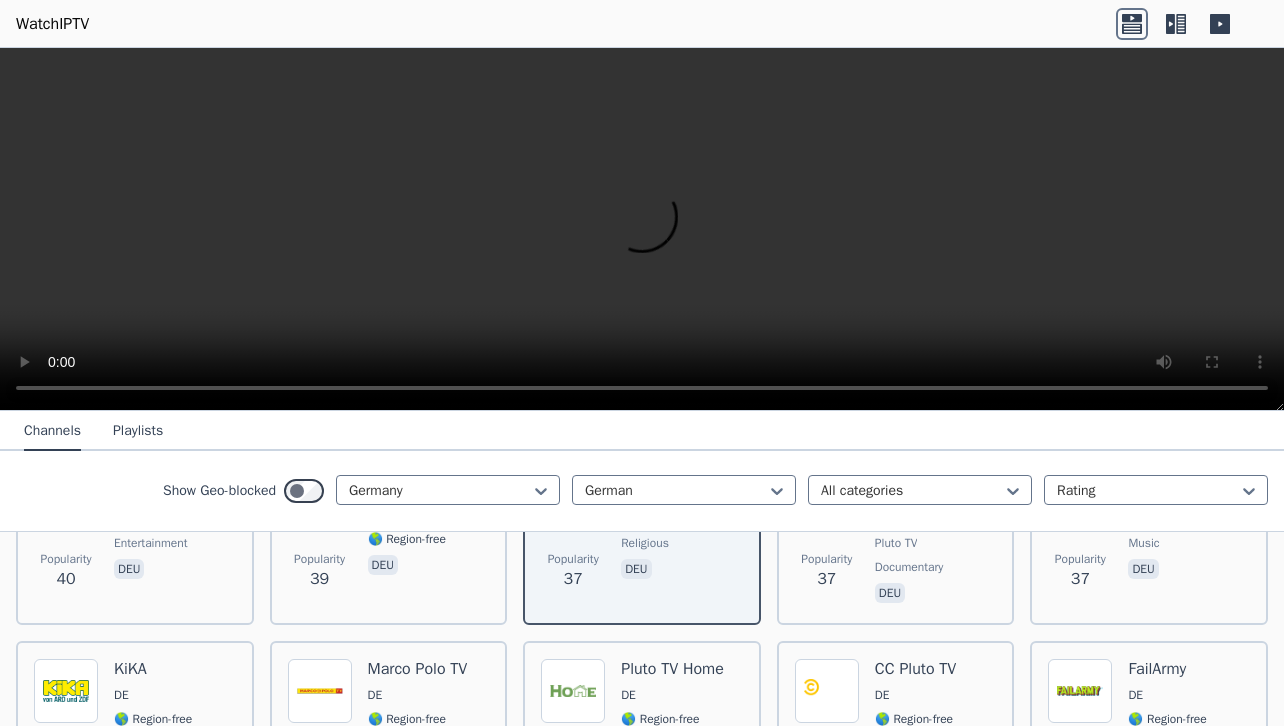 click on "DE" at bounding box center (628, 495) 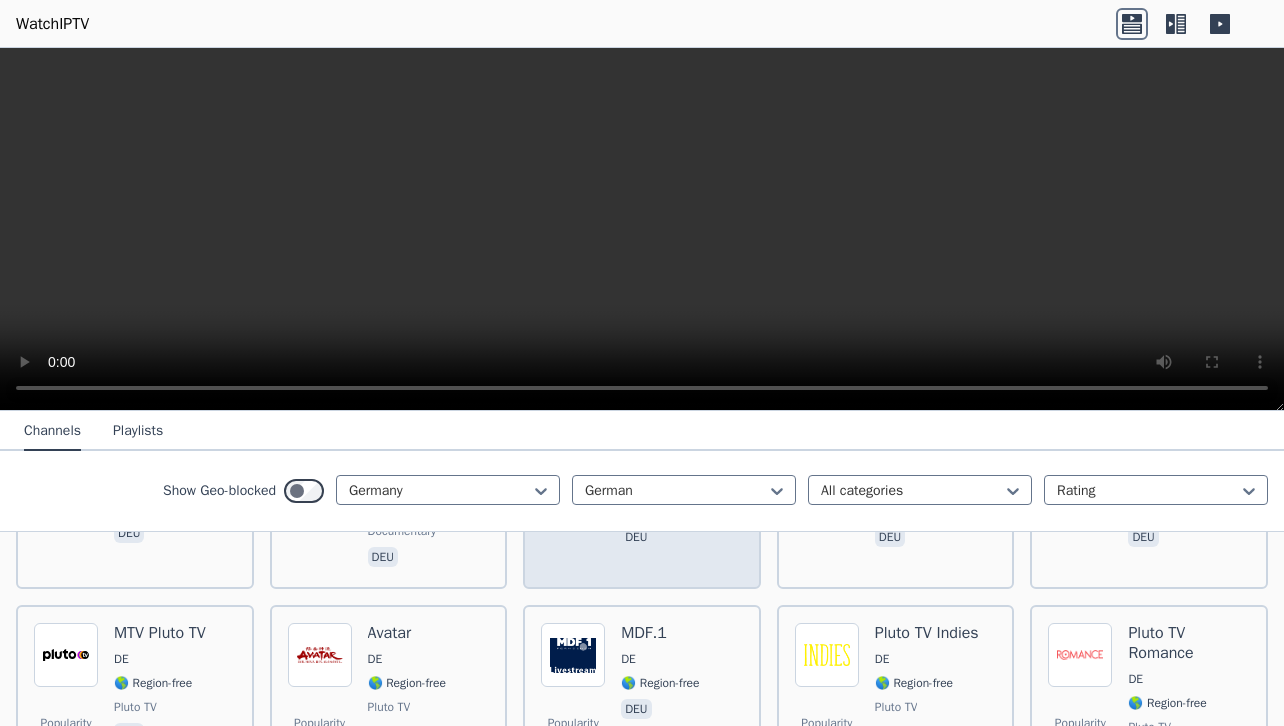 scroll, scrollTop: 3420, scrollLeft: 0, axis: vertical 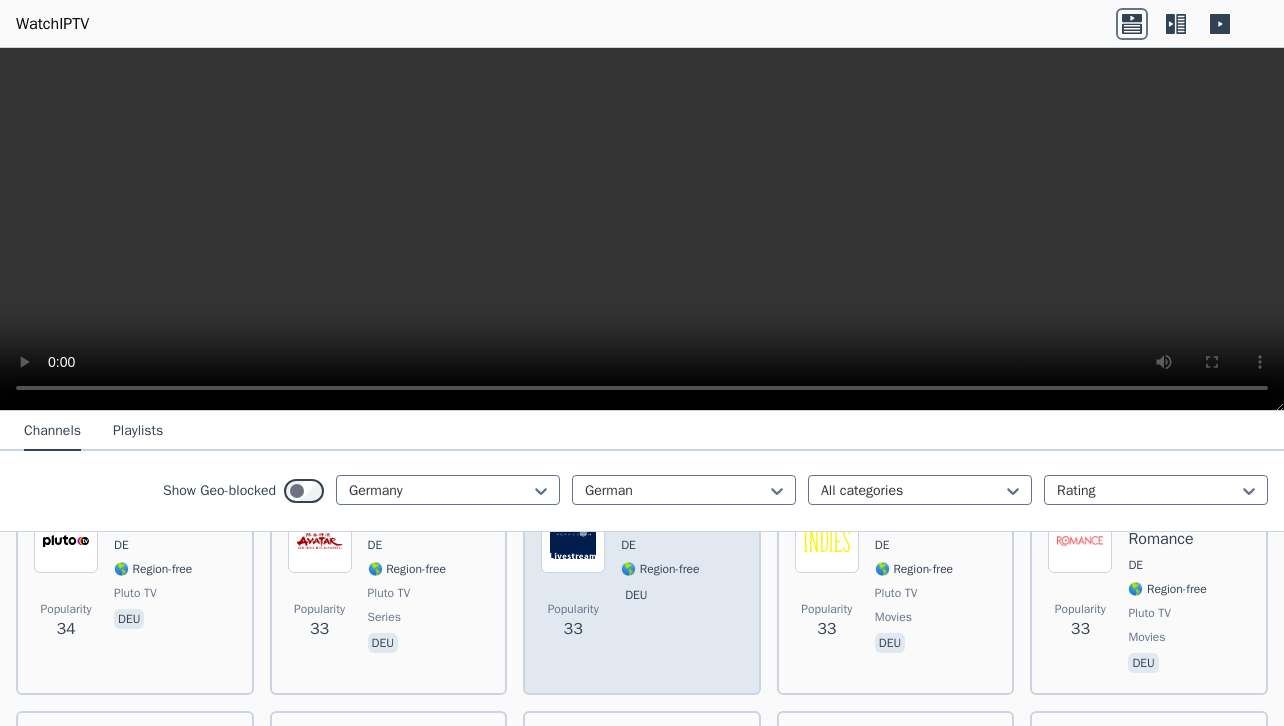 click on "DE" at bounding box center (660, 545) 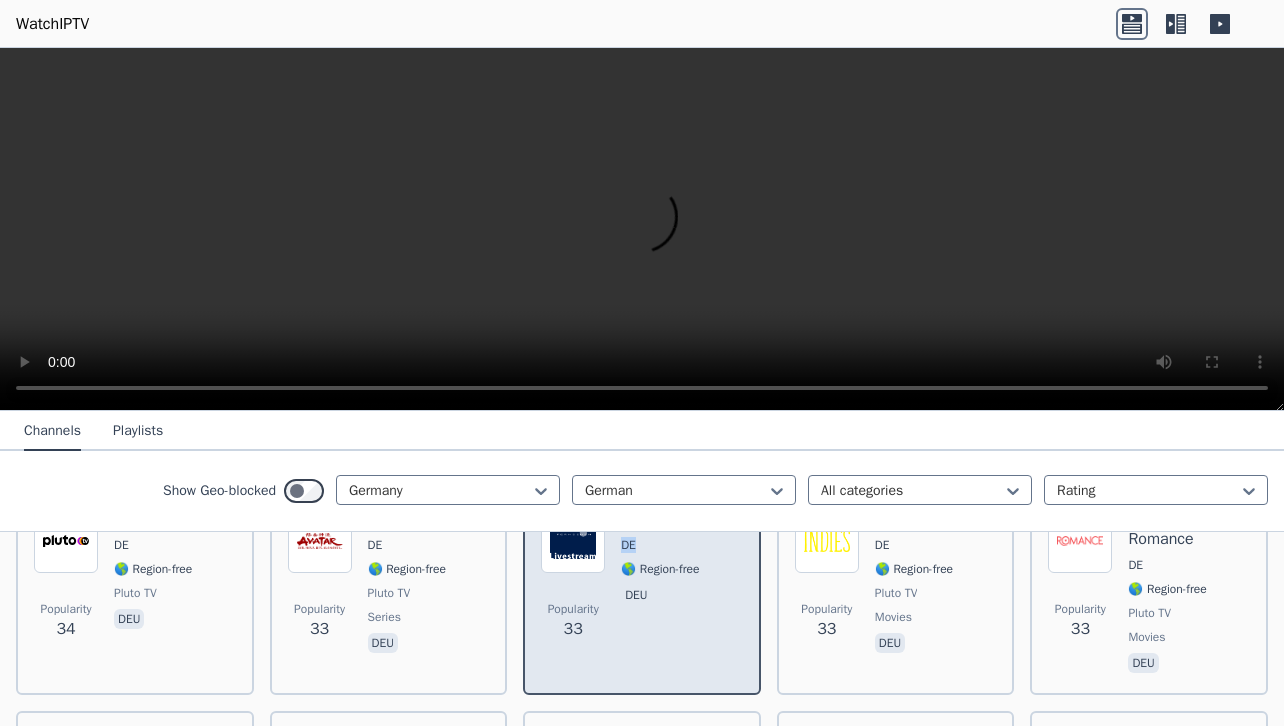 click on "DE" at bounding box center (660, 545) 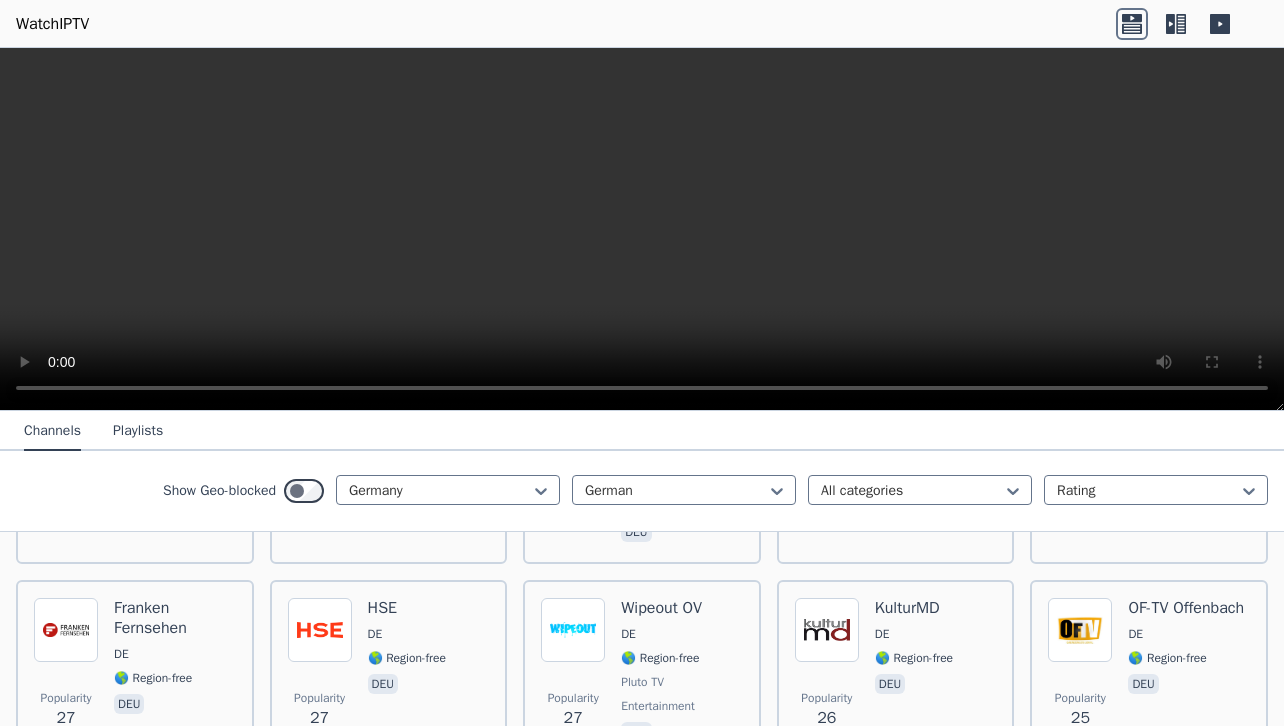 scroll, scrollTop: 4446, scrollLeft: 0, axis: vertical 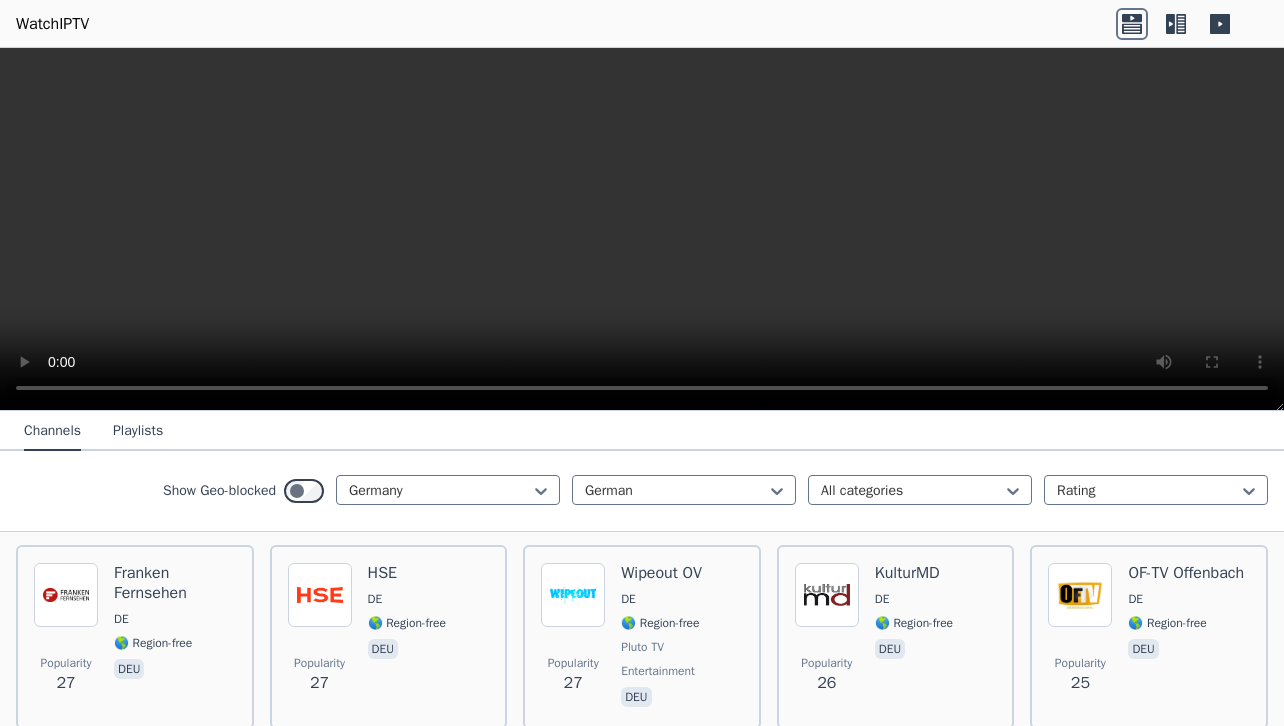 click on "Popularity 28" at bounding box center [827, 455] 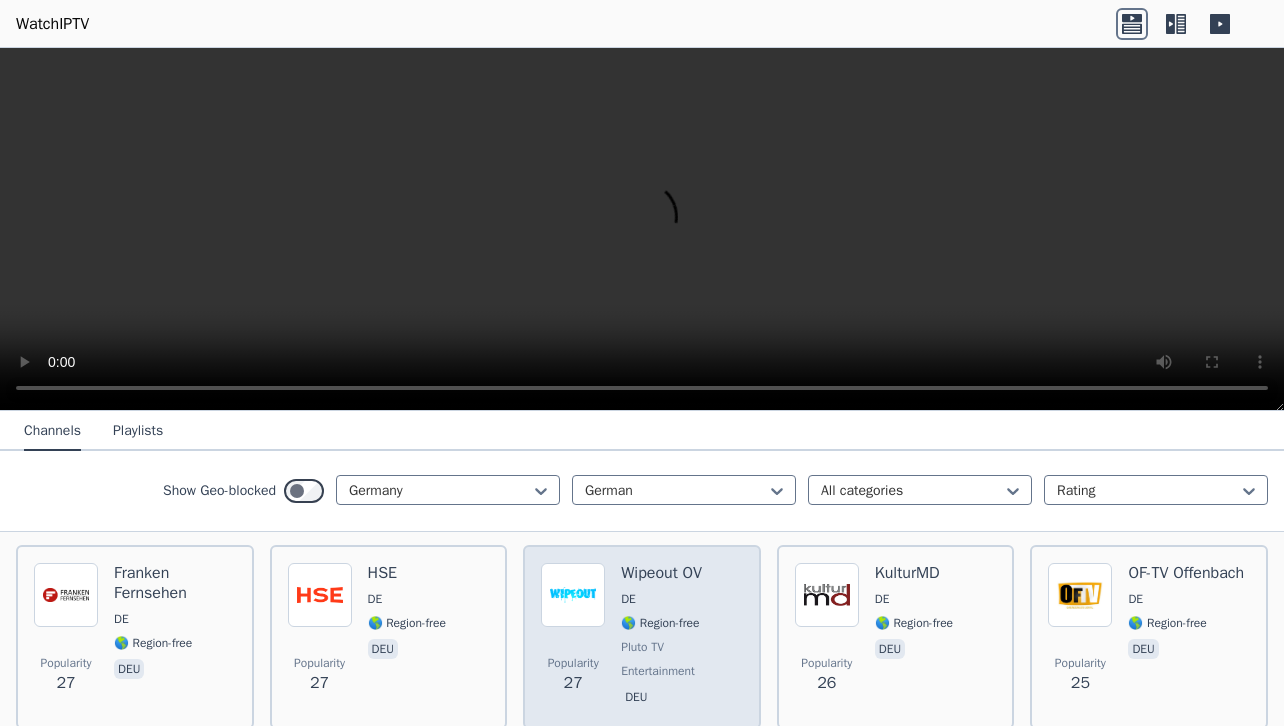 click on "Wipeout OV" at bounding box center (661, 573) 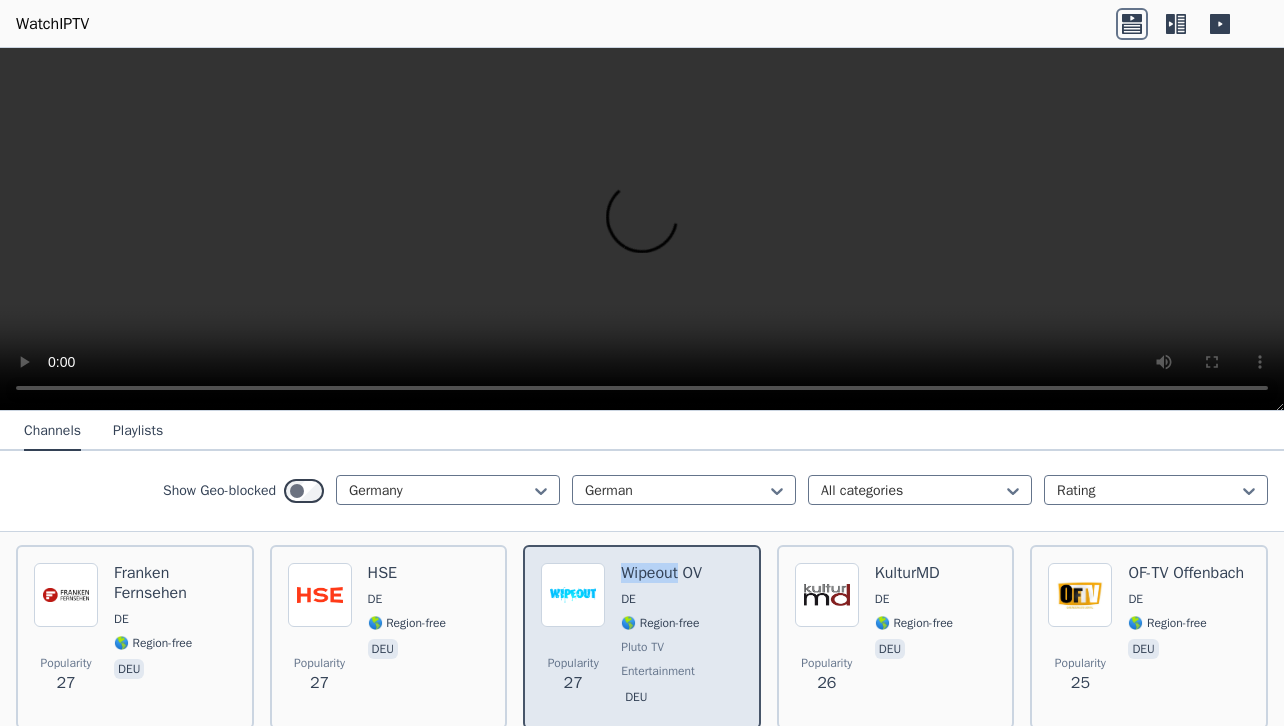 click on "Wipeout OV" at bounding box center (661, 573) 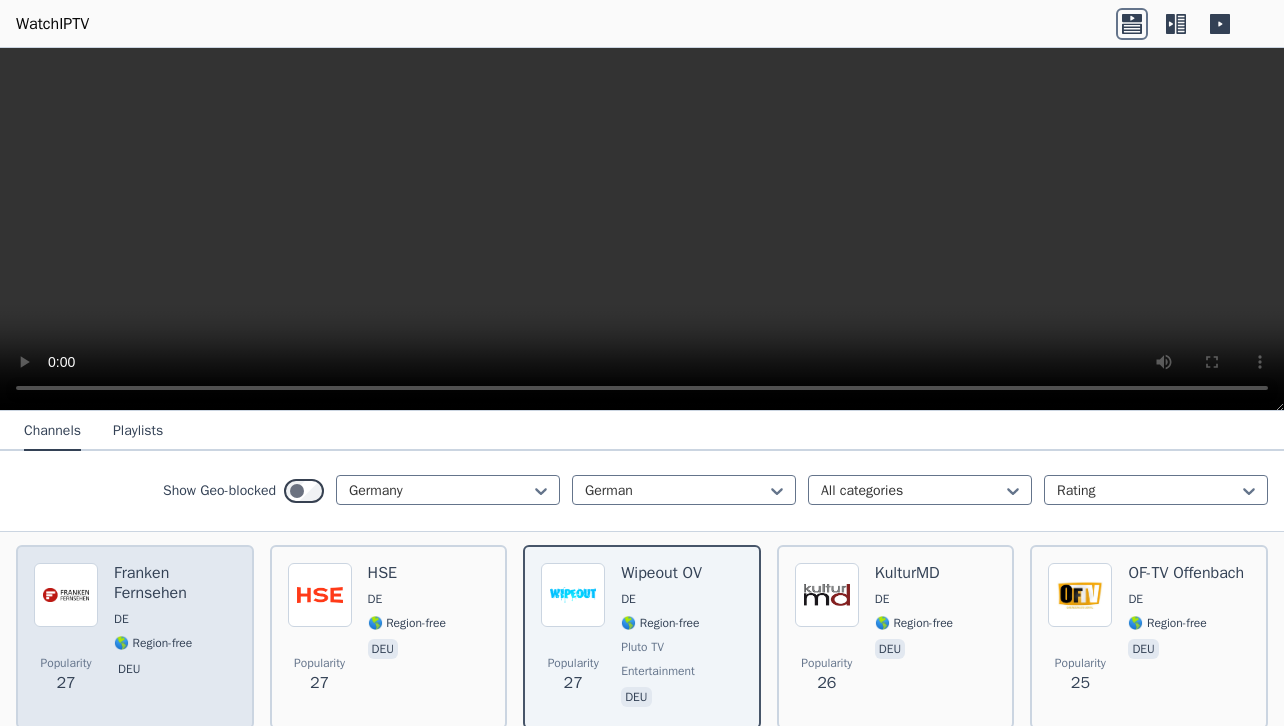 click on "Franken Fernsehen" at bounding box center [175, 583] 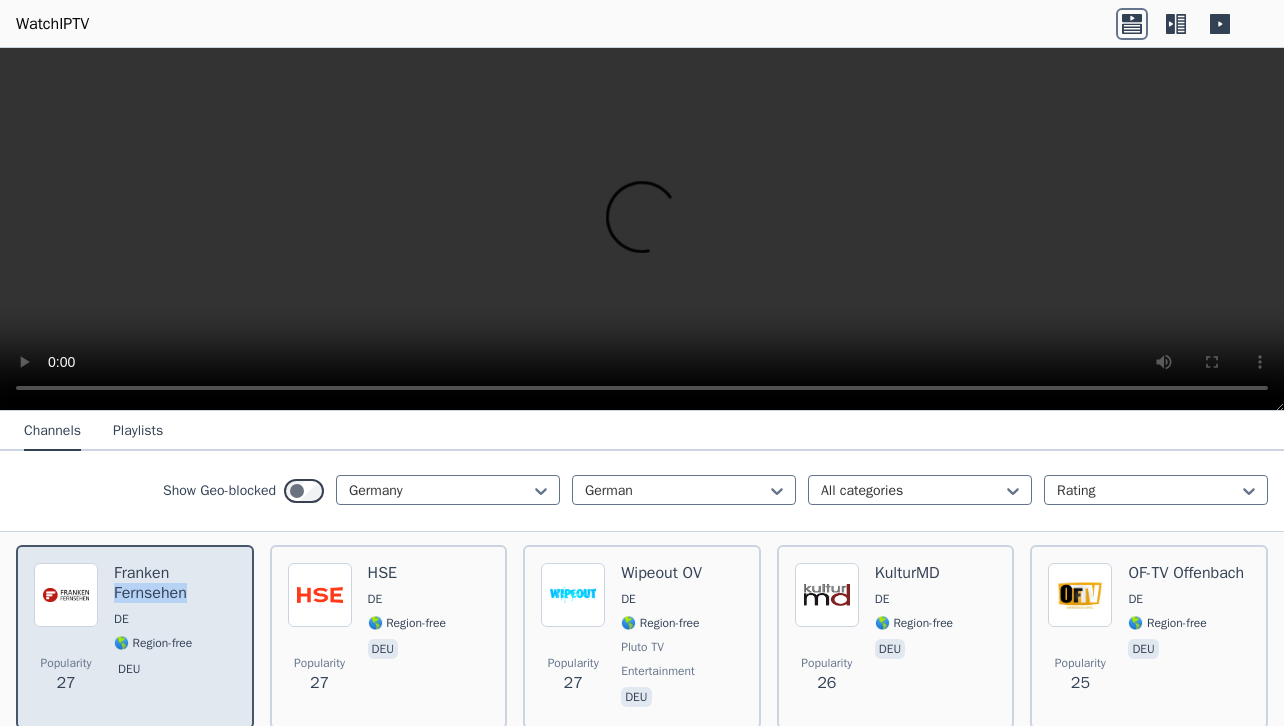 click on "Franken Fernsehen" at bounding box center [175, 583] 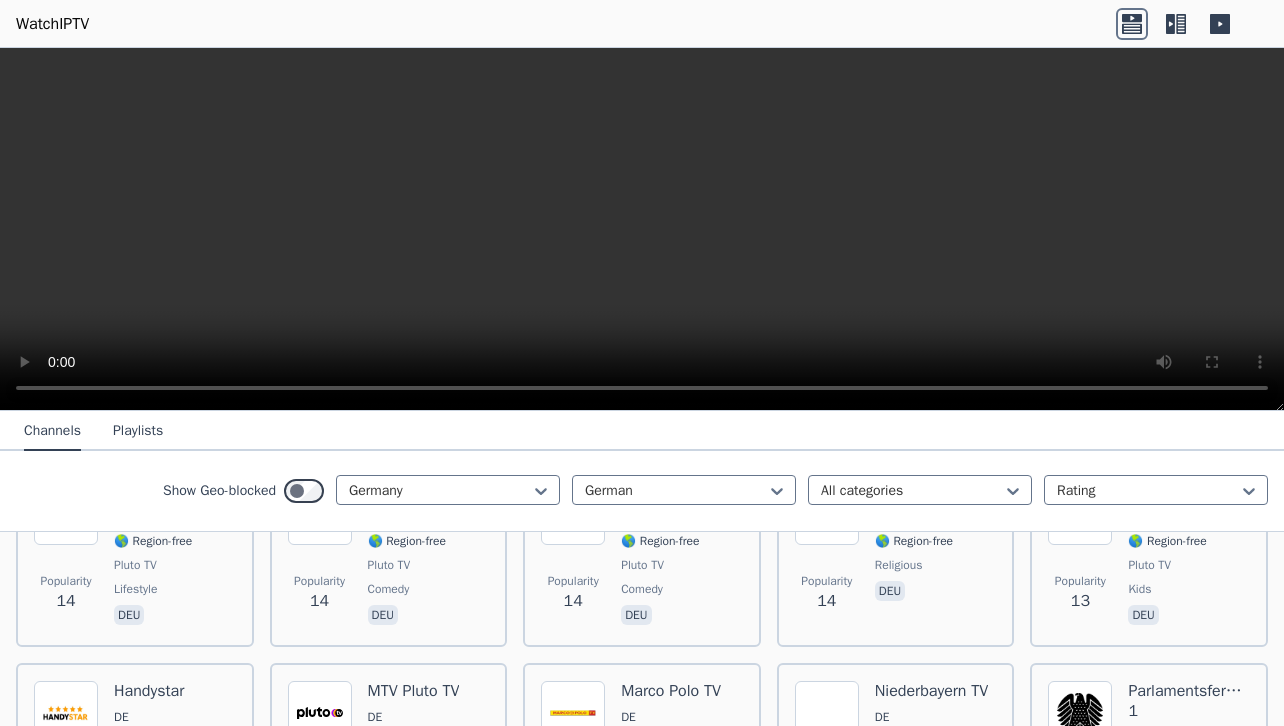 scroll, scrollTop: 7182, scrollLeft: 0, axis: vertical 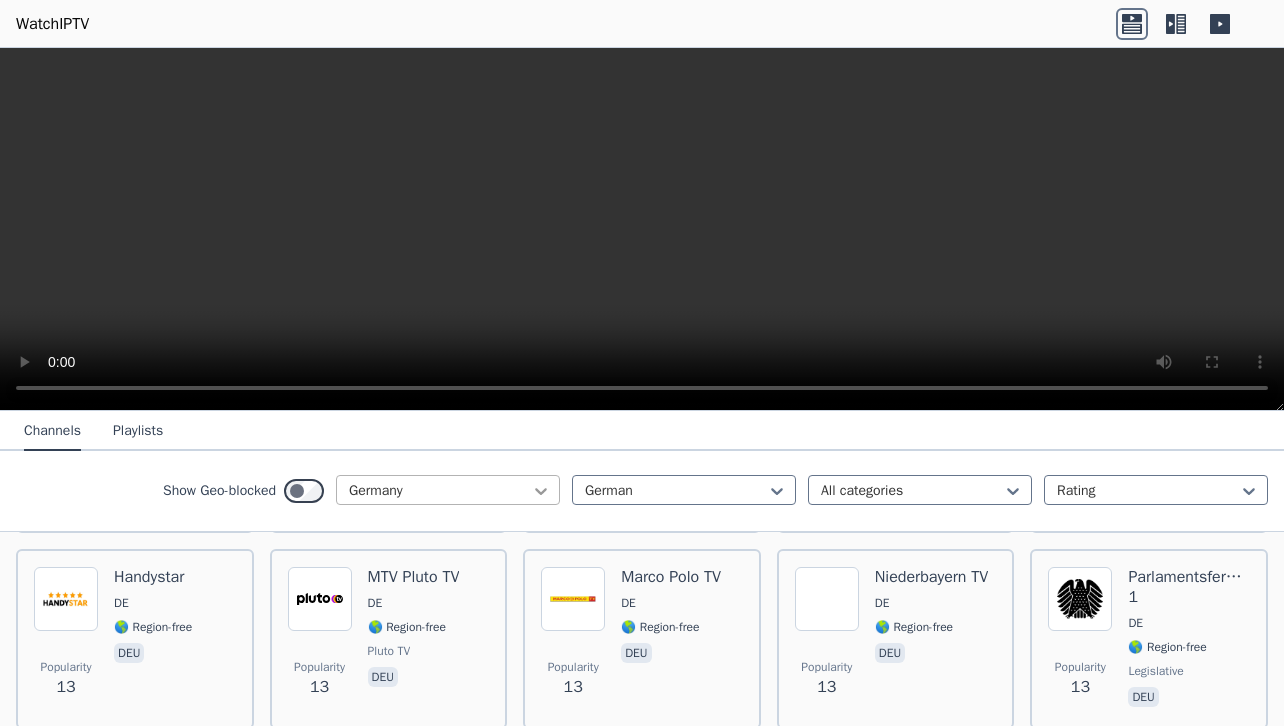 click 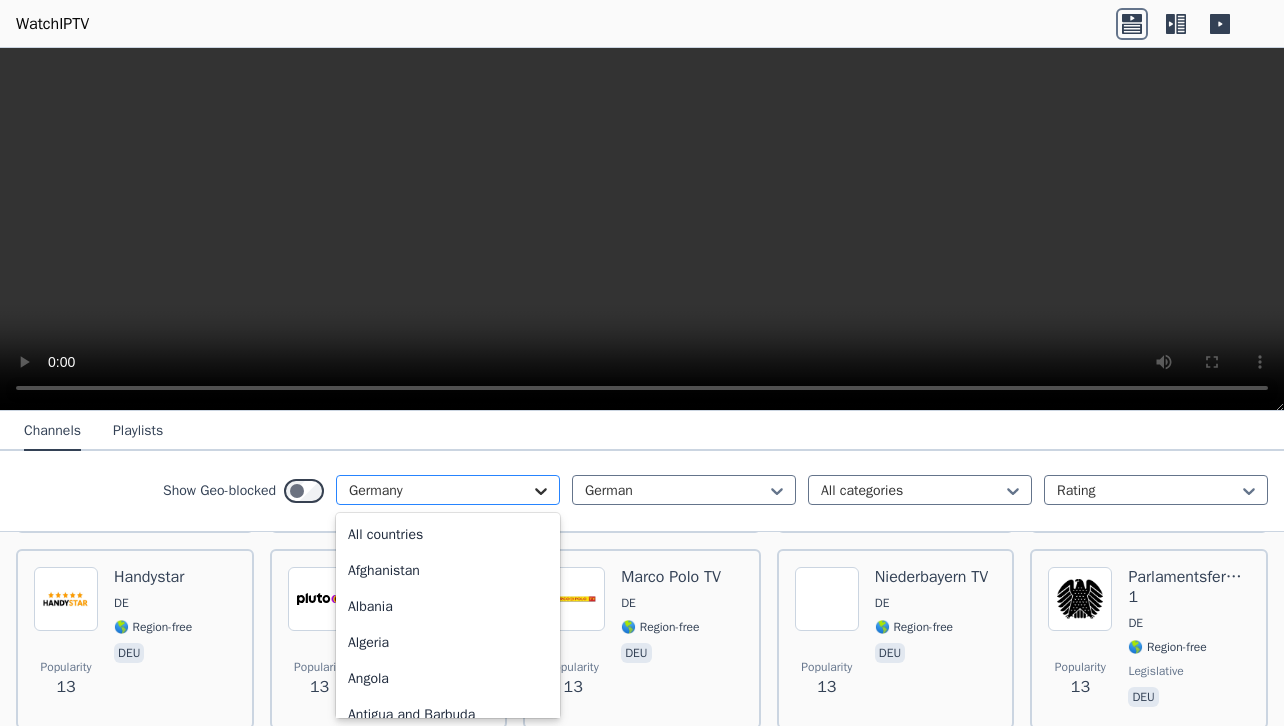 scroll, scrollTop: 2328, scrollLeft: 0, axis: vertical 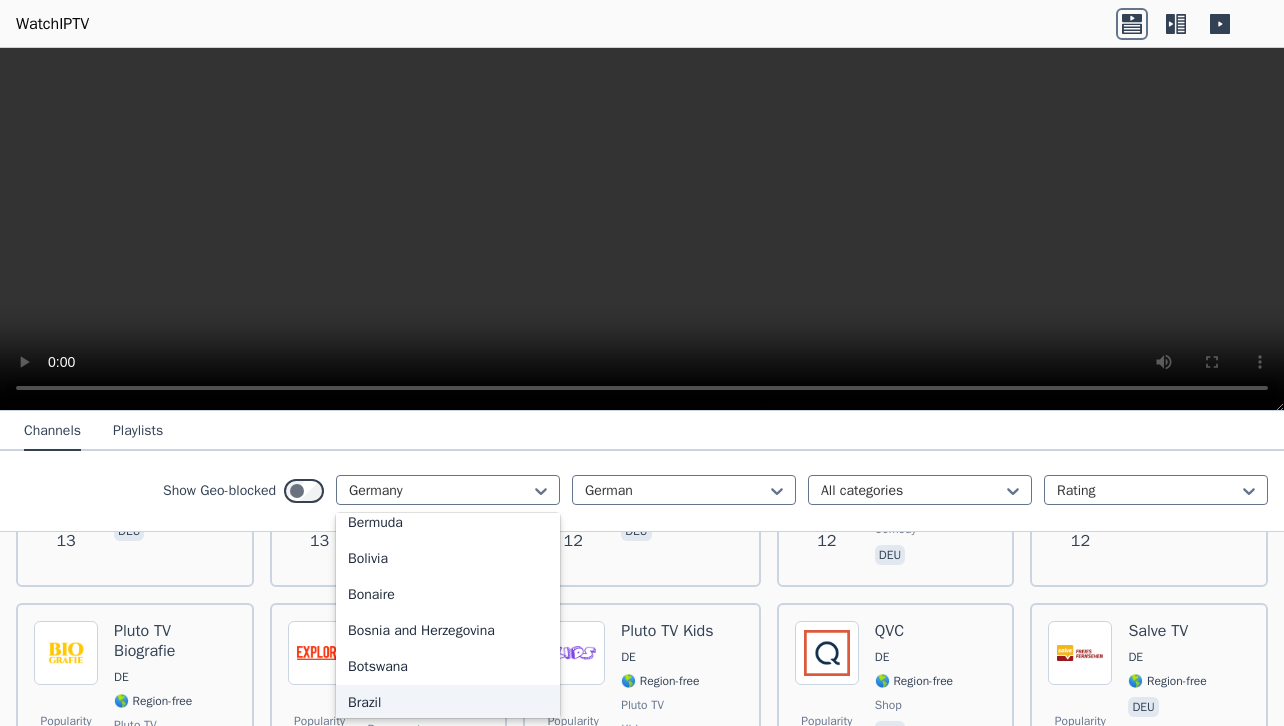 click on "Brazil" at bounding box center [448, 703] 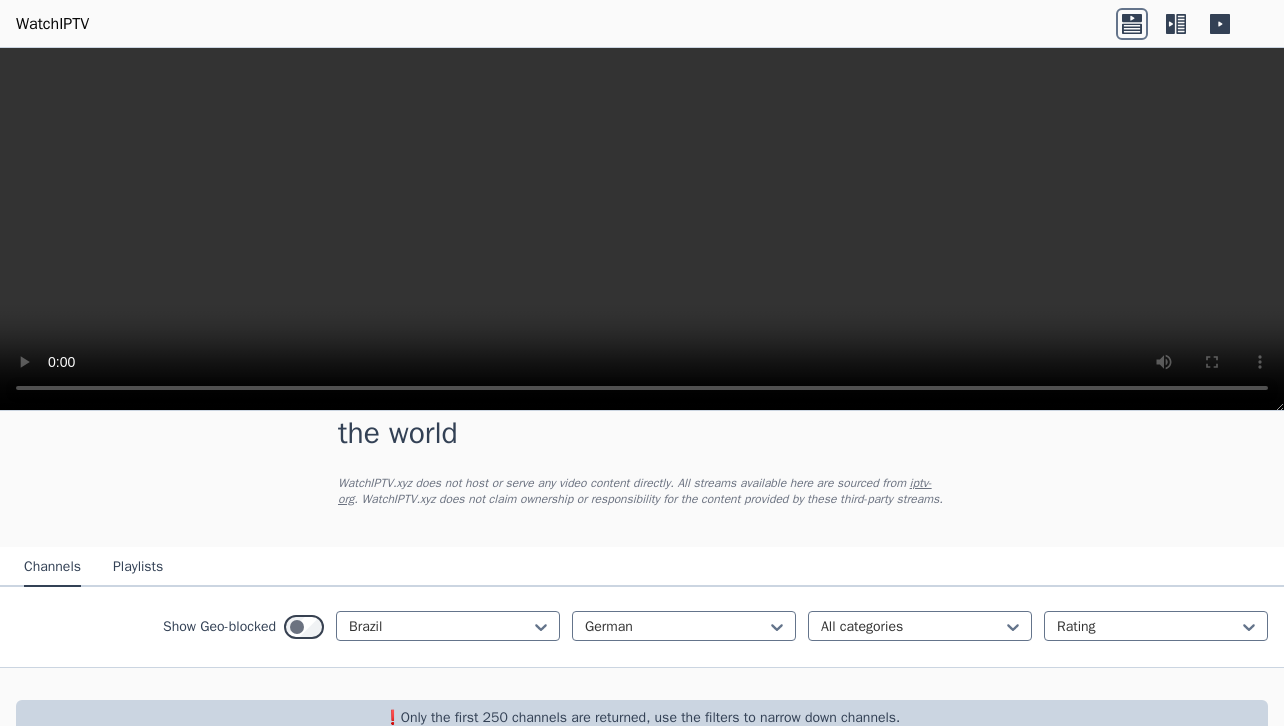 scroll, scrollTop: 109, scrollLeft: 0, axis: vertical 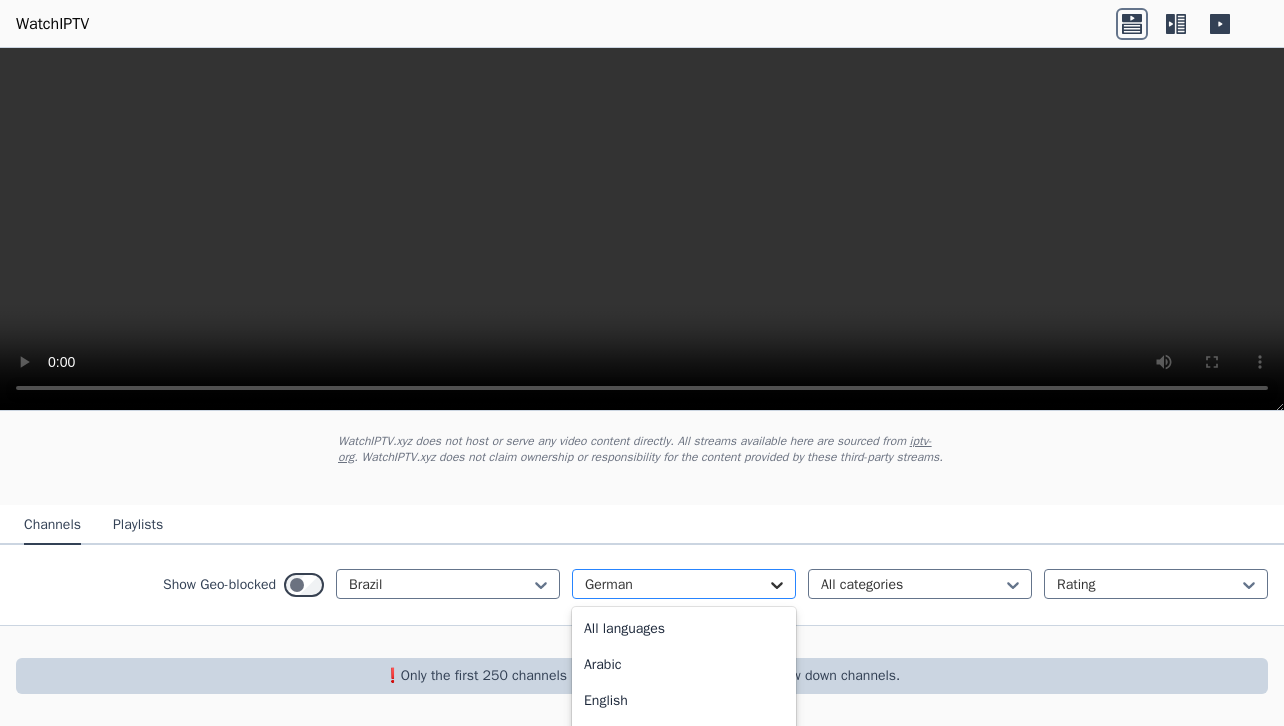 click 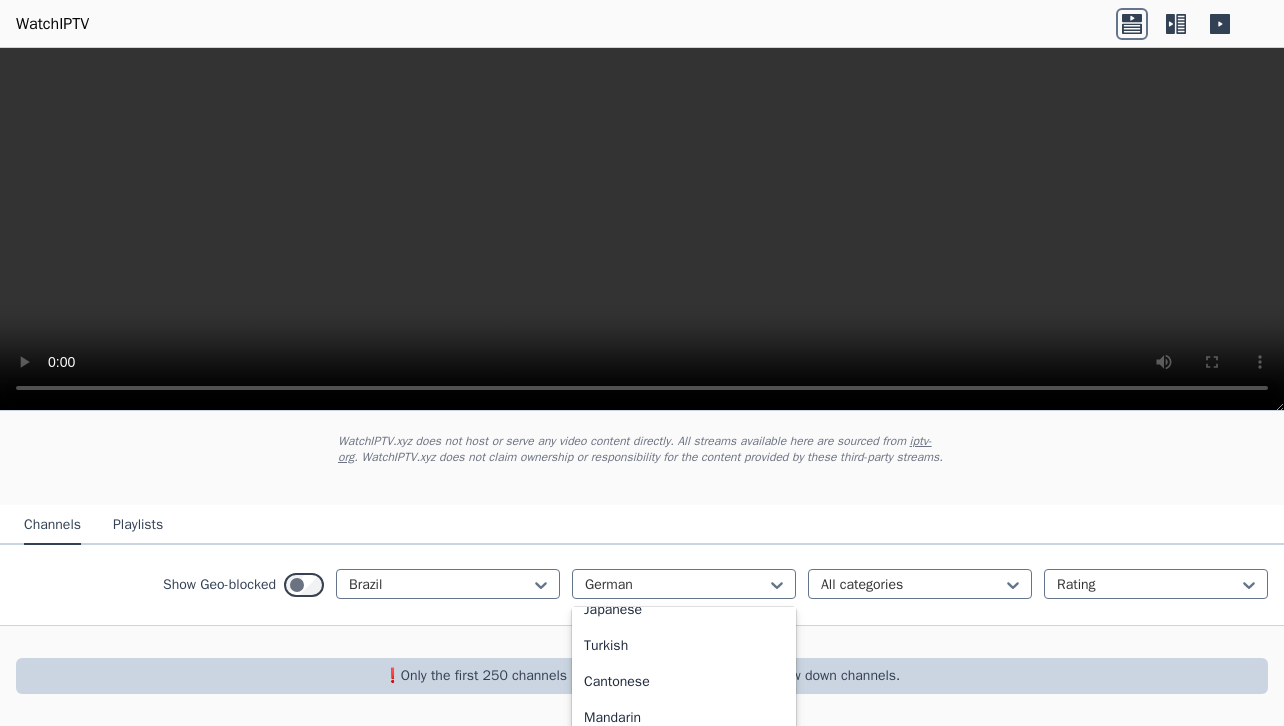 scroll, scrollTop: 500, scrollLeft: 0, axis: vertical 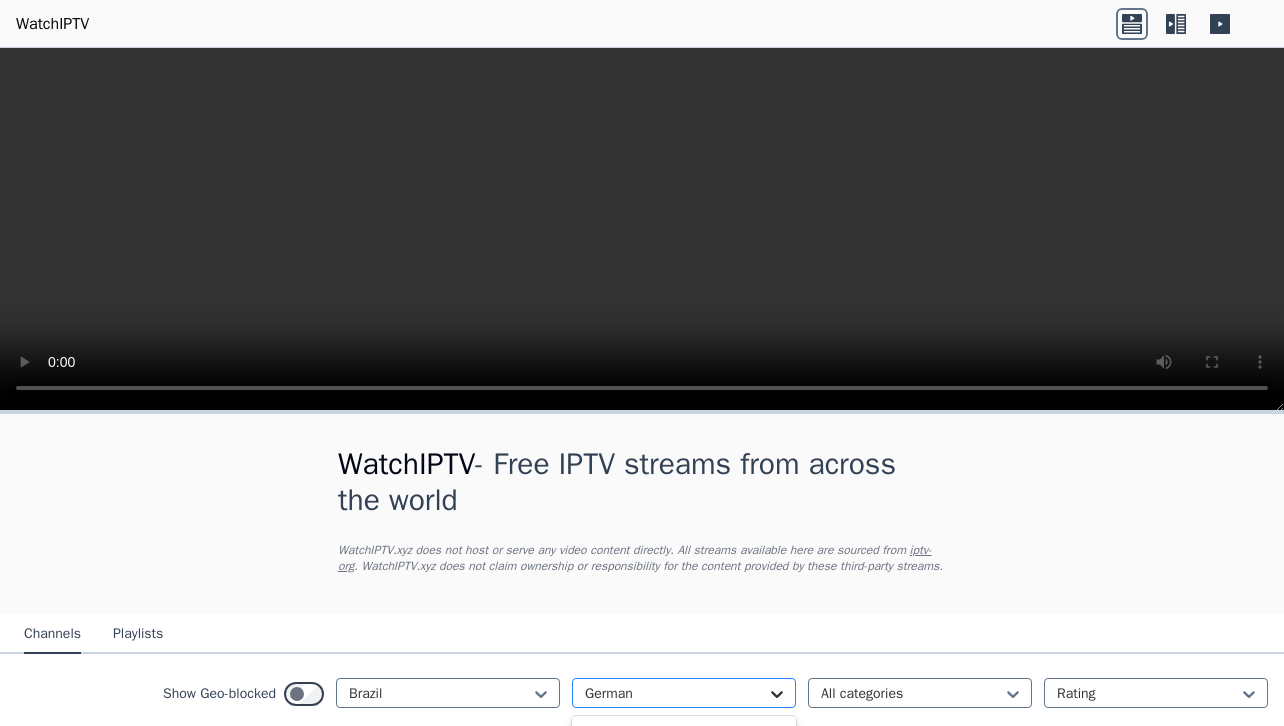 click 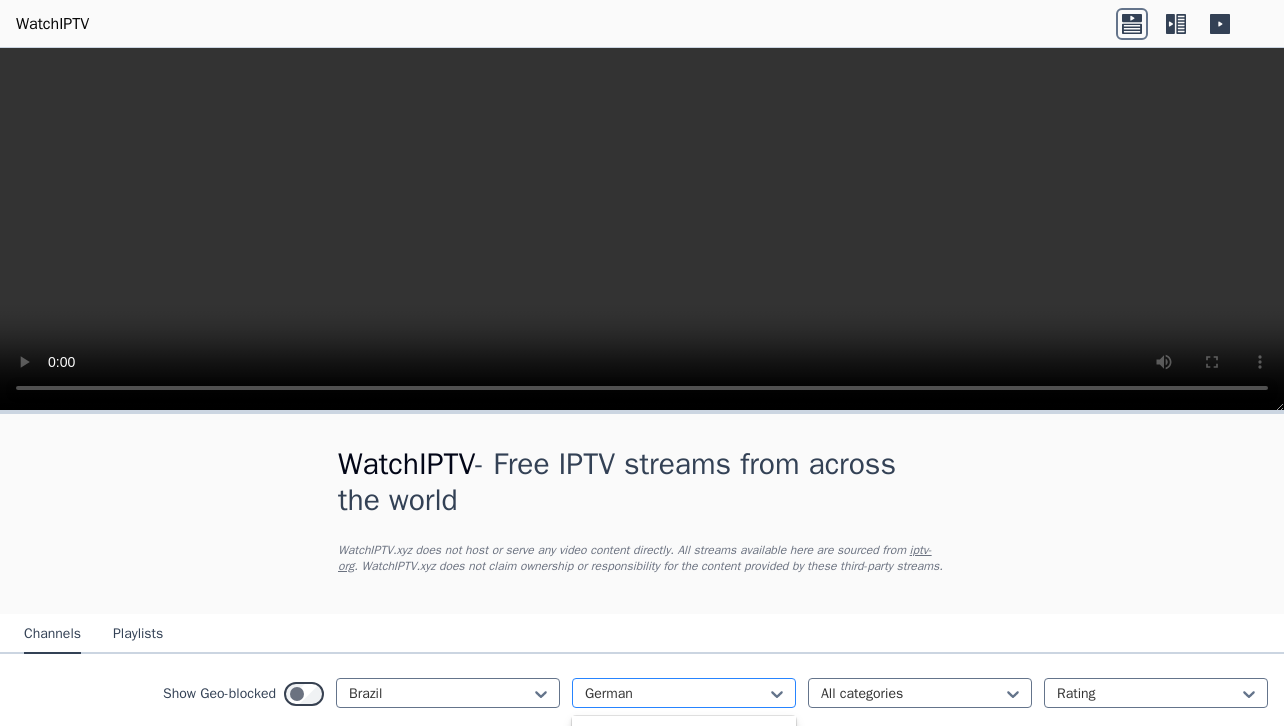 click at bounding box center [676, 694] 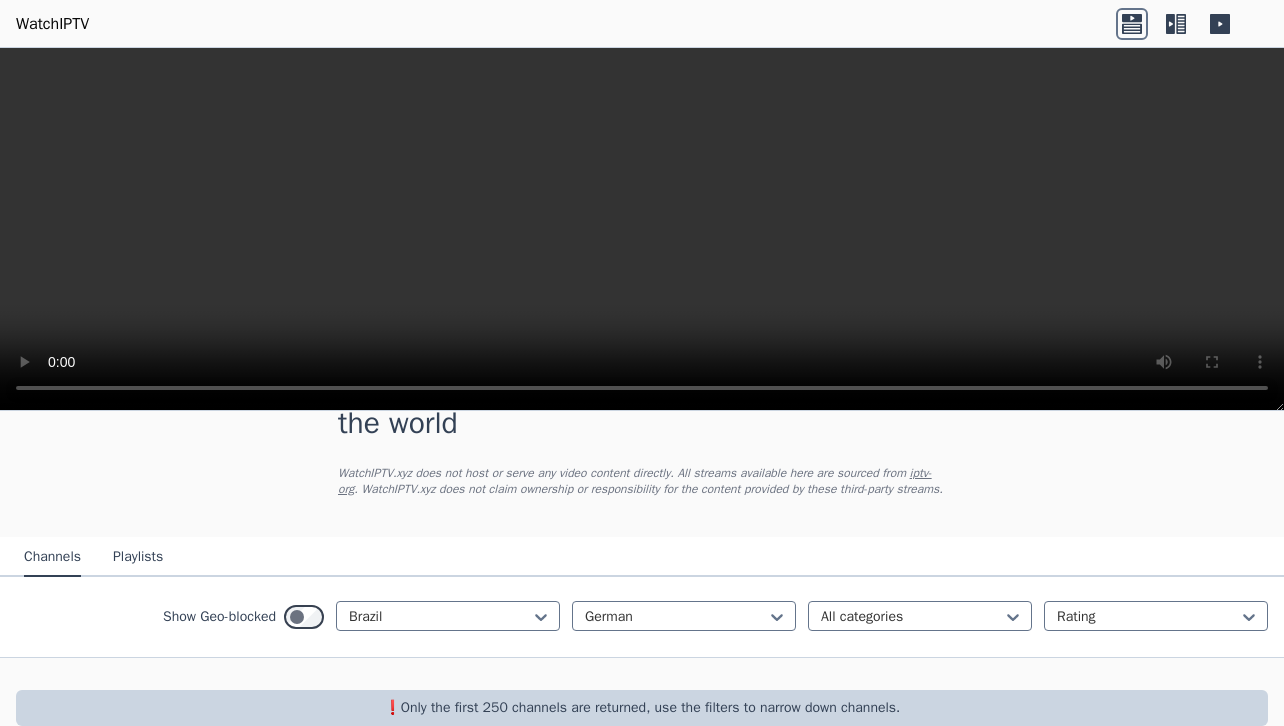 scroll, scrollTop: 109, scrollLeft: 0, axis: vertical 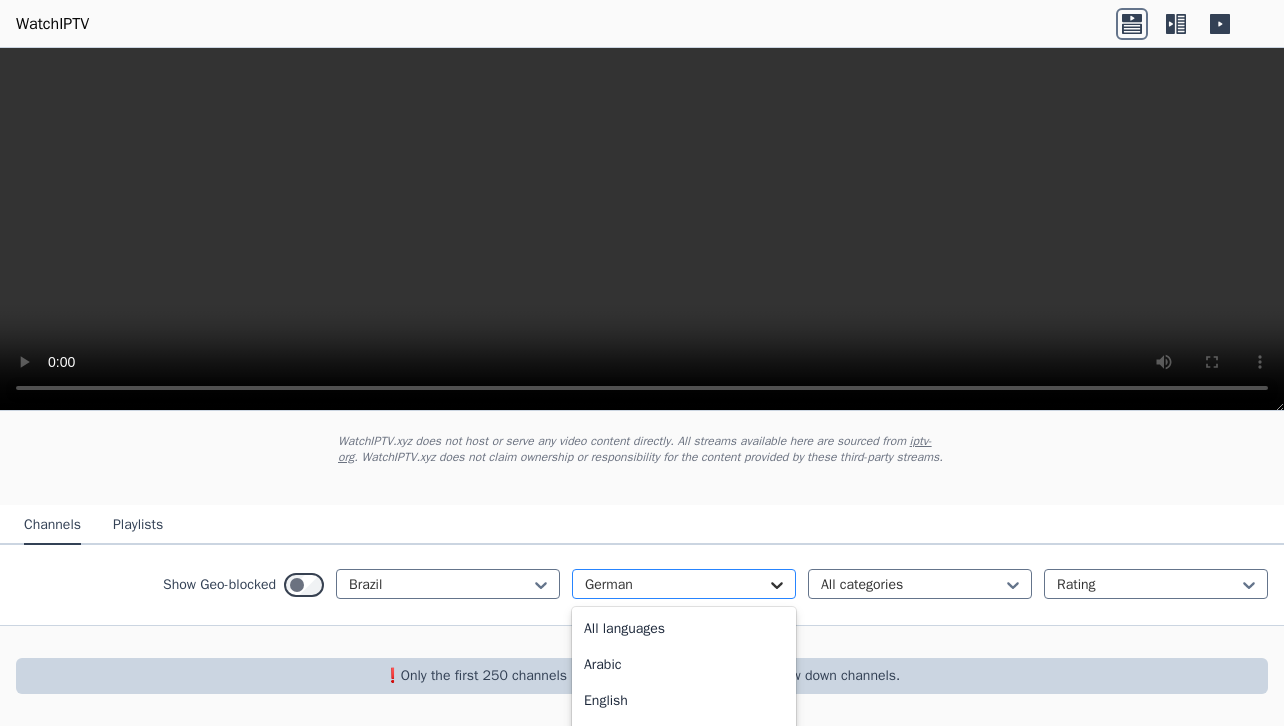 click 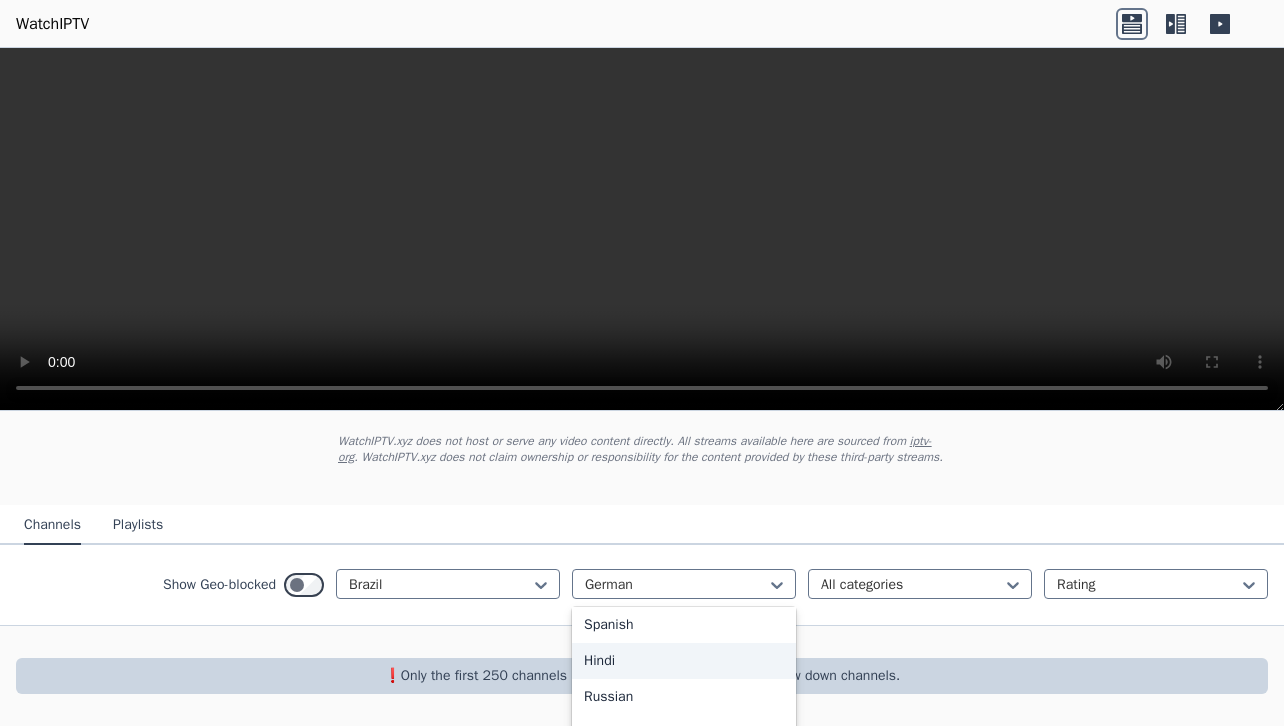scroll, scrollTop: 0, scrollLeft: 0, axis: both 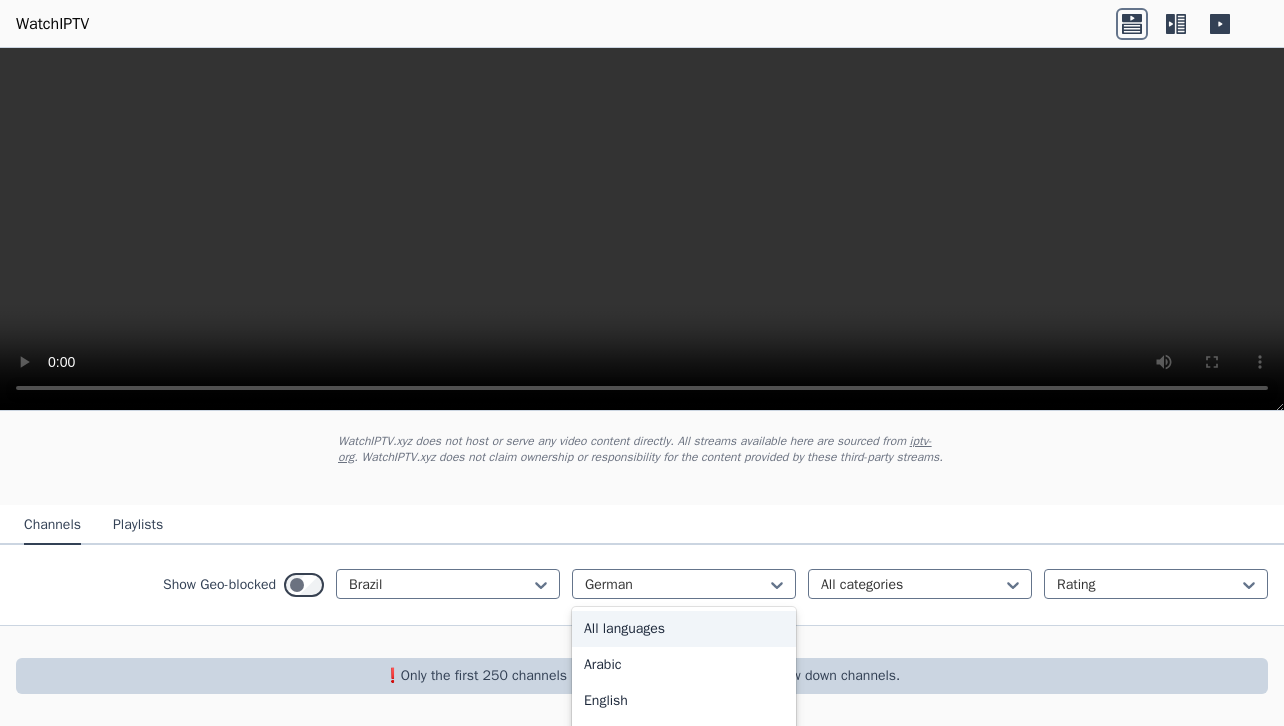 click on "All languages" at bounding box center [684, 629] 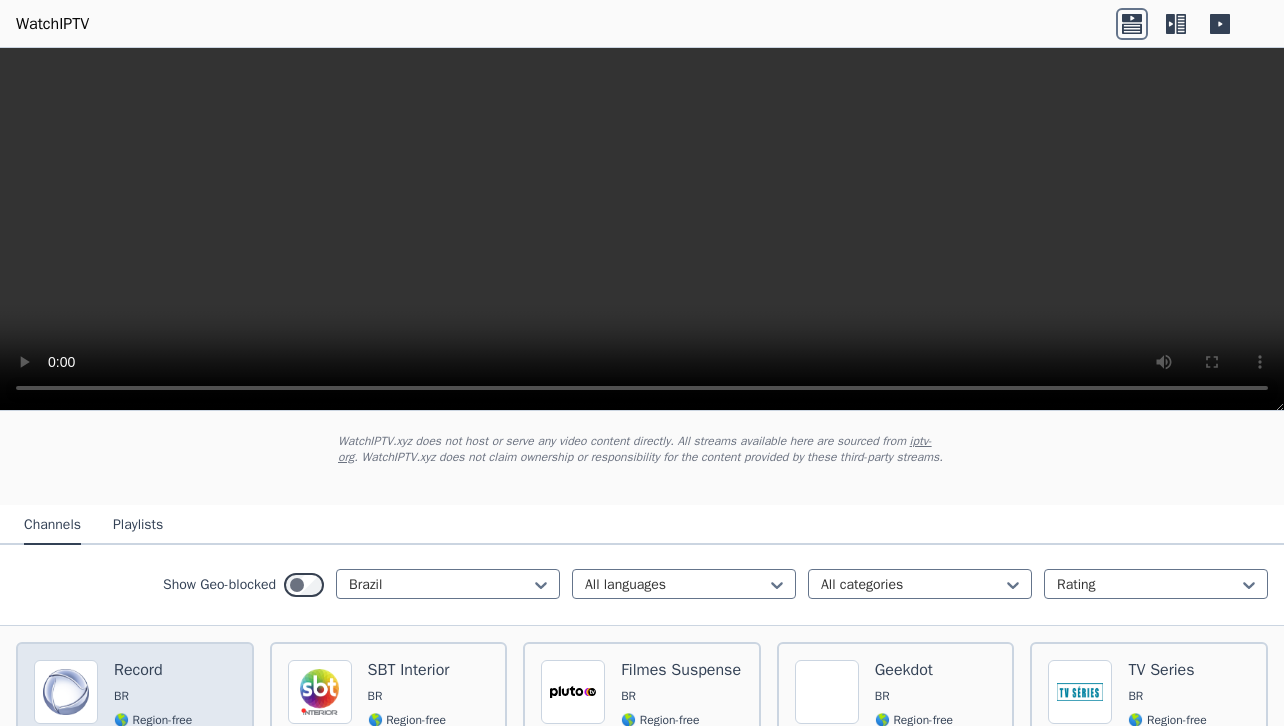 click on "Record" at bounding box center [153, 670] 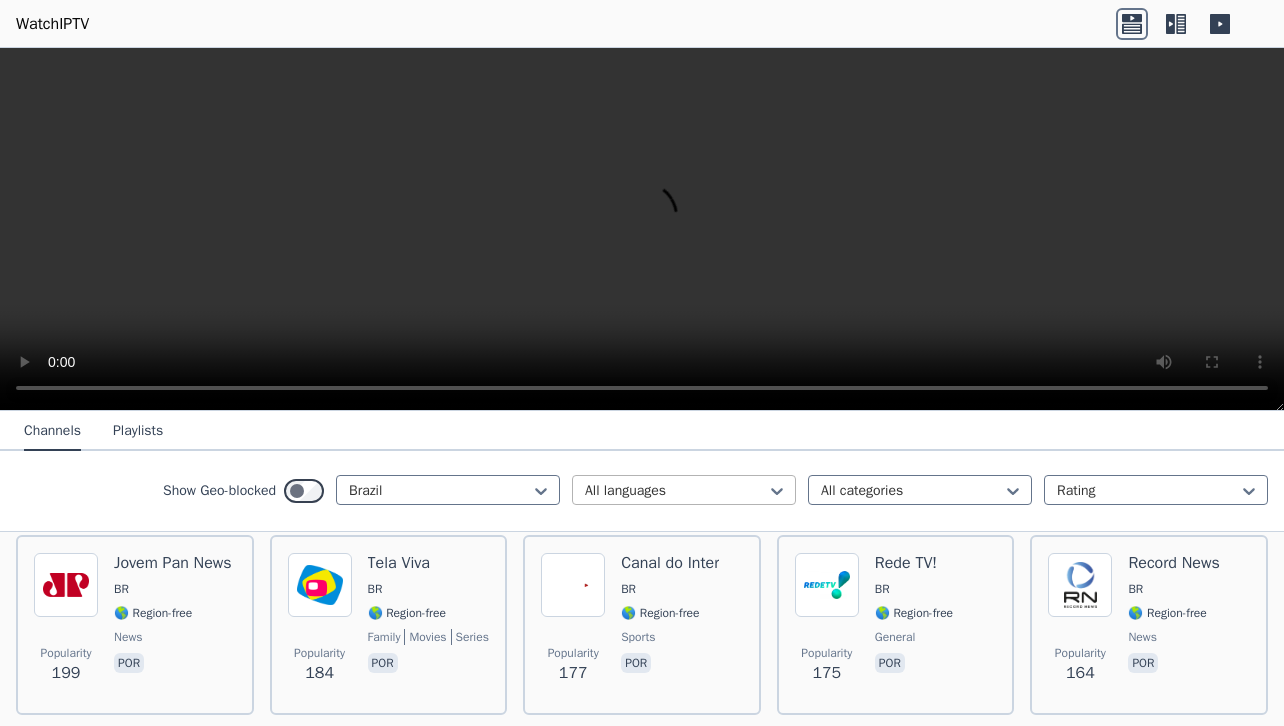 scroll, scrollTop: 451, scrollLeft: 0, axis: vertical 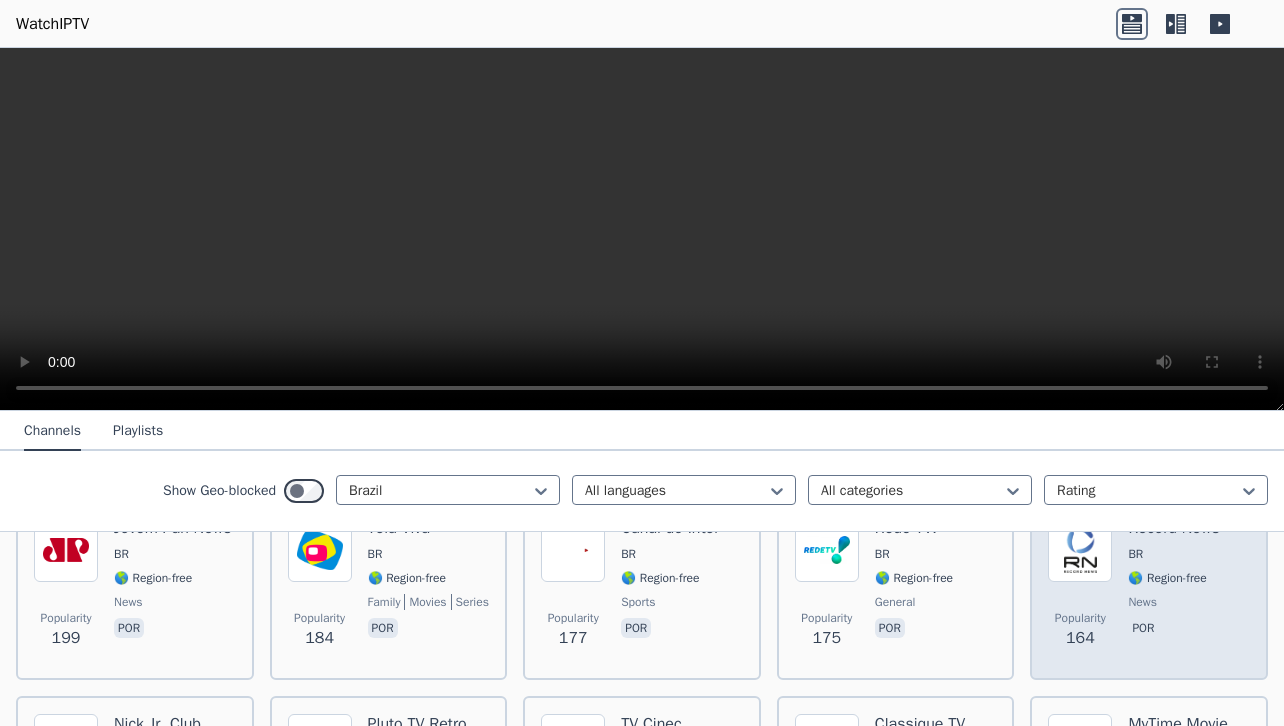 click on "Popularity 164 Record News BR 🌎 Region-free news por" at bounding box center (1149, 590) 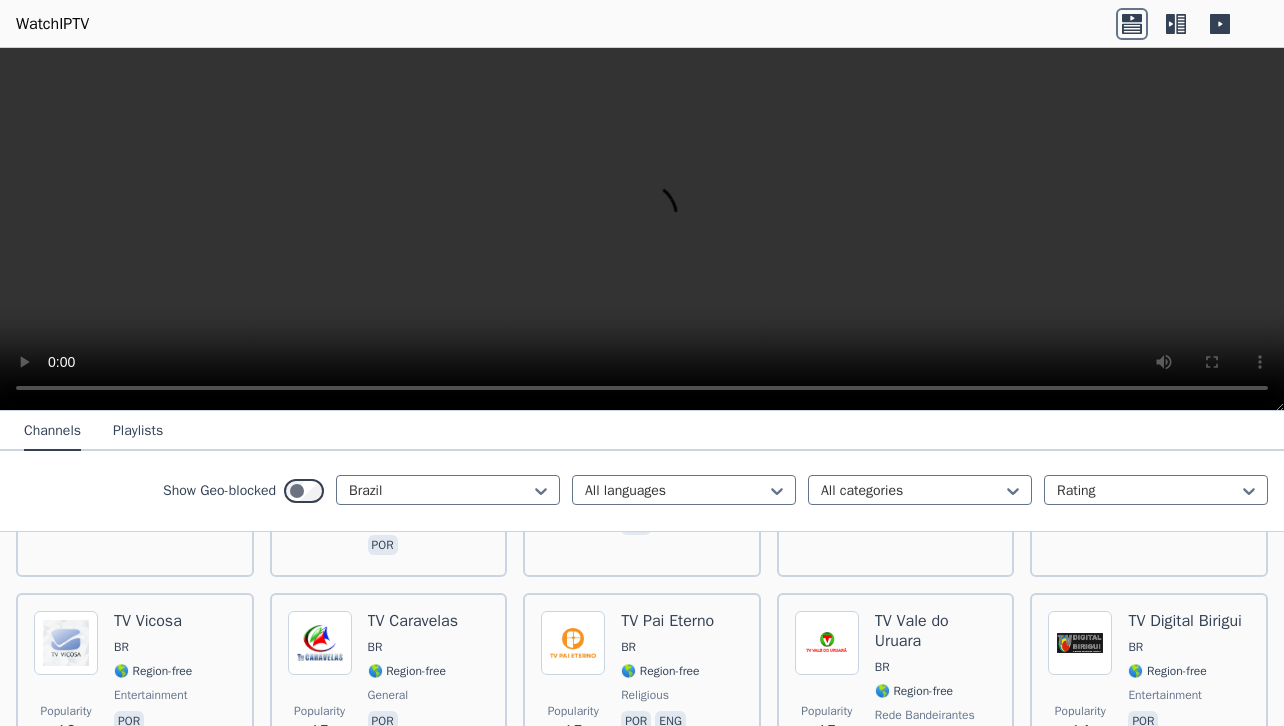 scroll, scrollTop: 2845, scrollLeft: 0, axis: vertical 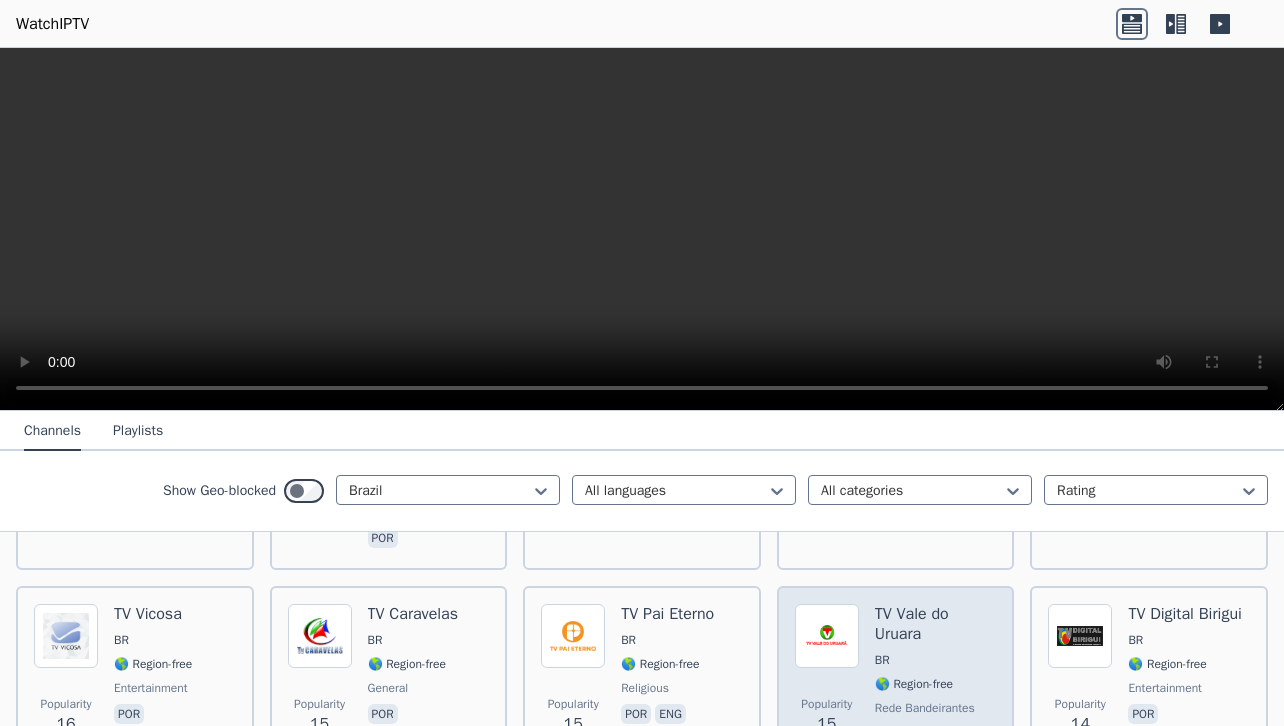 click on "TV Vale do Uruara" at bounding box center (936, 624) 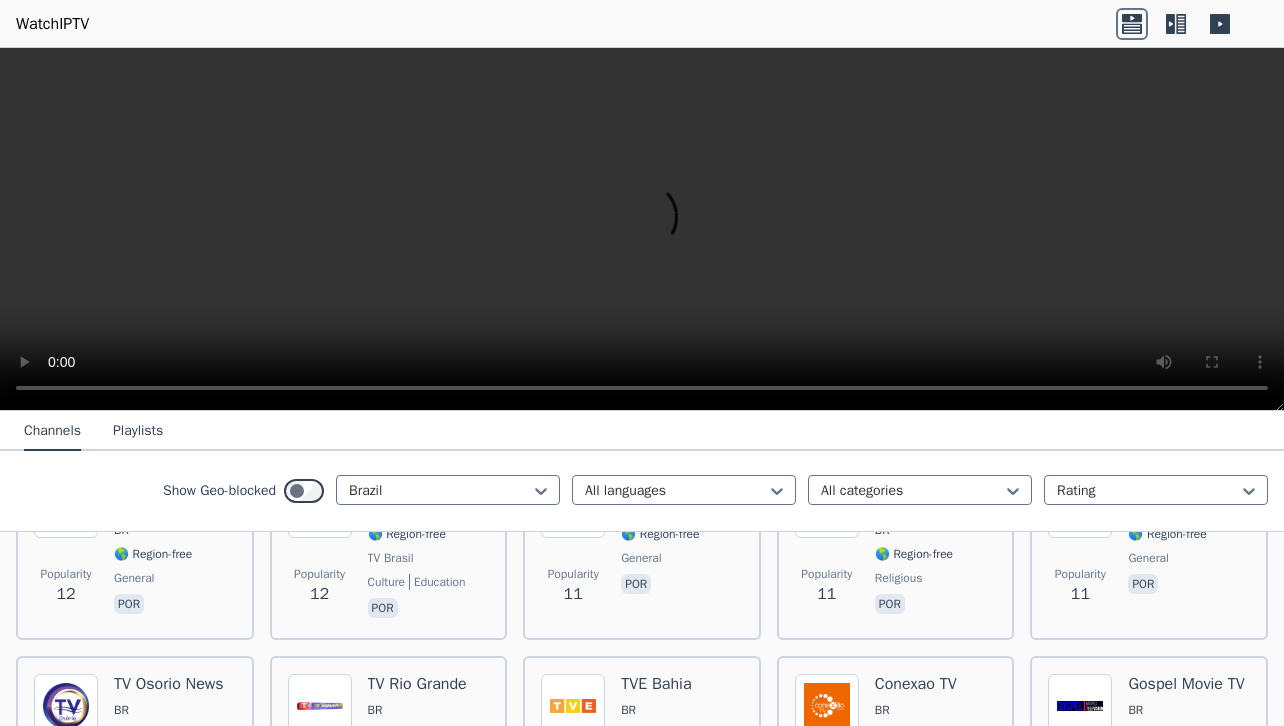 scroll, scrollTop: 3529, scrollLeft: 0, axis: vertical 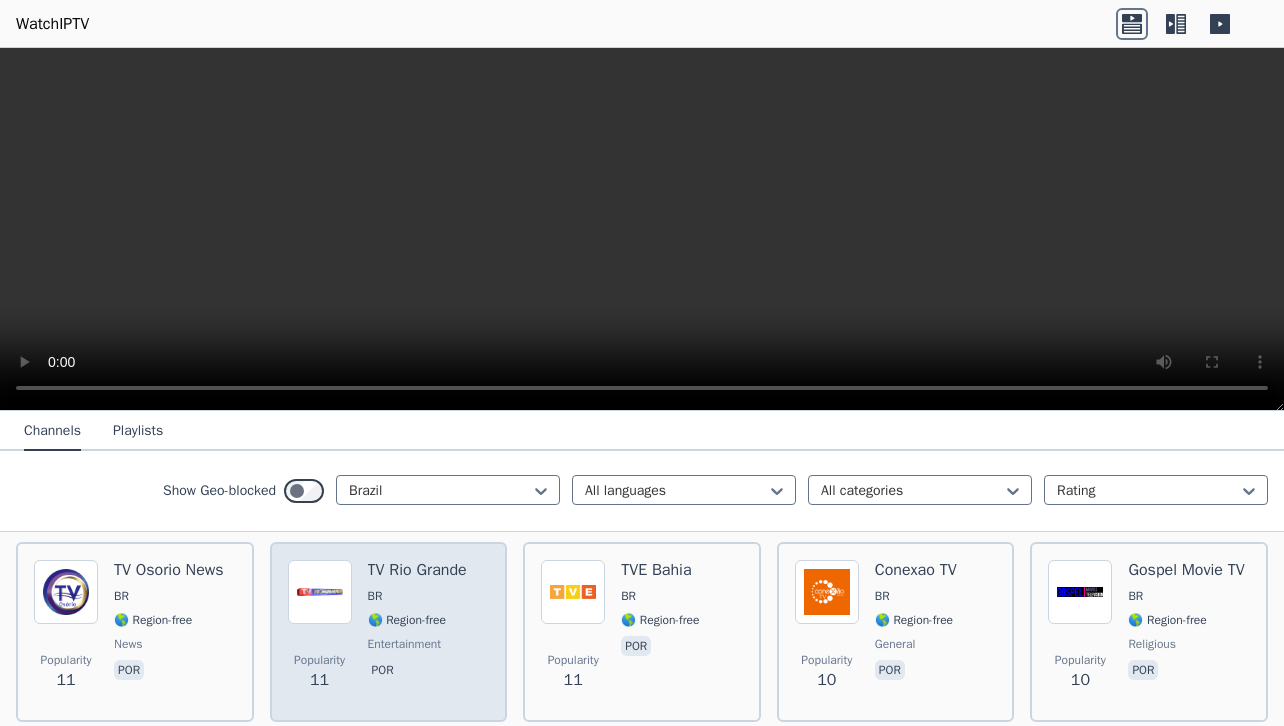 click on "BR" at bounding box center (417, 596) 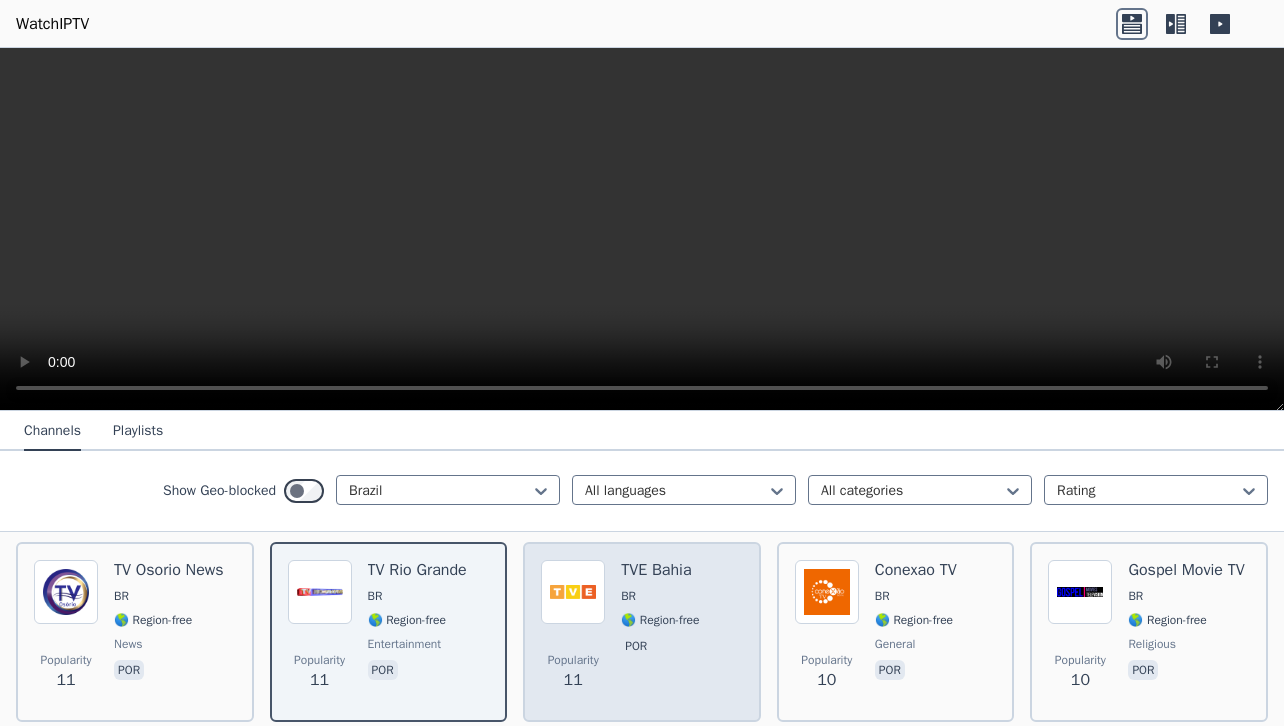 click on "TVE Bahia BR 🌎 Region-free por" at bounding box center [660, 632] 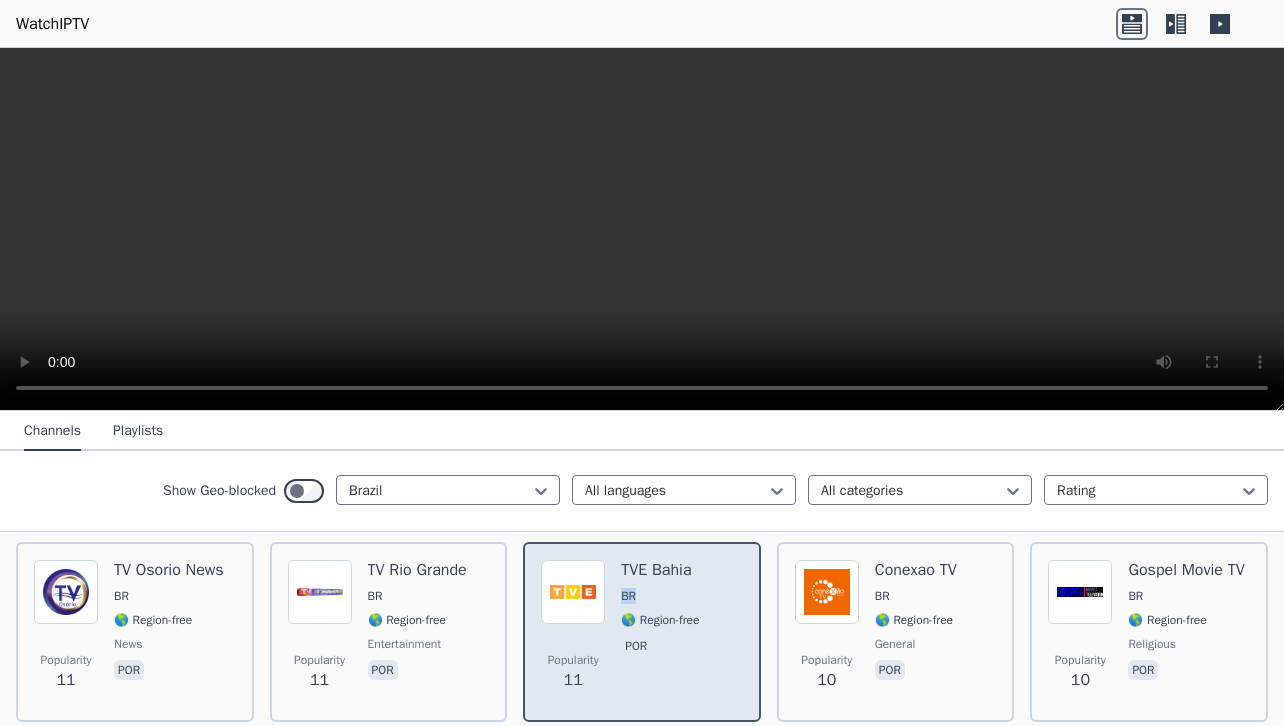 click on "TVE Bahia BR 🌎 Region-free por" at bounding box center [660, 632] 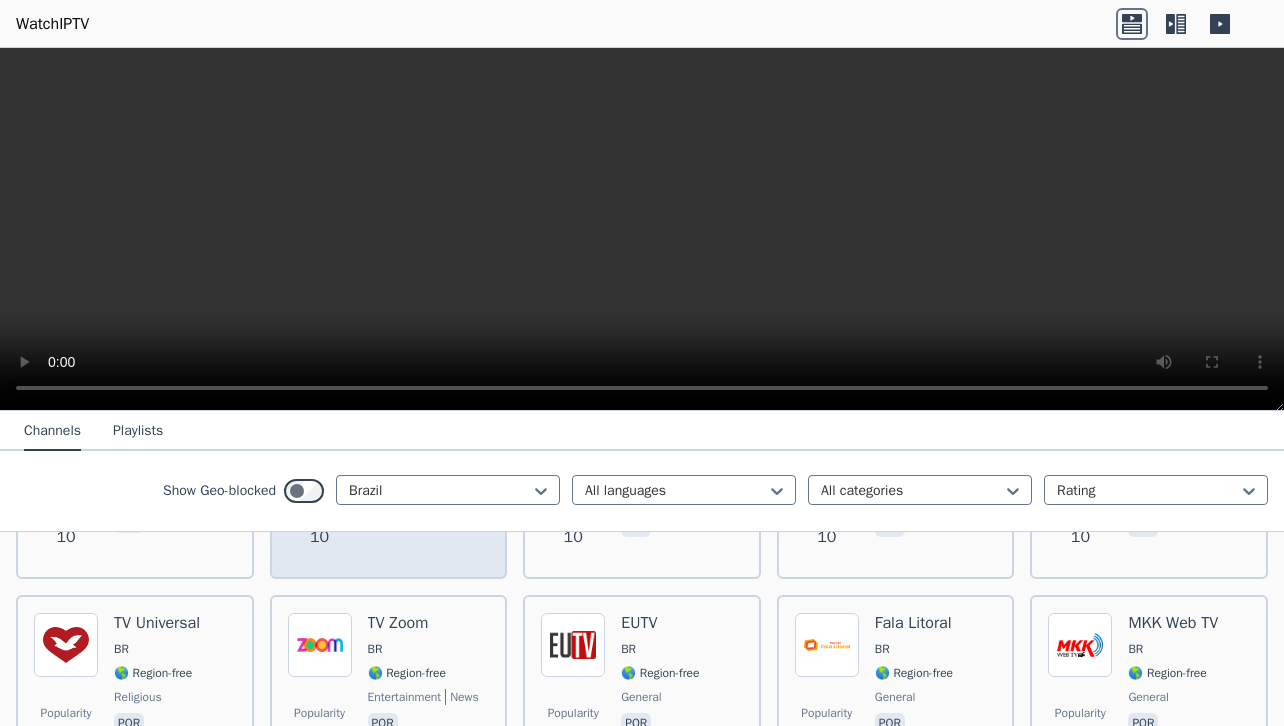 scroll, scrollTop: 4099, scrollLeft: 0, axis: vertical 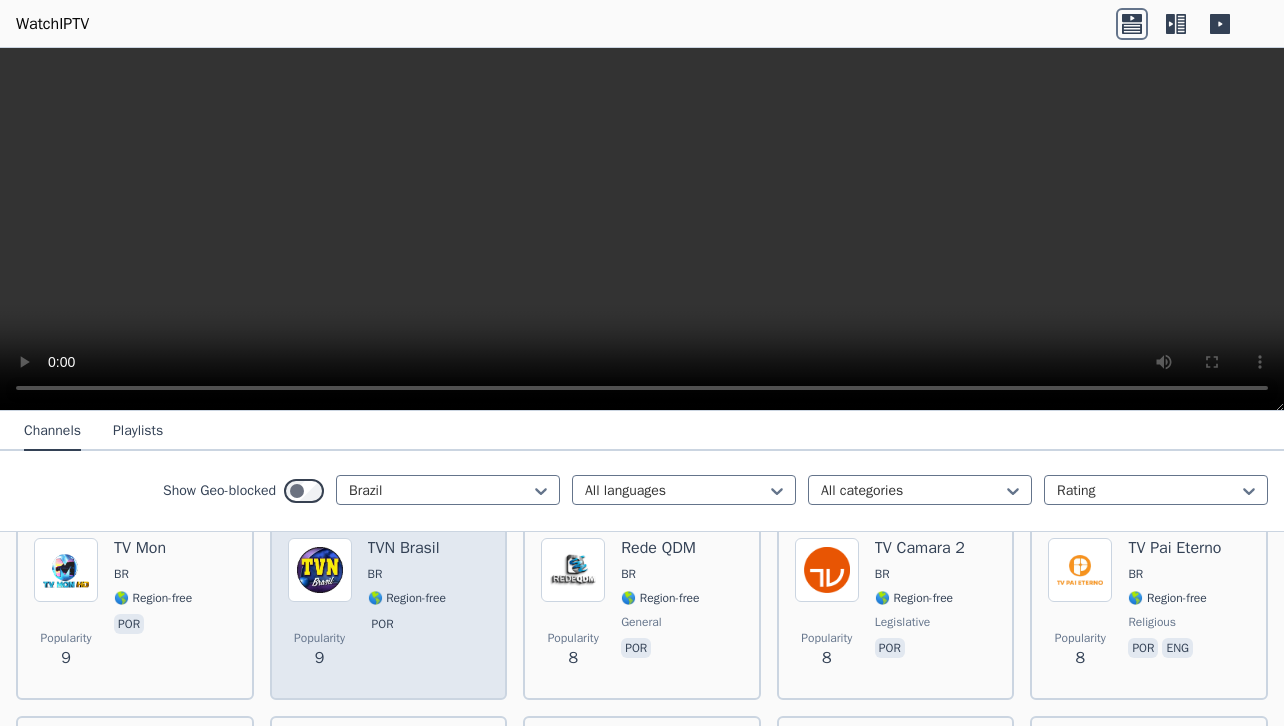 click at bounding box center (320, 570) 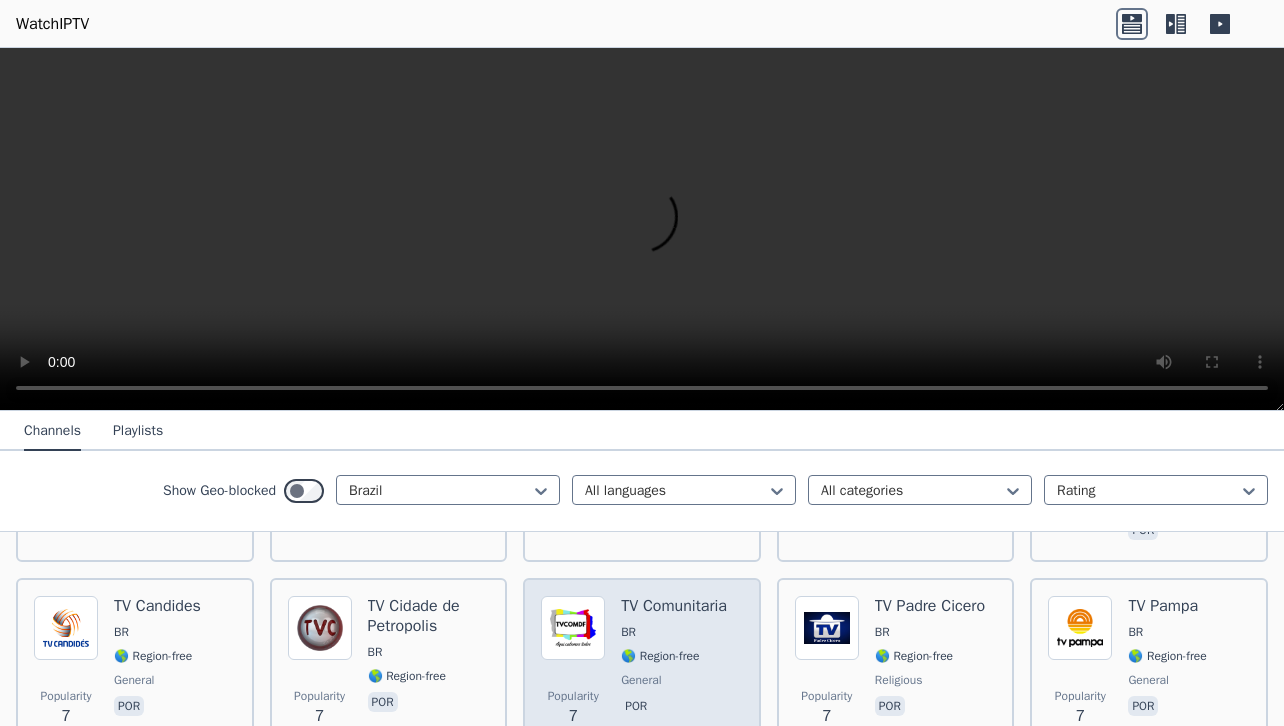 scroll, scrollTop: 5125, scrollLeft: 0, axis: vertical 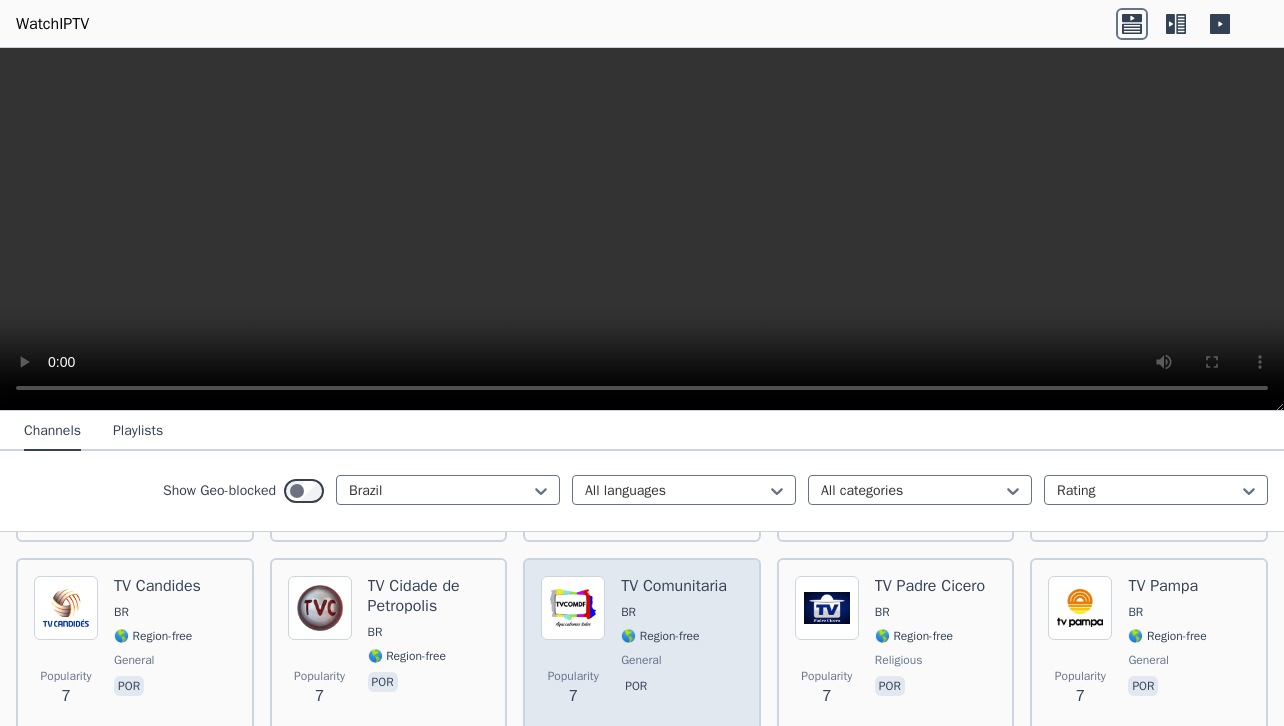 click on "TV Comunitaria BR 🌎 Region-free general por" at bounding box center (674, 648) 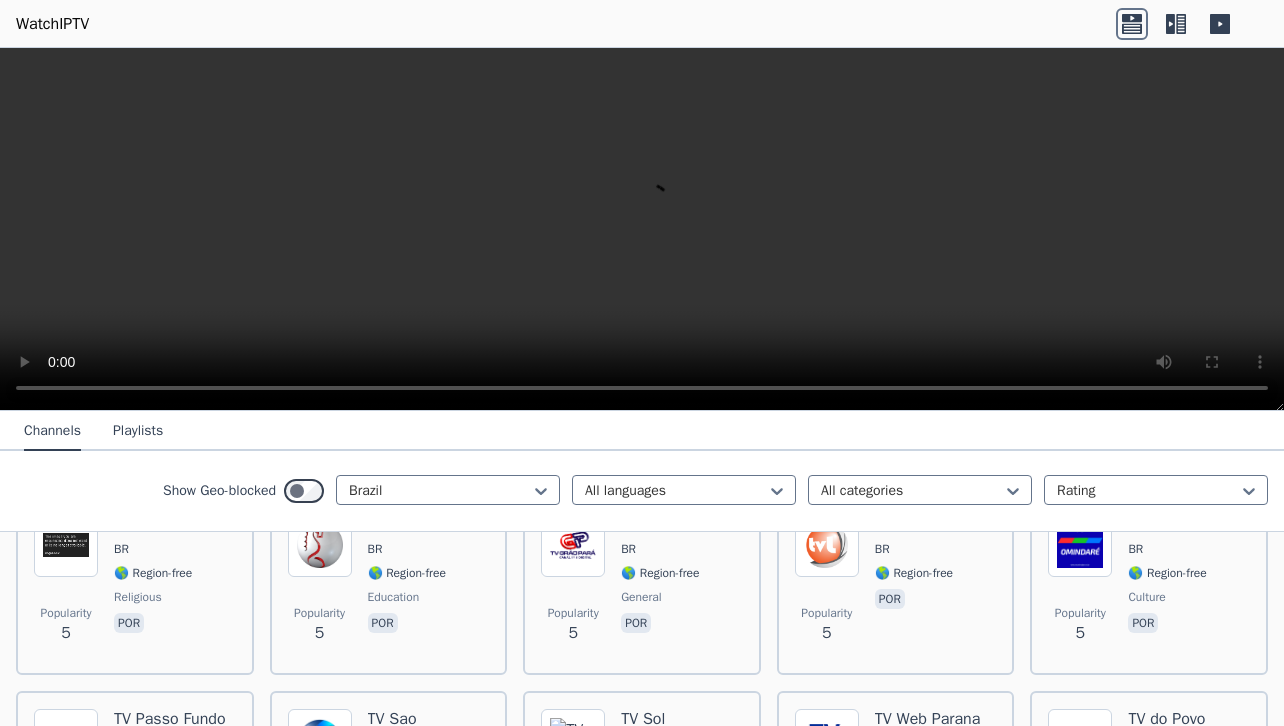 scroll, scrollTop: 6037, scrollLeft: 0, axis: vertical 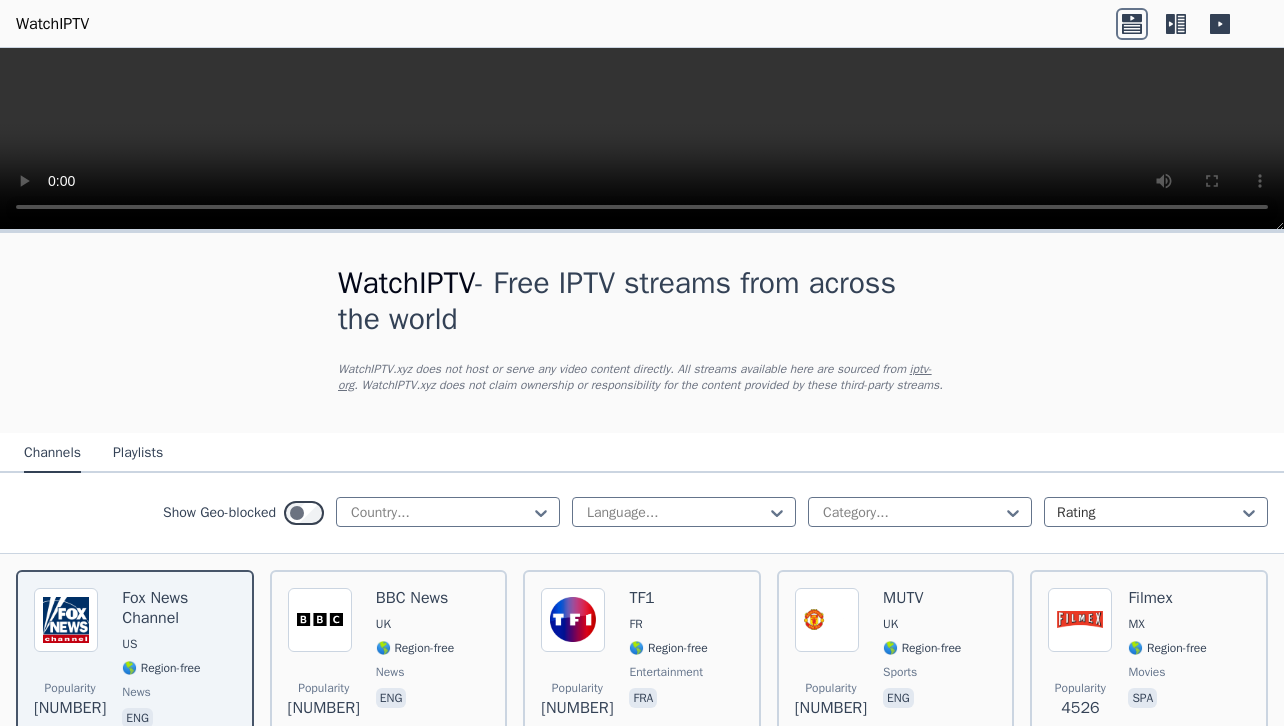click 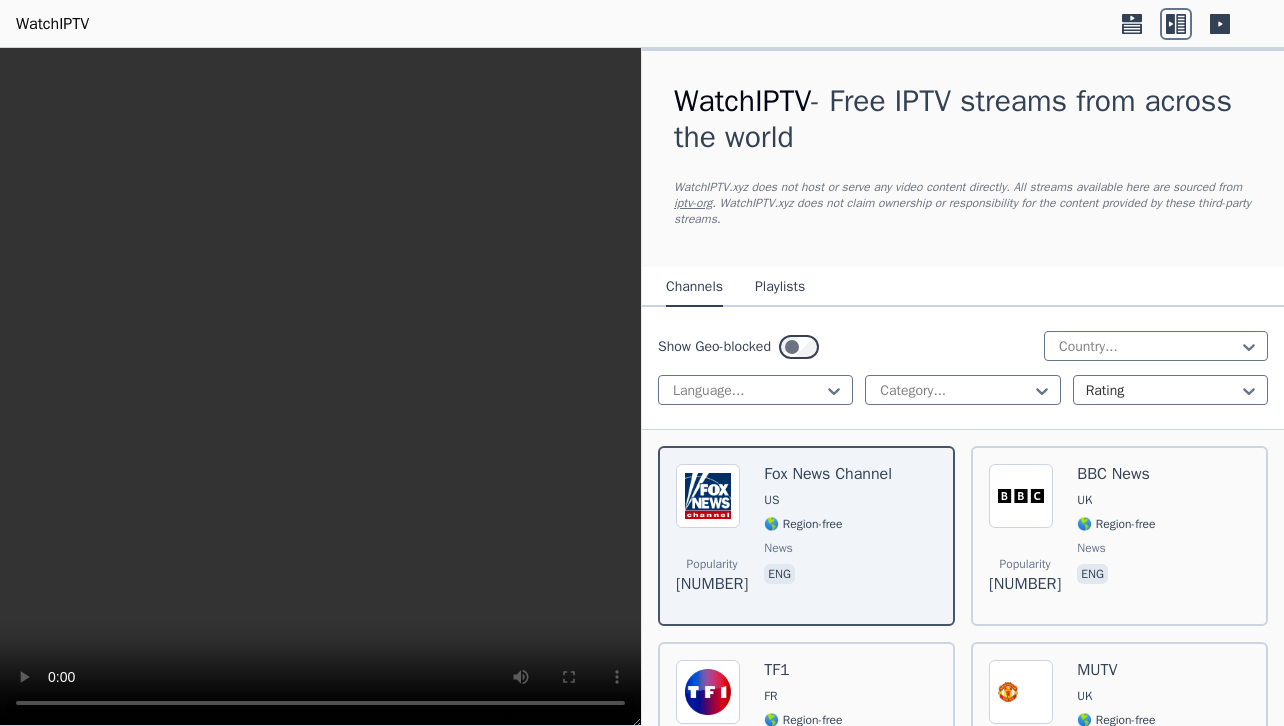 click 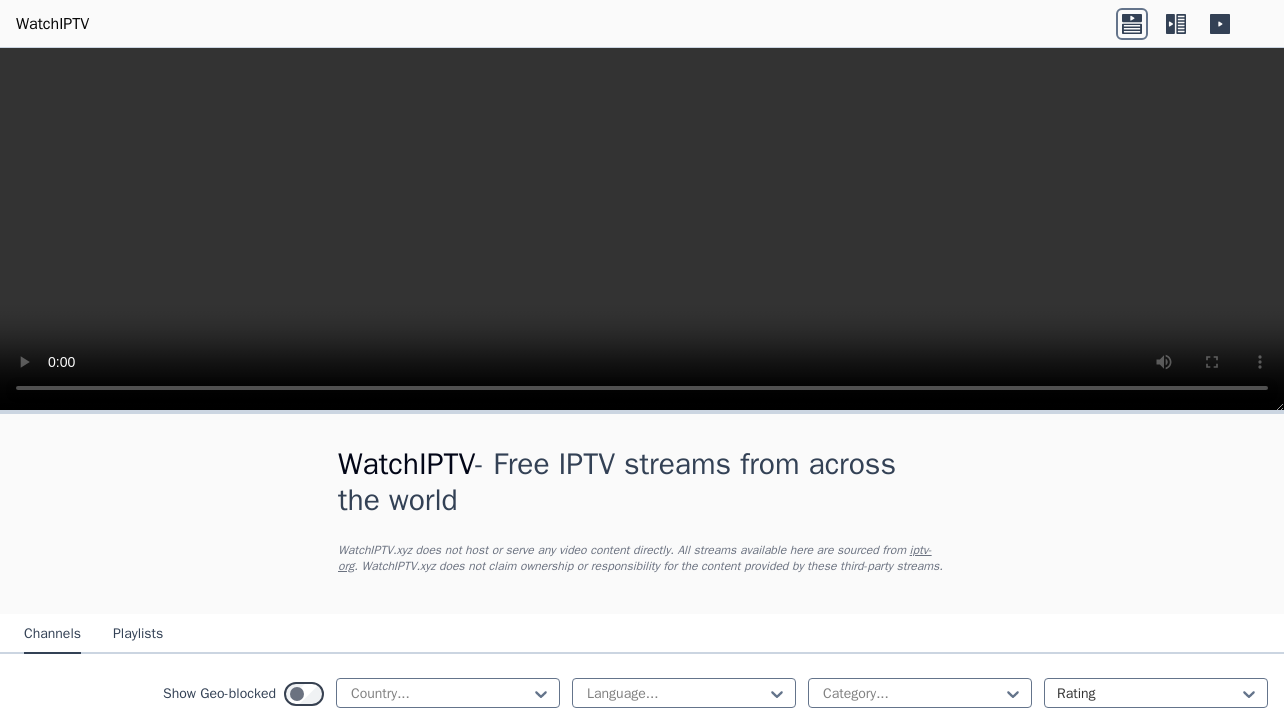 click 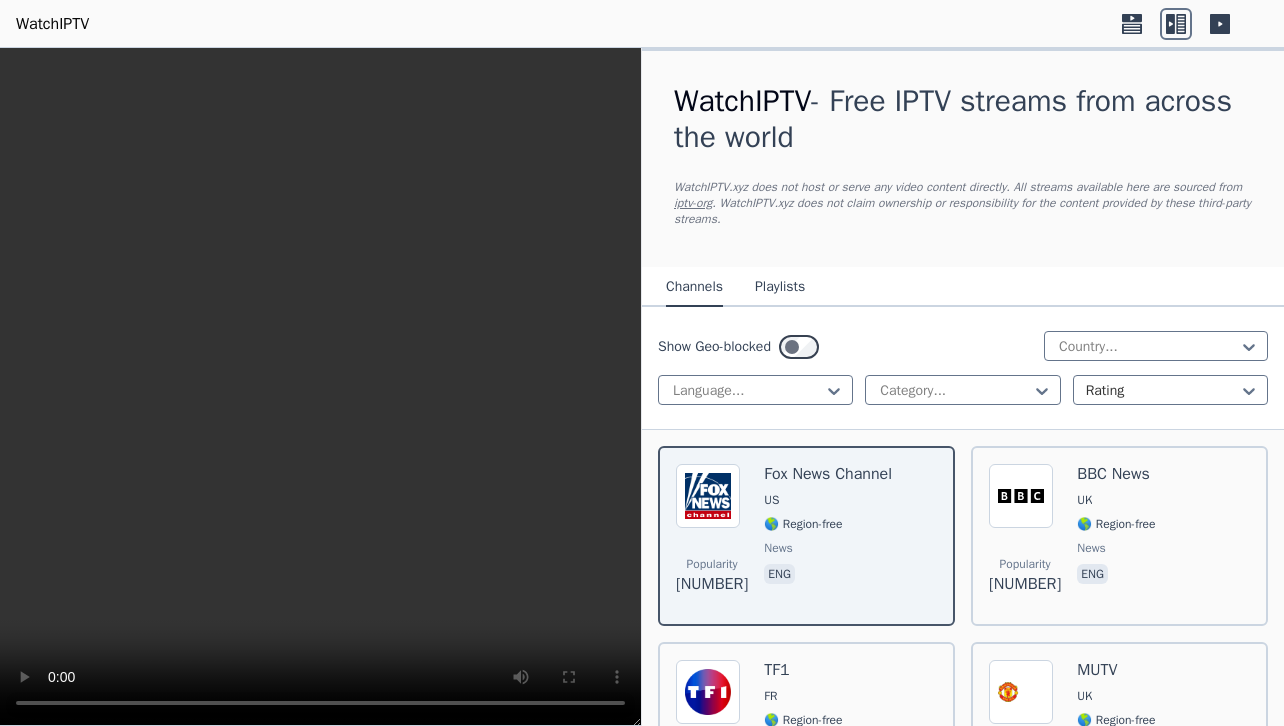 click 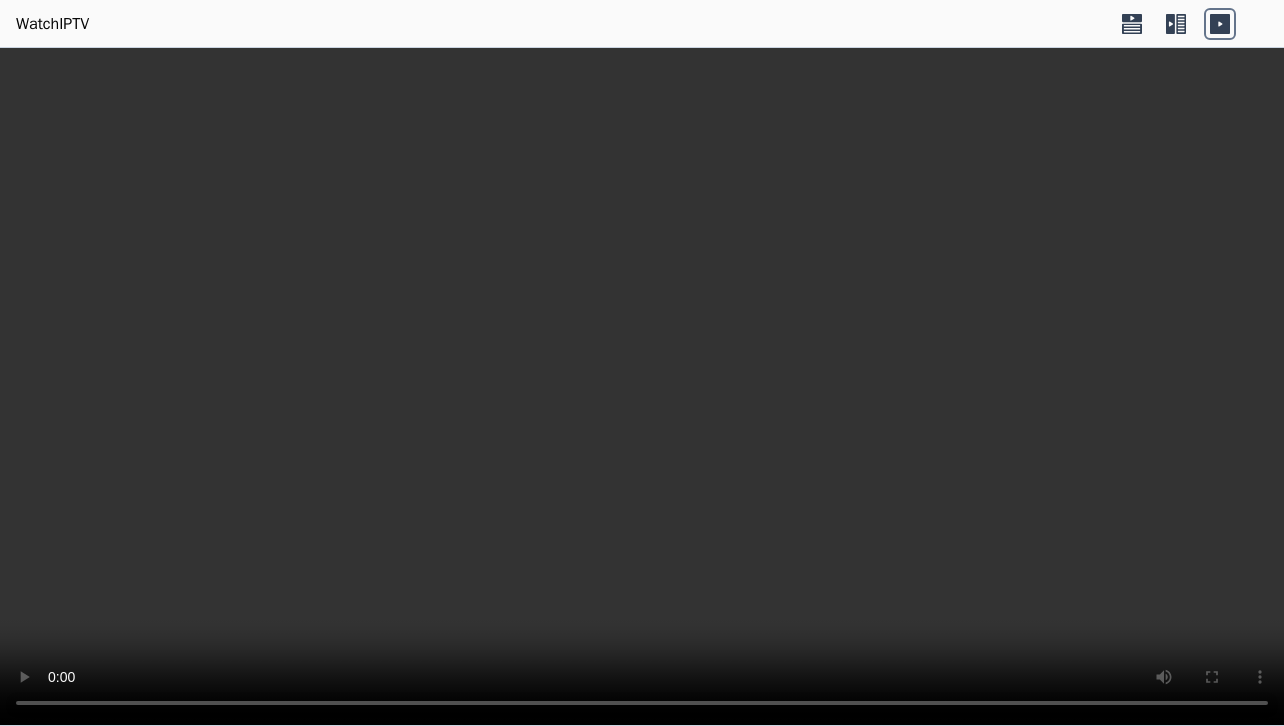 click 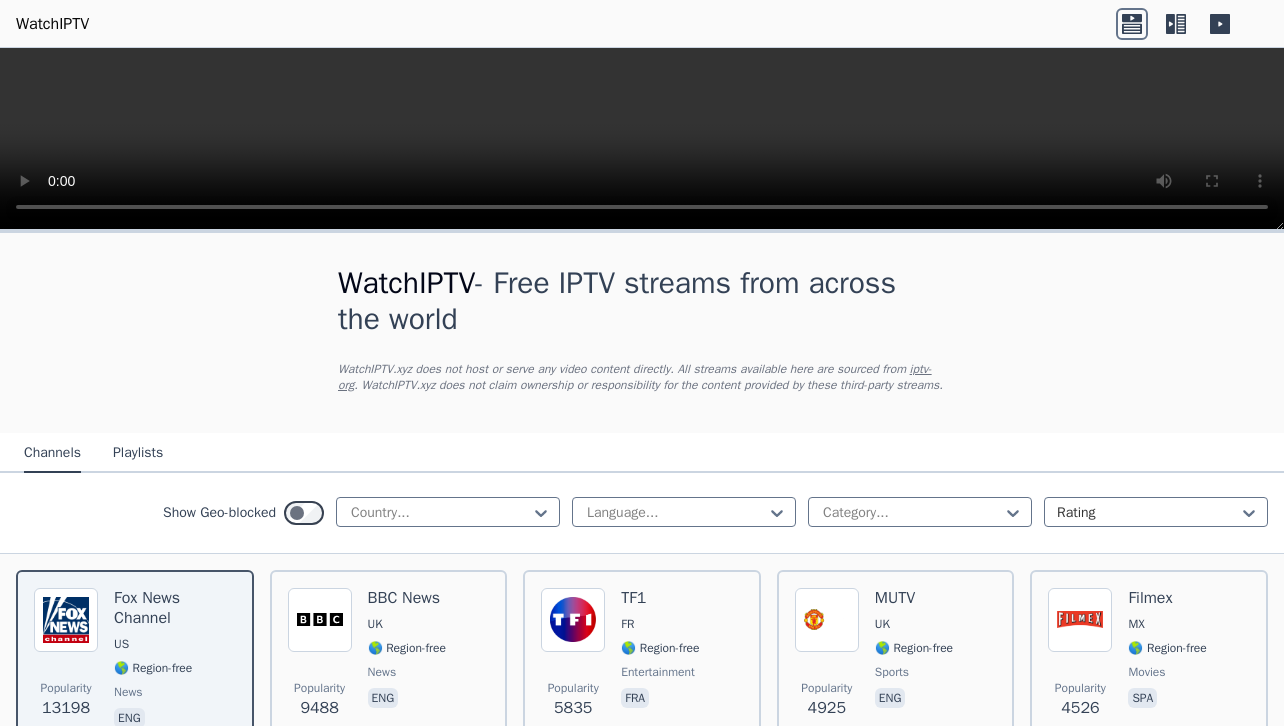 scroll, scrollTop: 0, scrollLeft: 0, axis: both 